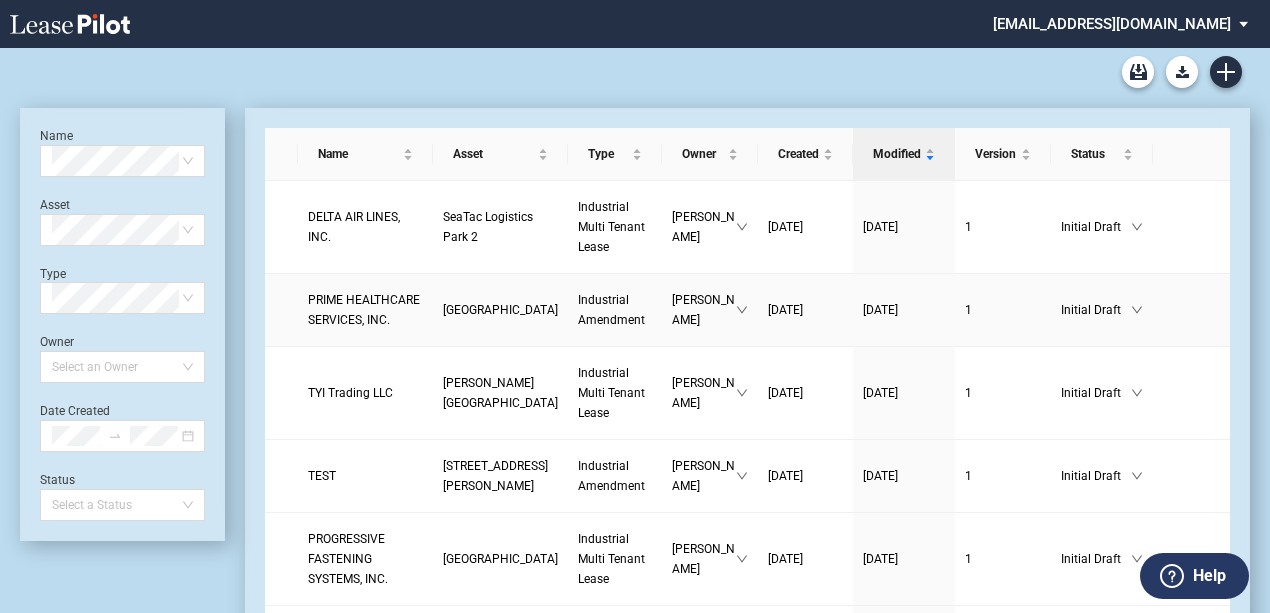 scroll, scrollTop: 0, scrollLeft: 0, axis: both 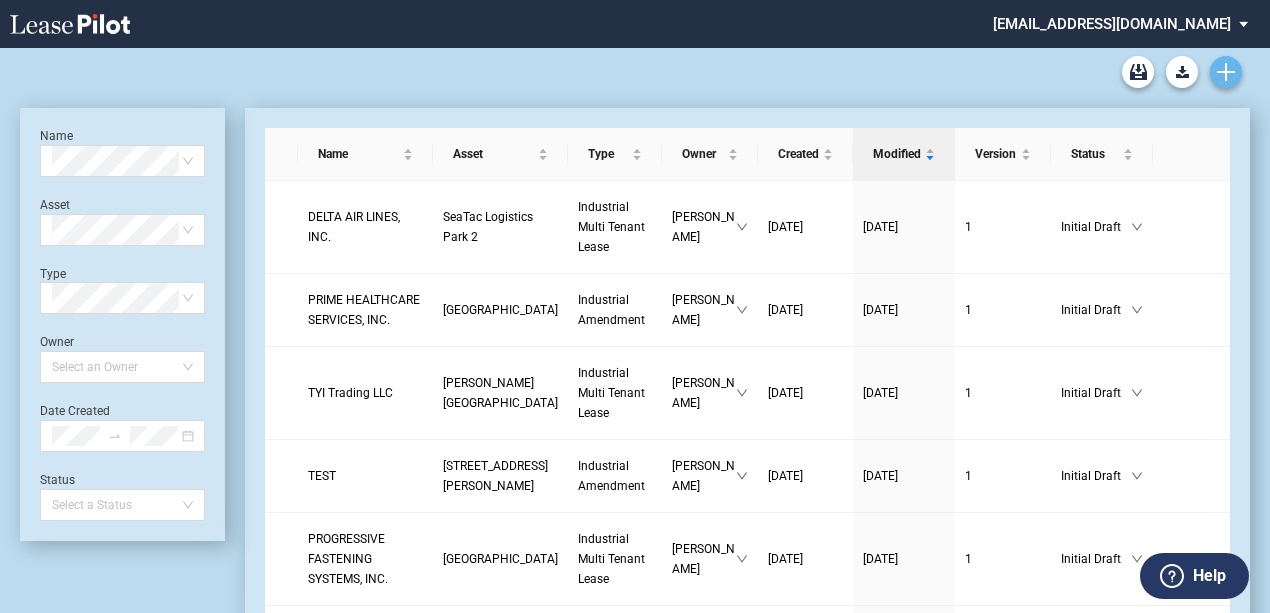 click 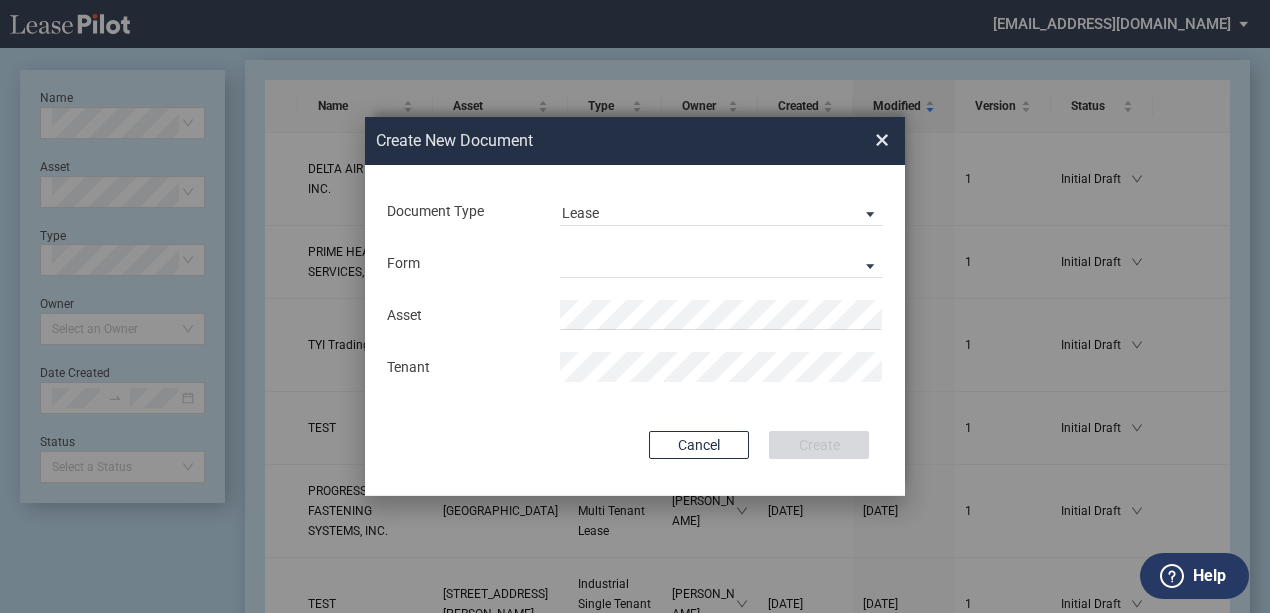 drag, startPoint x: 656, startPoint y: 246, endPoint x: 655, endPoint y: 260, distance: 14.035668 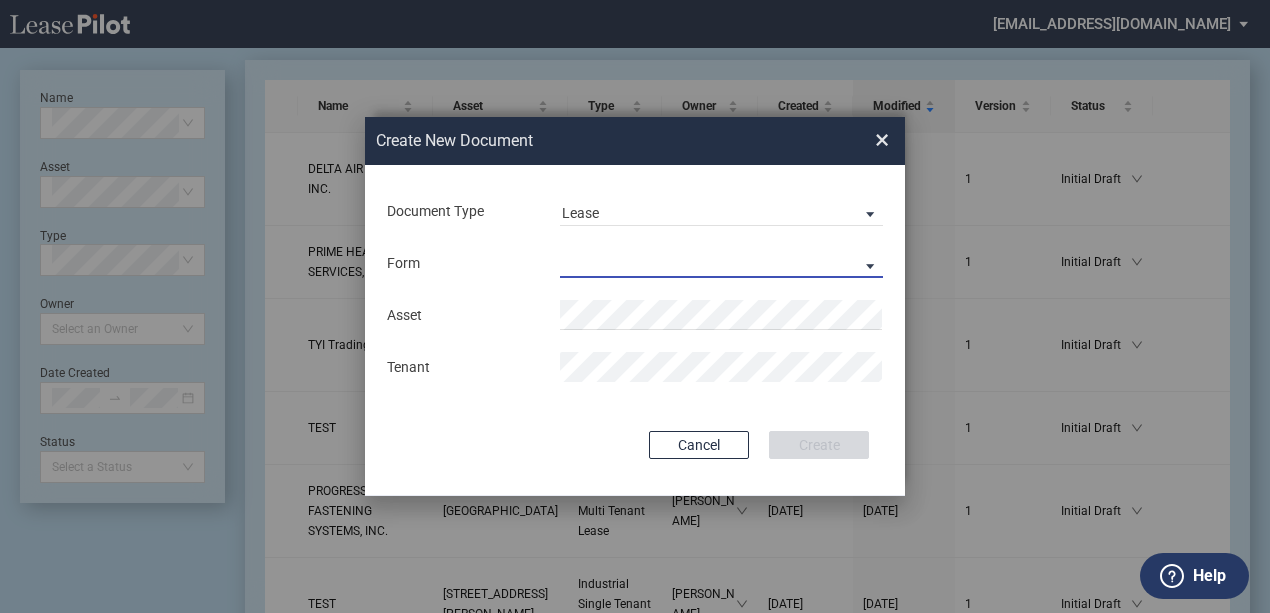 click on "Industrial Single Tenant Lease
Industrial Multi Tenant Lease" at bounding box center [721, 263] 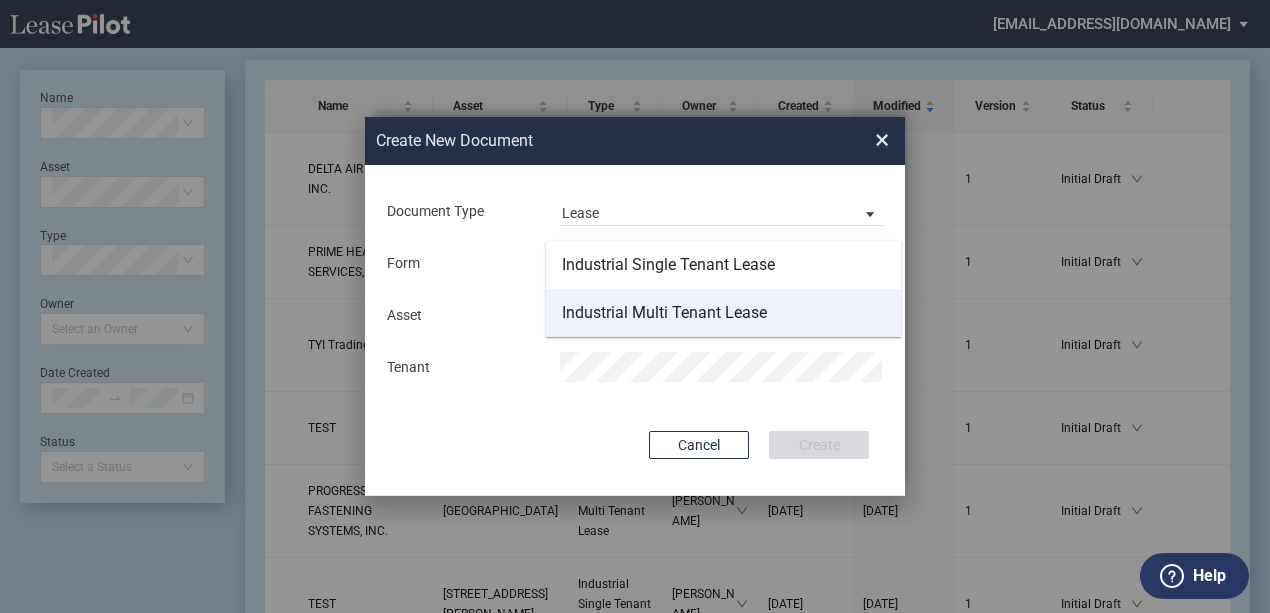 click on "Industrial Multi Tenant Lease" at bounding box center [664, 313] 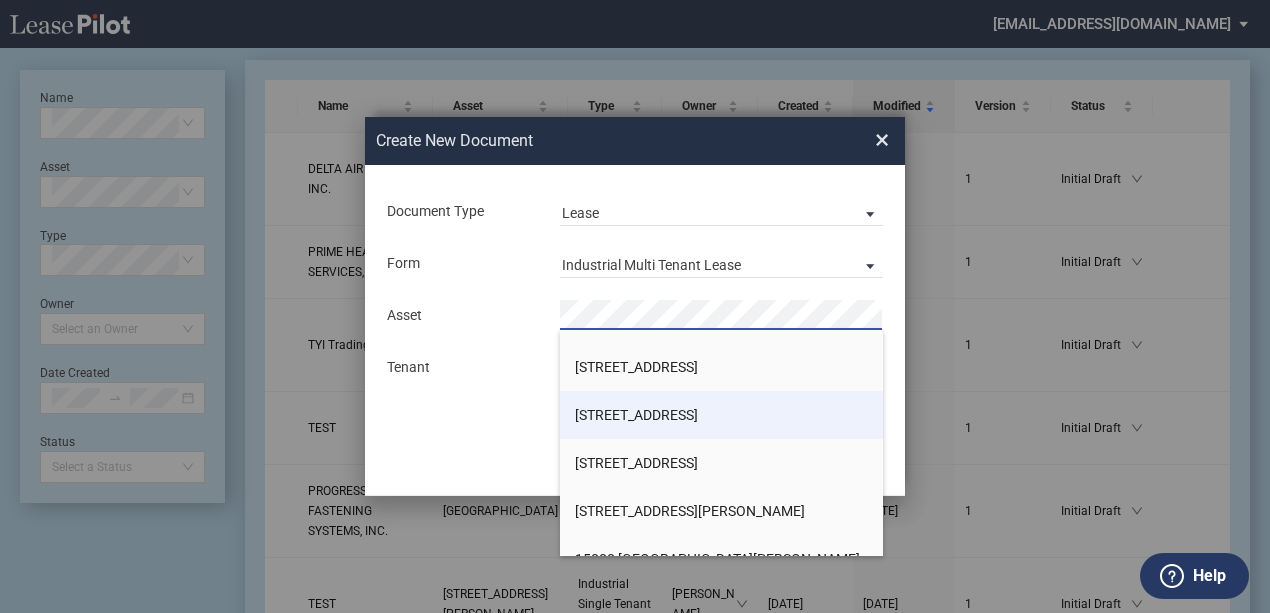 scroll, scrollTop: 466, scrollLeft: 0, axis: vertical 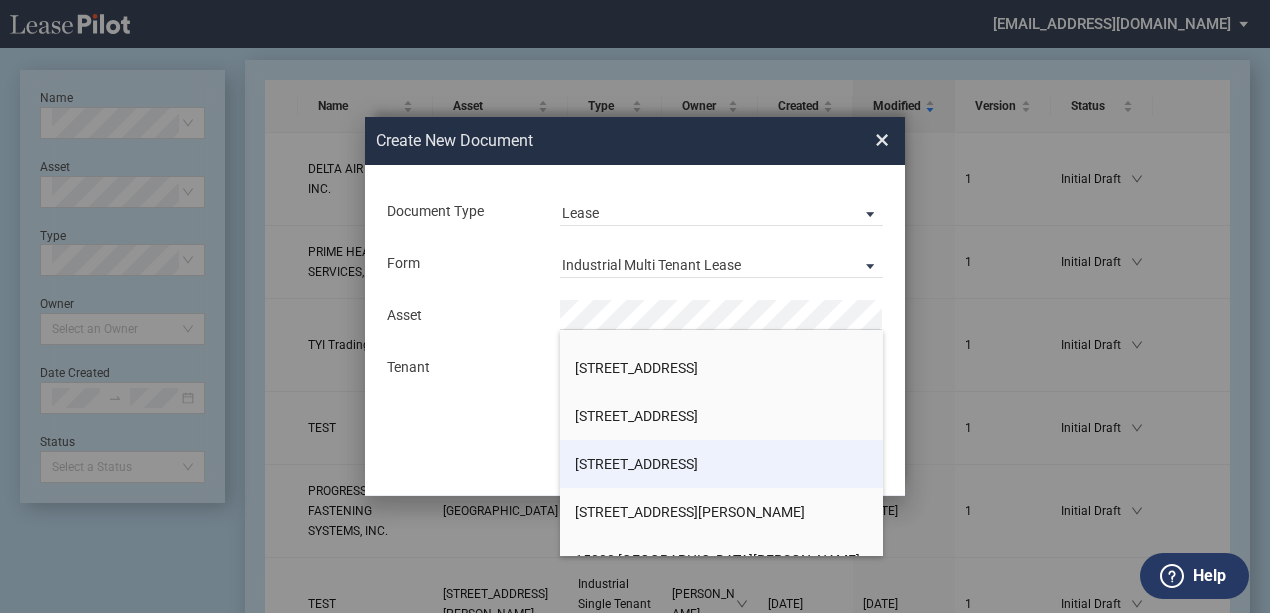 click on "[STREET_ADDRESS]" at bounding box center [721, 464] 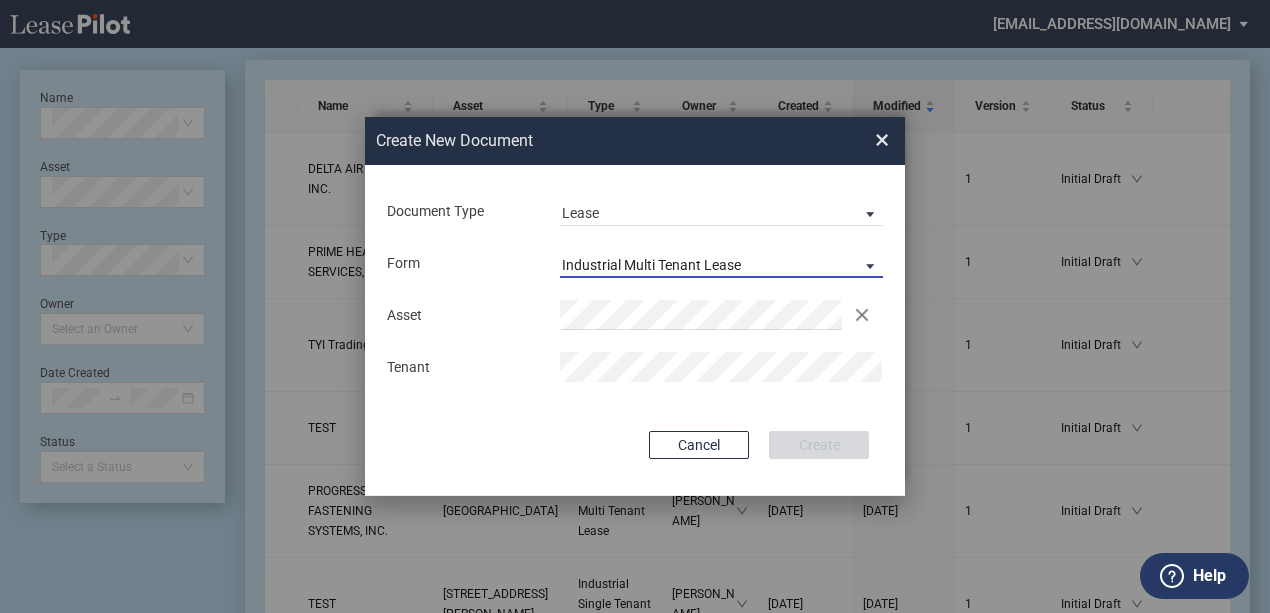 click on "Industrial Multi Tenant Lease" at bounding box center [651, 265] 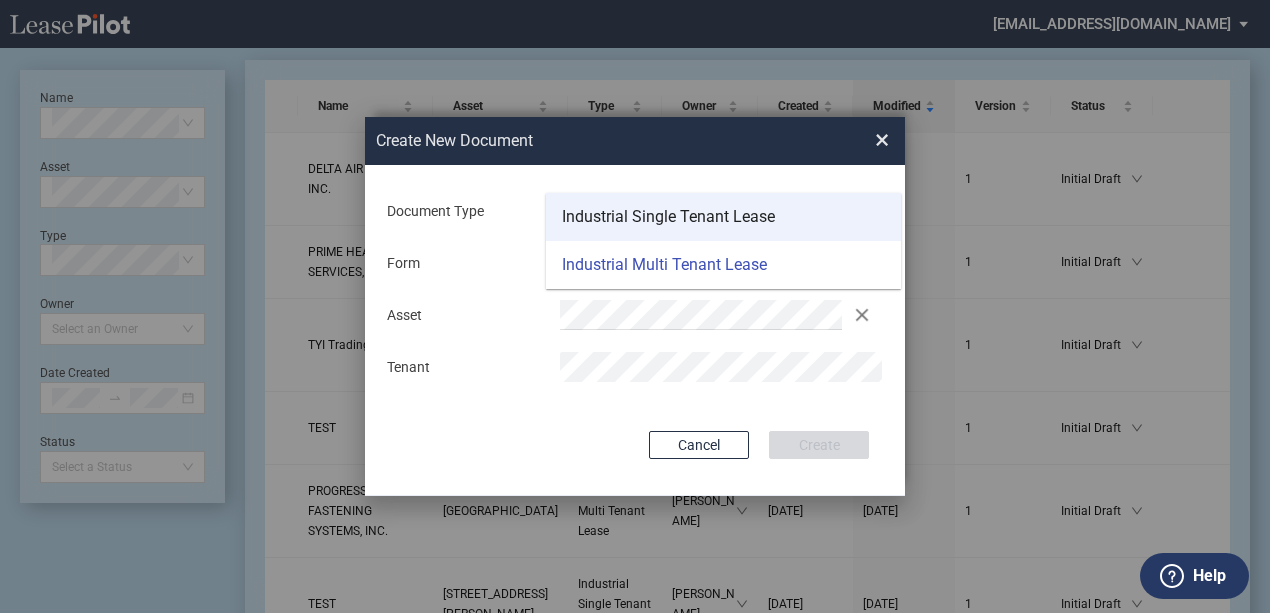 click on "Industrial Single Tenant Lease" at bounding box center (668, 217) 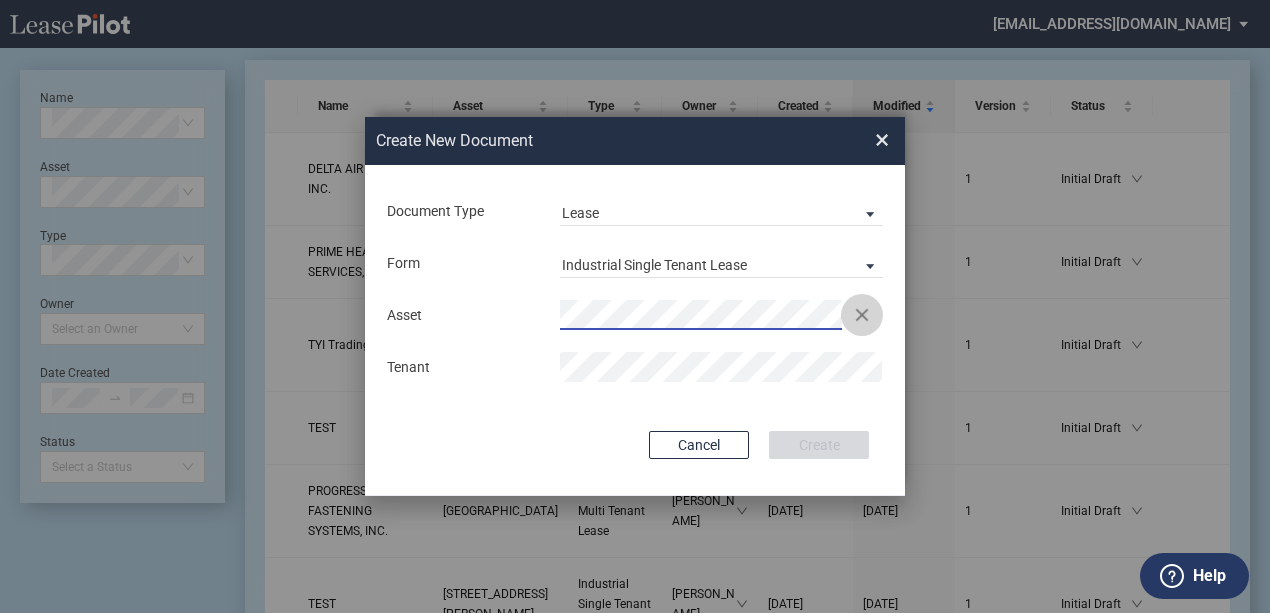 click on "Clear" at bounding box center (862, 315) 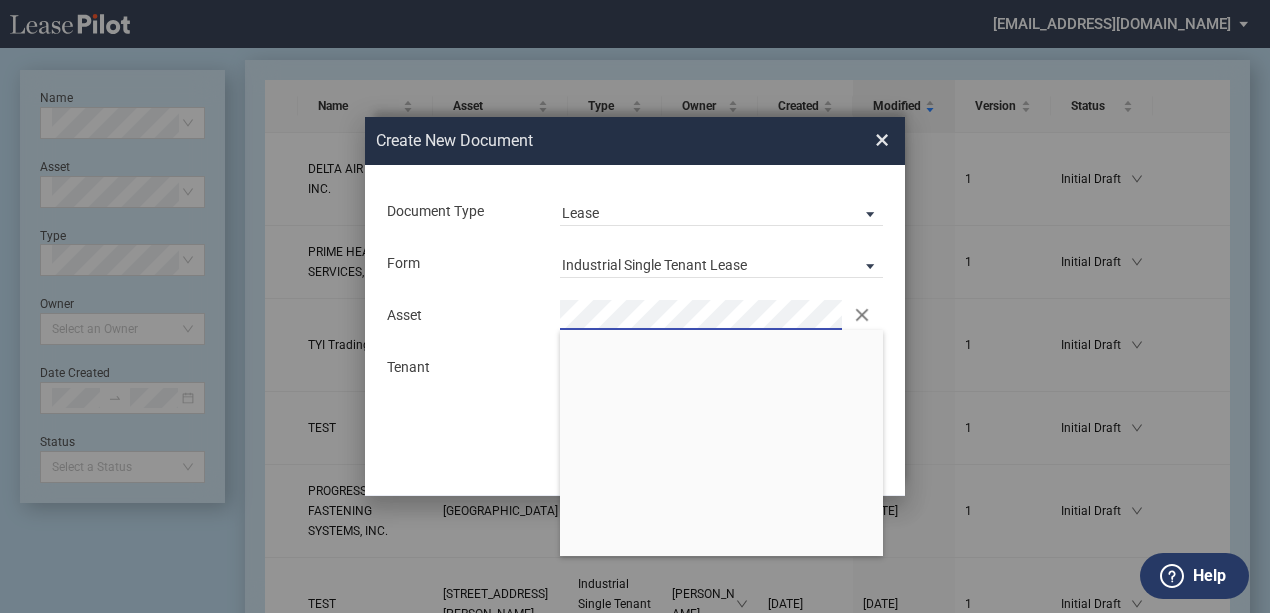 scroll, scrollTop: 0, scrollLeft: 0, axis: both 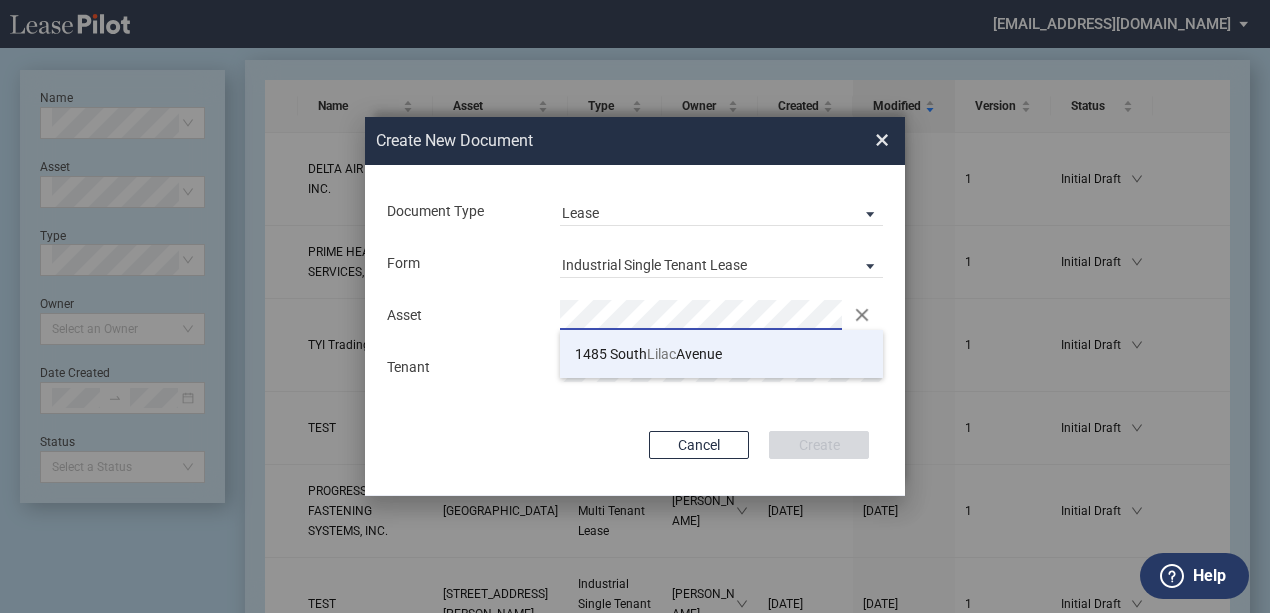 click on "1485 South  Lilac  Avenue" at bounding box center (721, 354) 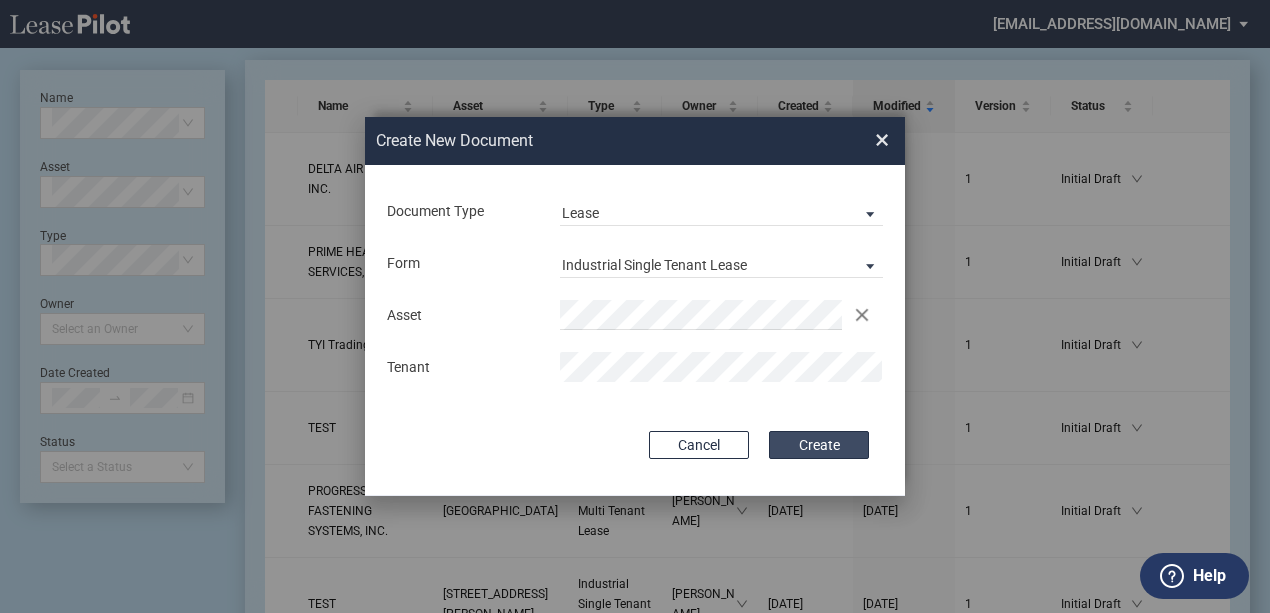 click on "Create" at bounding box center [819, 445] 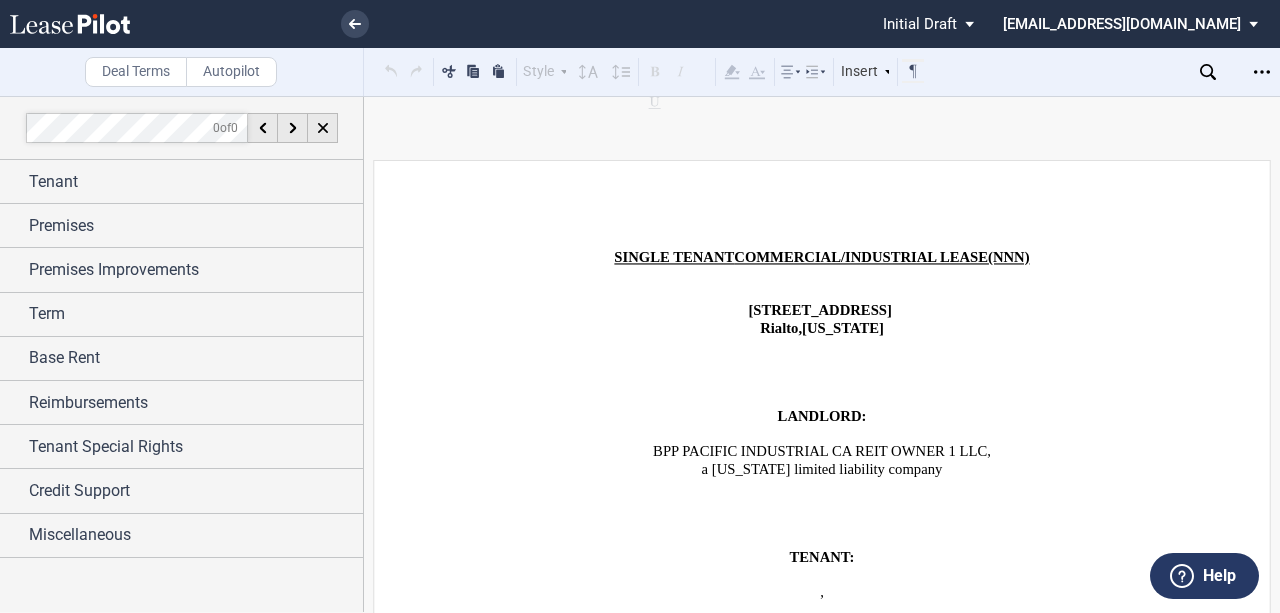 scroll, scrollTop: 0, scrollLeft: 0, axis: both 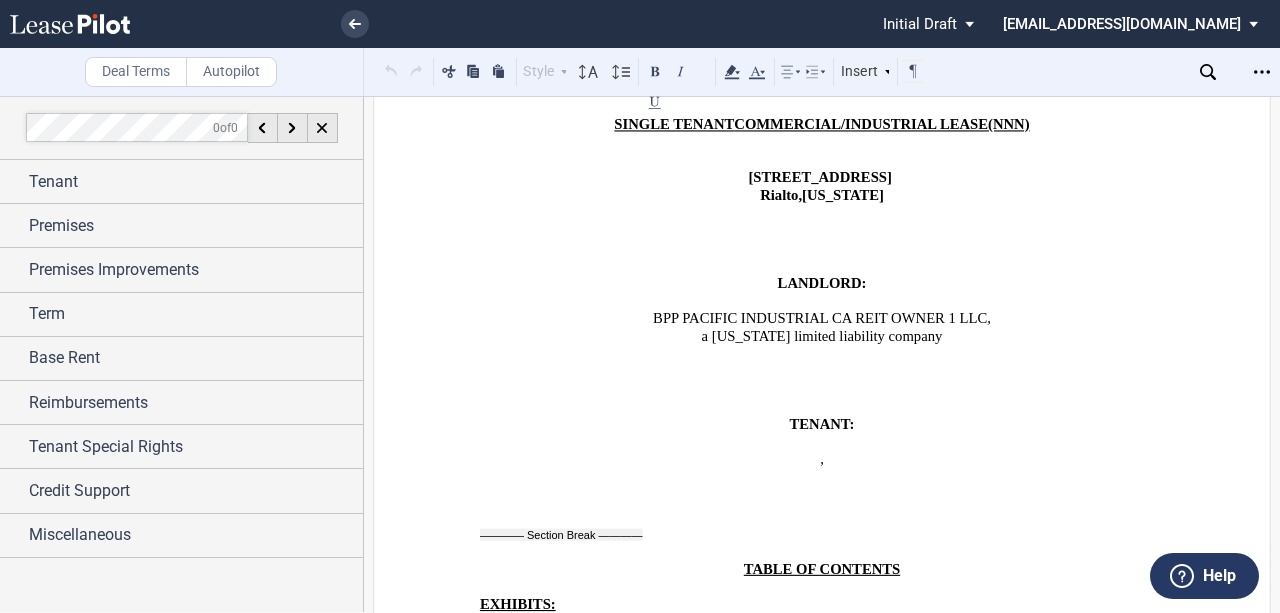 drag, startPoint x: 724, startPoint y: 176, endPoint x: 910, endPoint y: 170, distance: 186.09676 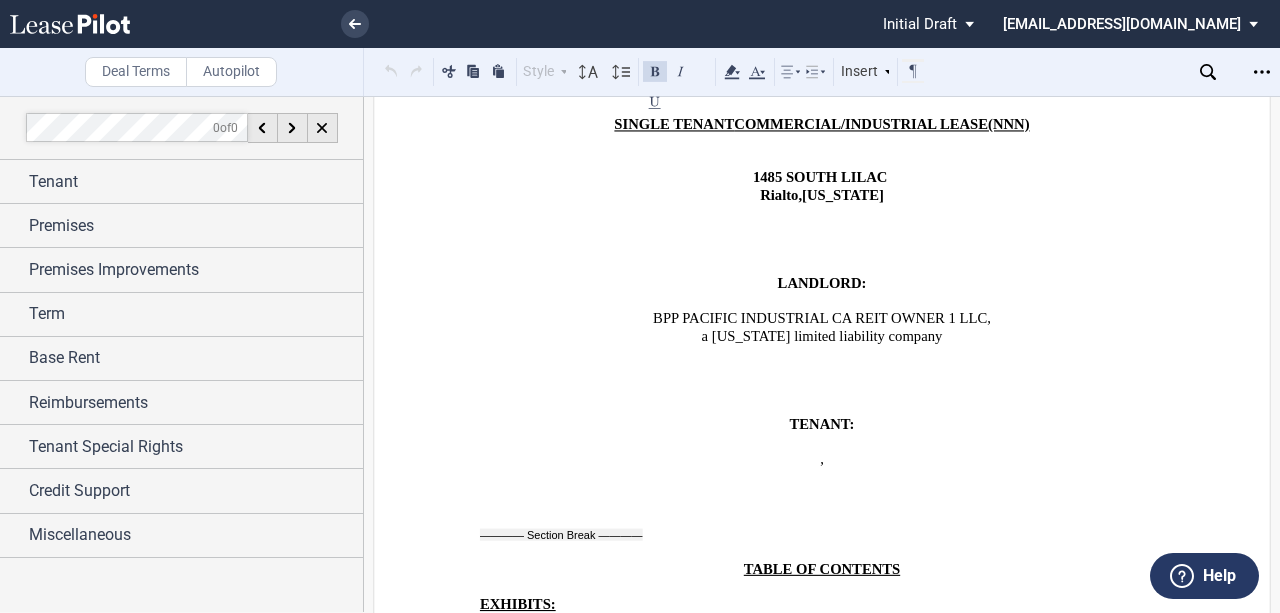 type 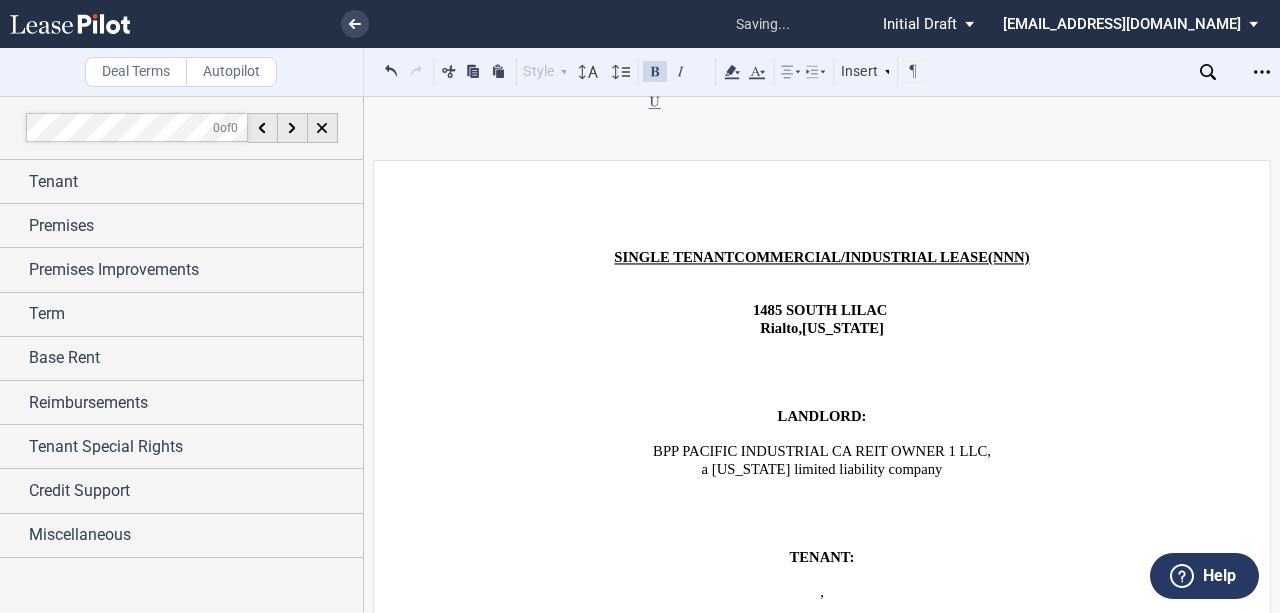 click on "1485 SOUTH LILAC" 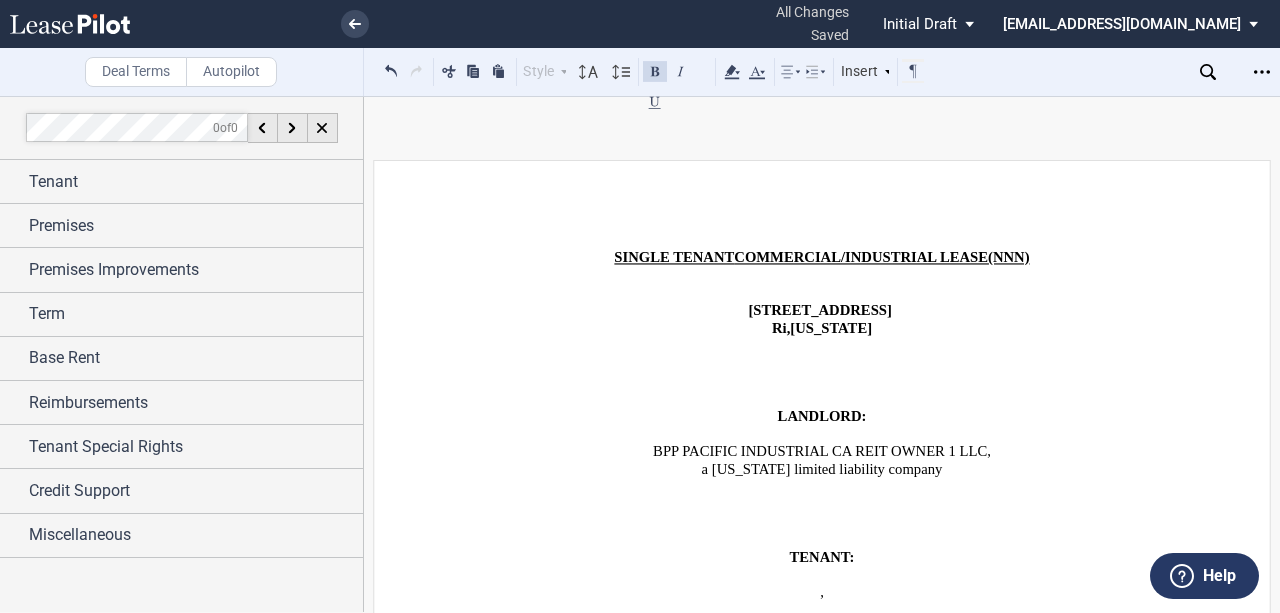 type 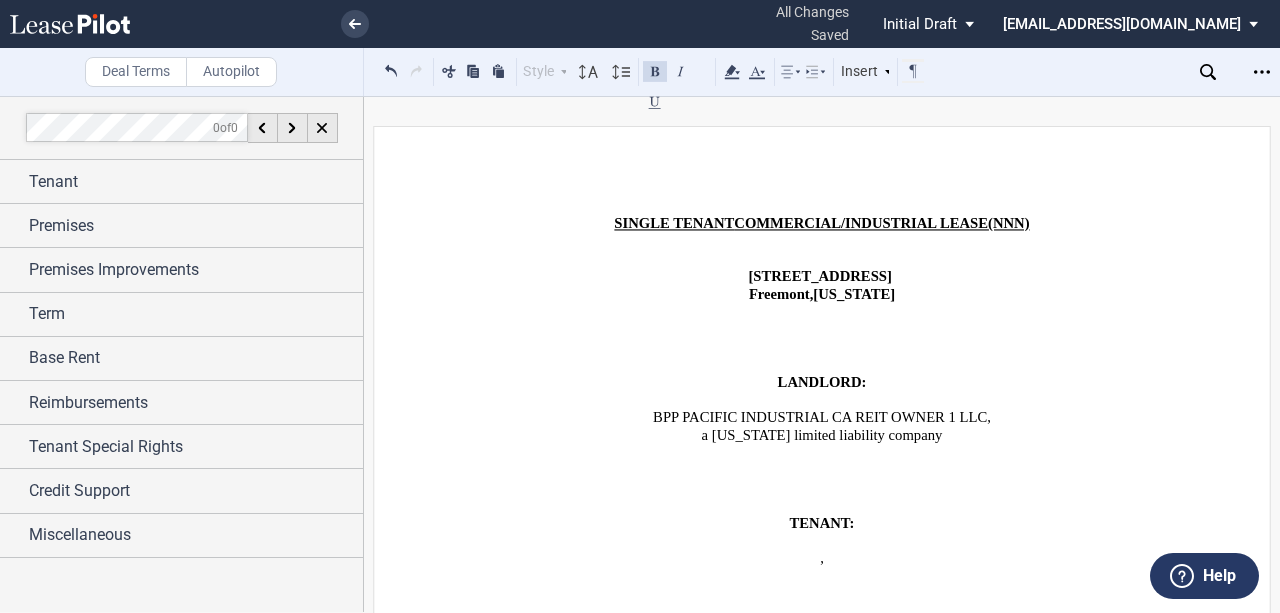 scroll, scrollTop: 133, scrollLeft: 0, axis: vertical 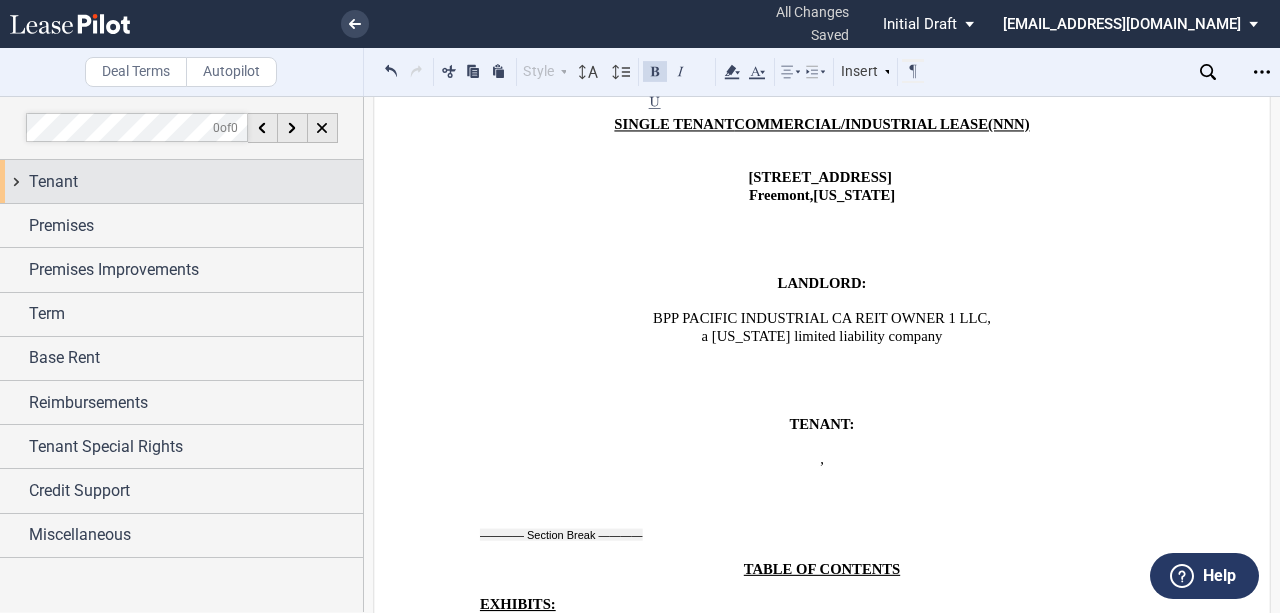 drag, startPoint x: 40, startPoint y: 178, endPoint x: 70, endPoint y: 182, distance: 30.265491 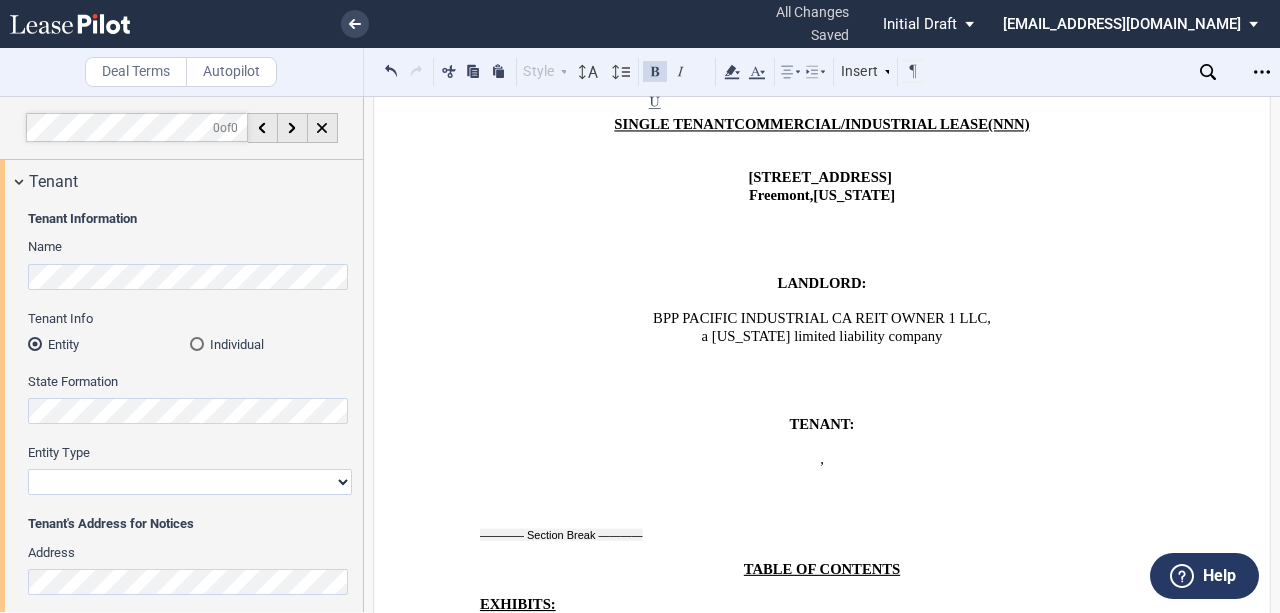 click on "State Formation" 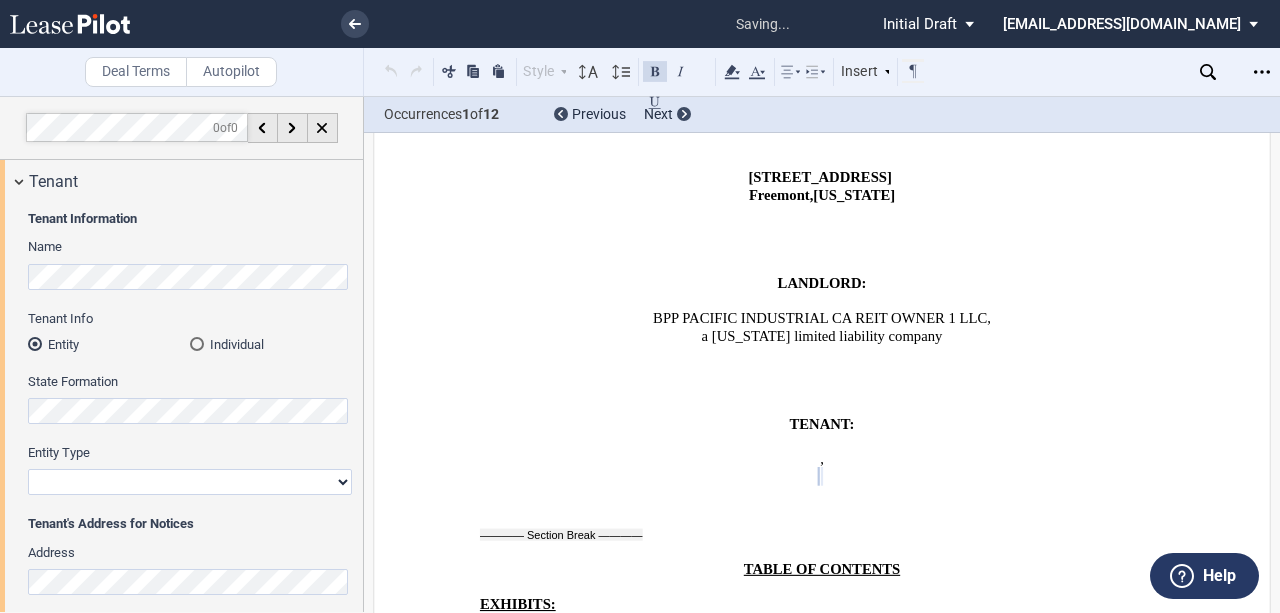 click on "Corporation
Limited Liability Company
General Partnership
Limited Partnership
Other" at bounding box center [190, 482] 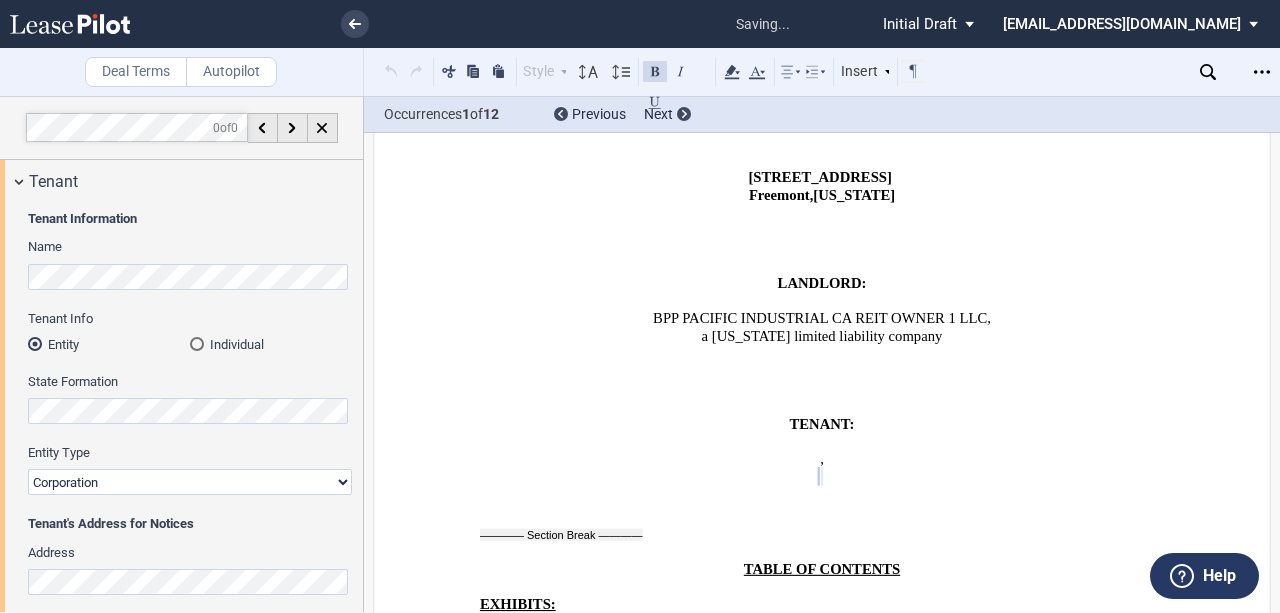 click on "Corporation
Limited Liability Company
General Partnership
Limited Partnership
Other" at bounding box center (190, 482) 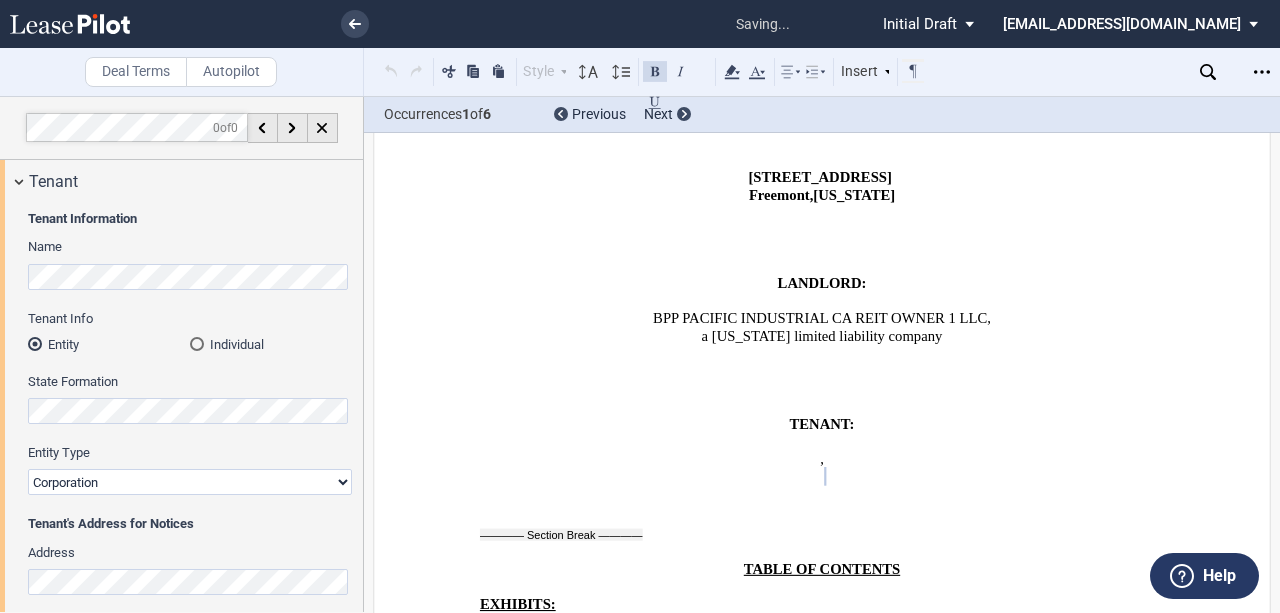 scroll, scrollTop: 400, scrollLeft: 0, axis: vertical 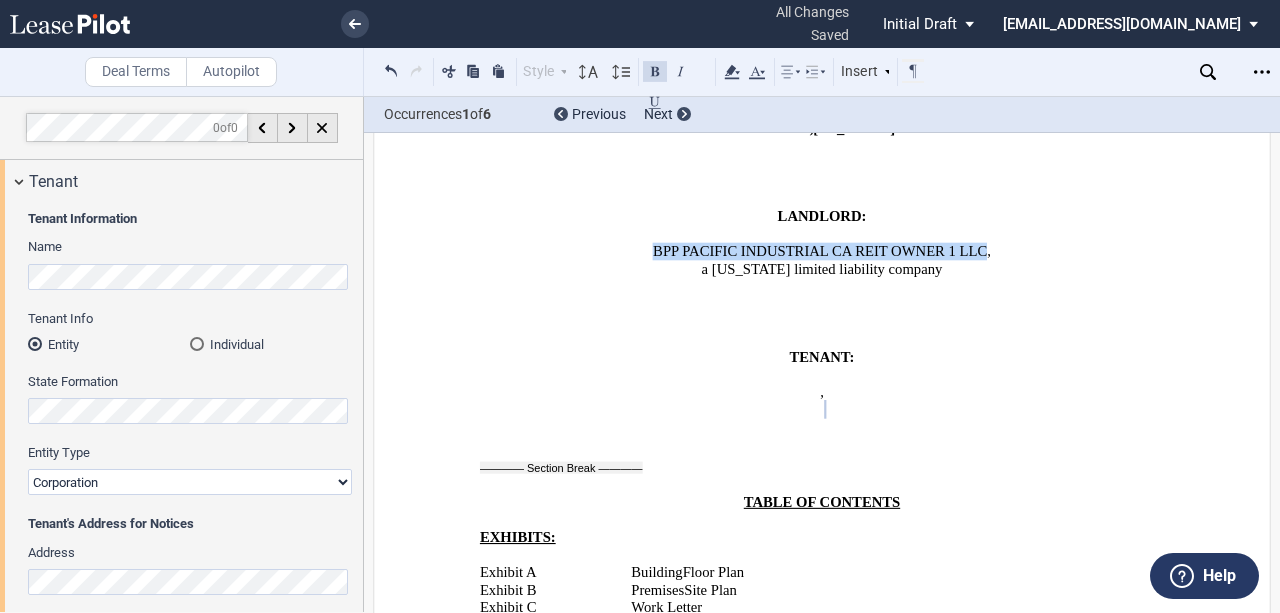 drag, startPoint x: 657, startPoint y: 242, endPoint x: 972, endPoint y: 242, distance: 315 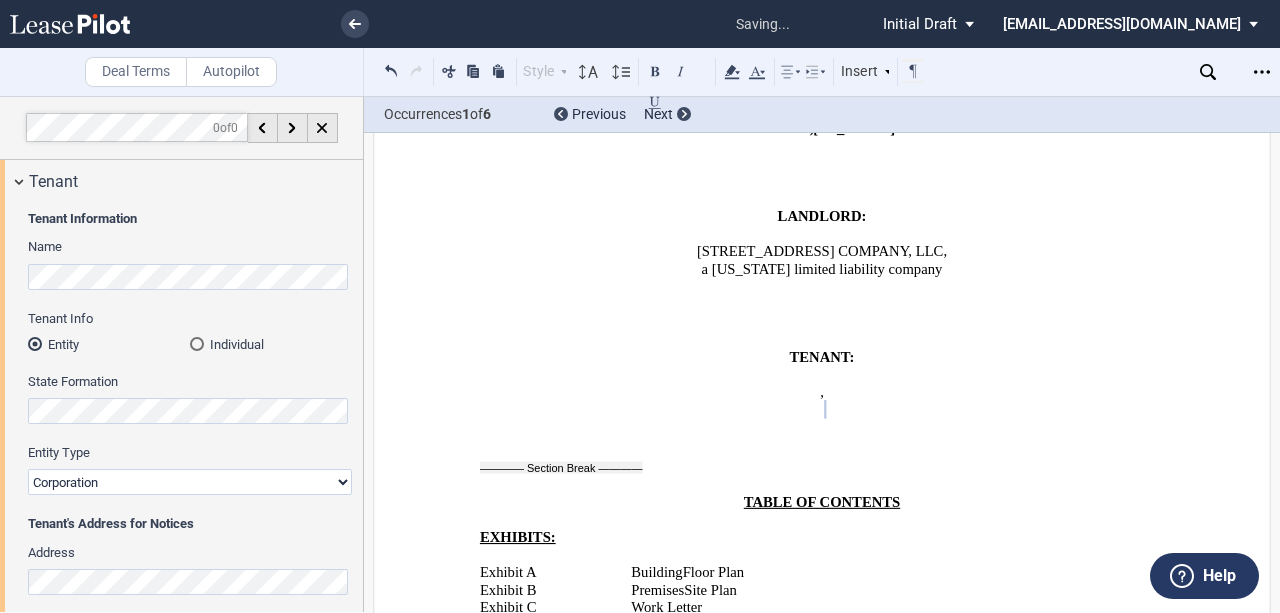 scroll, scrollTop: 600, scrollLeft: 0, axis: vertical 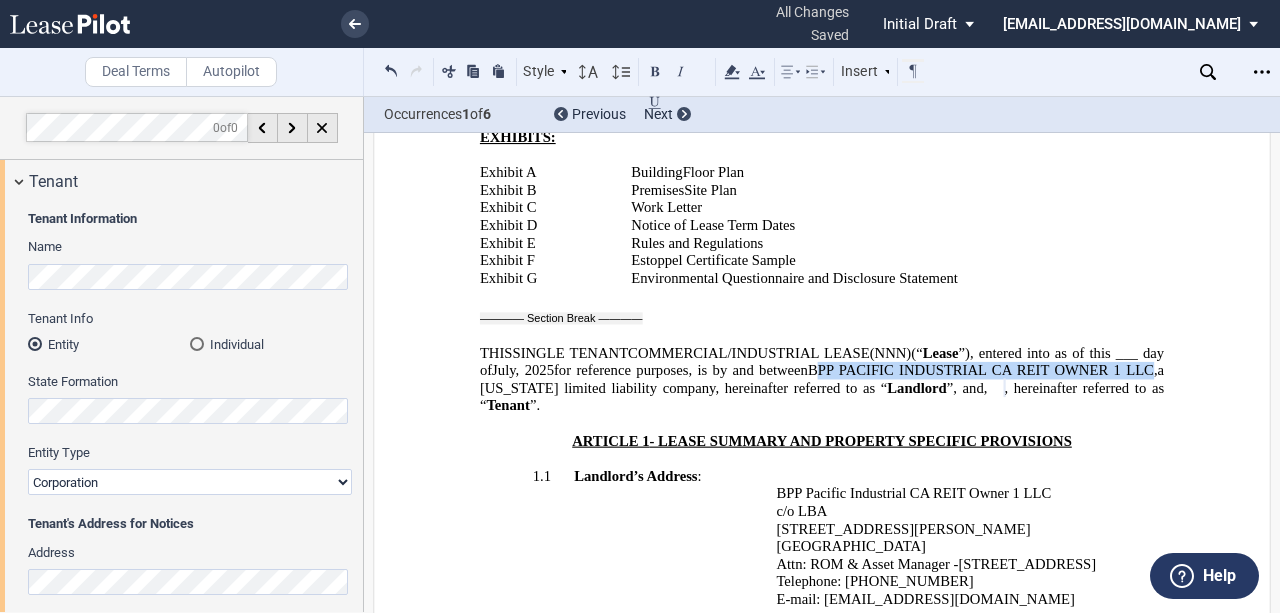 drag, startPoint x: 860, startPoint y: 342, endPoint x: 502, endPoint y: 364, distance: 358.67535 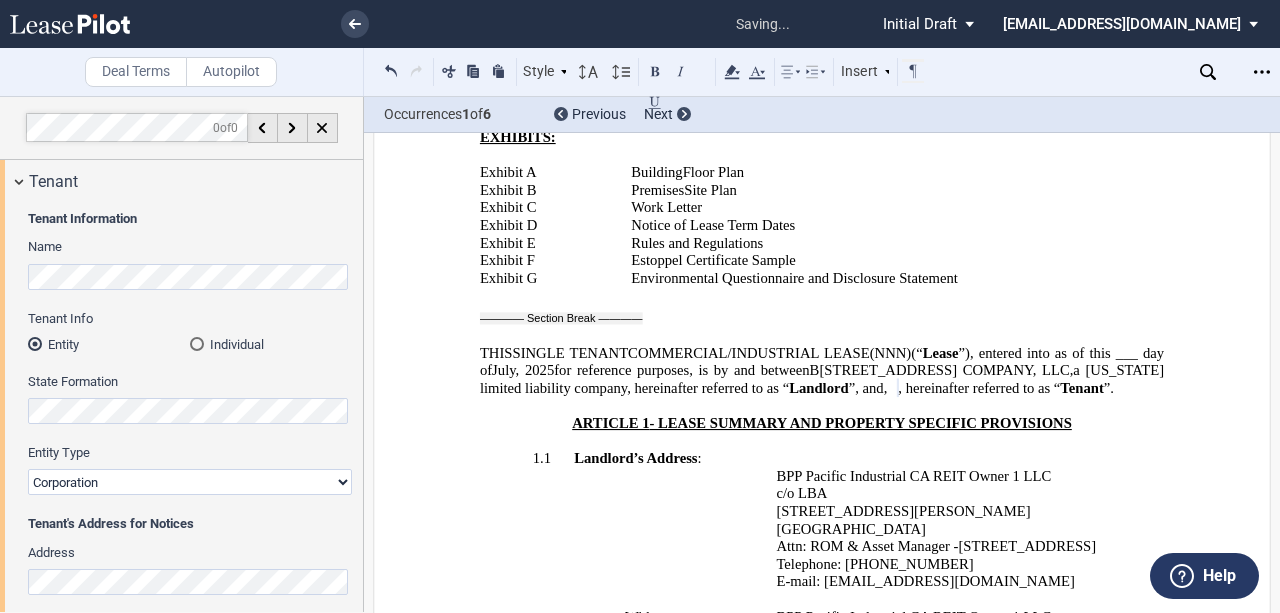 click on "[STREET_ADDRESS] COMPANY, LLC" 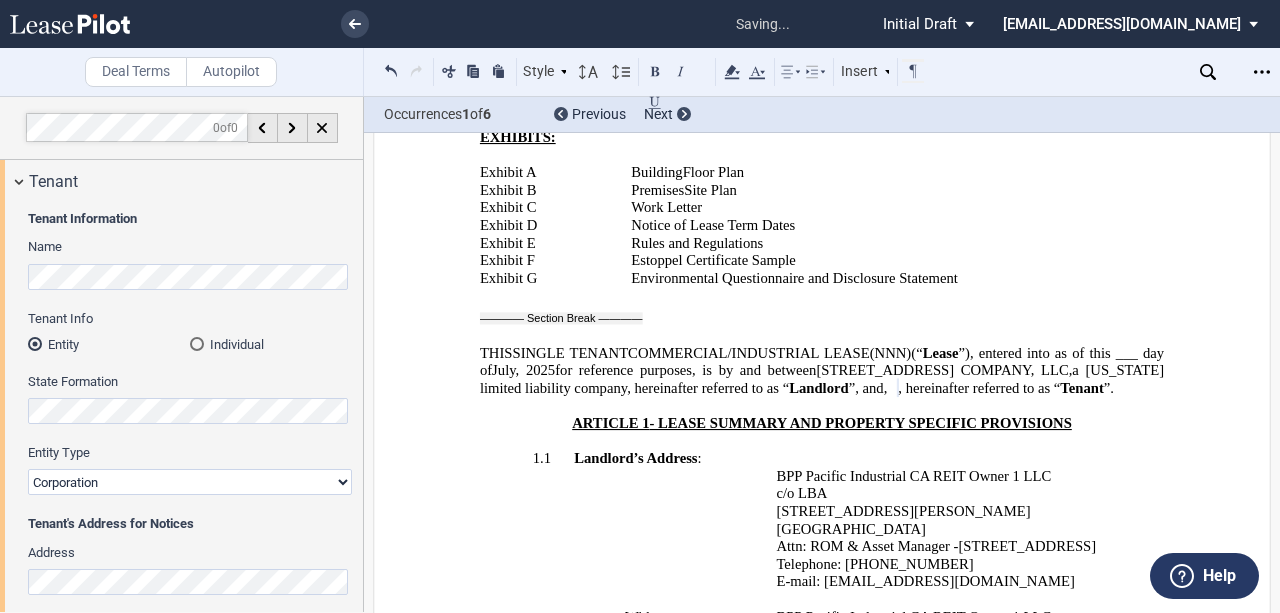 click on "﻿
MULTI-TENANT SINGLE TENANT  COMMERCIAL/INDUSTRIAL LEASE  (NNN)  (MG)
﻿
﻿
[STREET_ADDRESS]
[GEOGRAPHIC_DATA],  [US_STATE]
﻿
﻿
﻿
﻿
LANDLORD:
﻿
[STREET_ADDRESS] COMPANY, LLC ﻿ ,
a   [US_STATE]   limited liability company
﻿
﻿
﻿
﻿
TENANT:
﻿
﻿ ﻿ ,
﻿ ﻿   ﻿ ﻿   ﻿ ﻿ an individual
﻿
﻿
TABLE OF CONTENTS
!!TOC \o "1-1" \h \z \u!!
﻿
EXHIBITS:
﻿
Exhibit   ﻿ A ﻿
﻿
Premises Building  Floor Plan" at bounding box center (822, 21706) 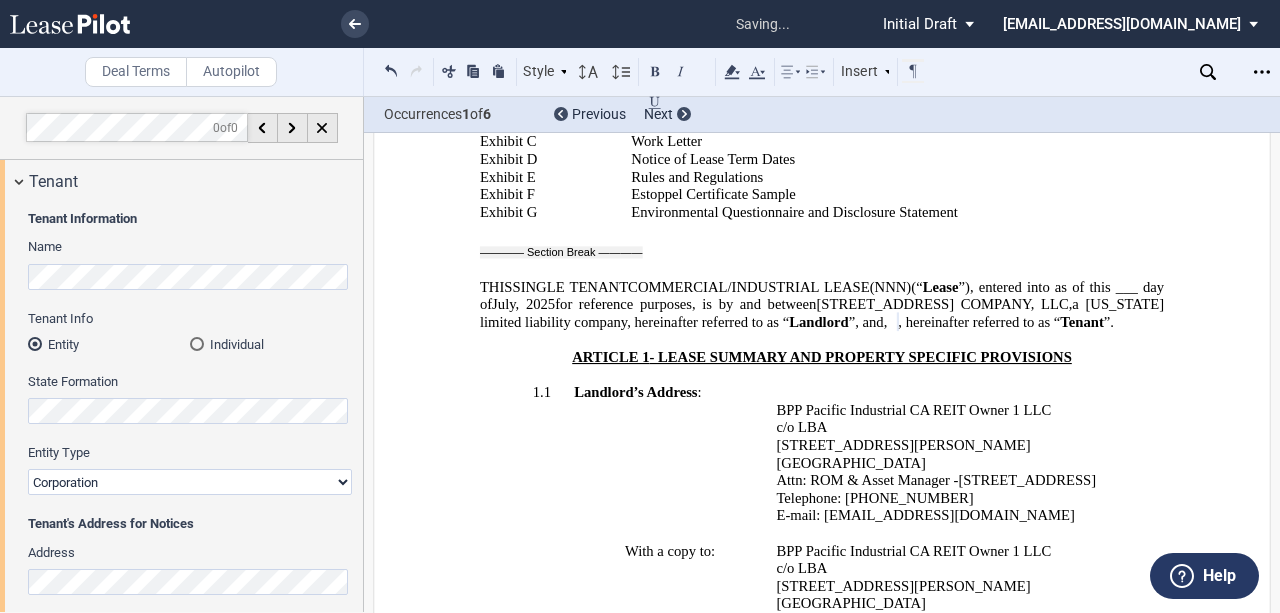 scroll, scrollTop: 733, scrollLeft: 0, axis: vertical 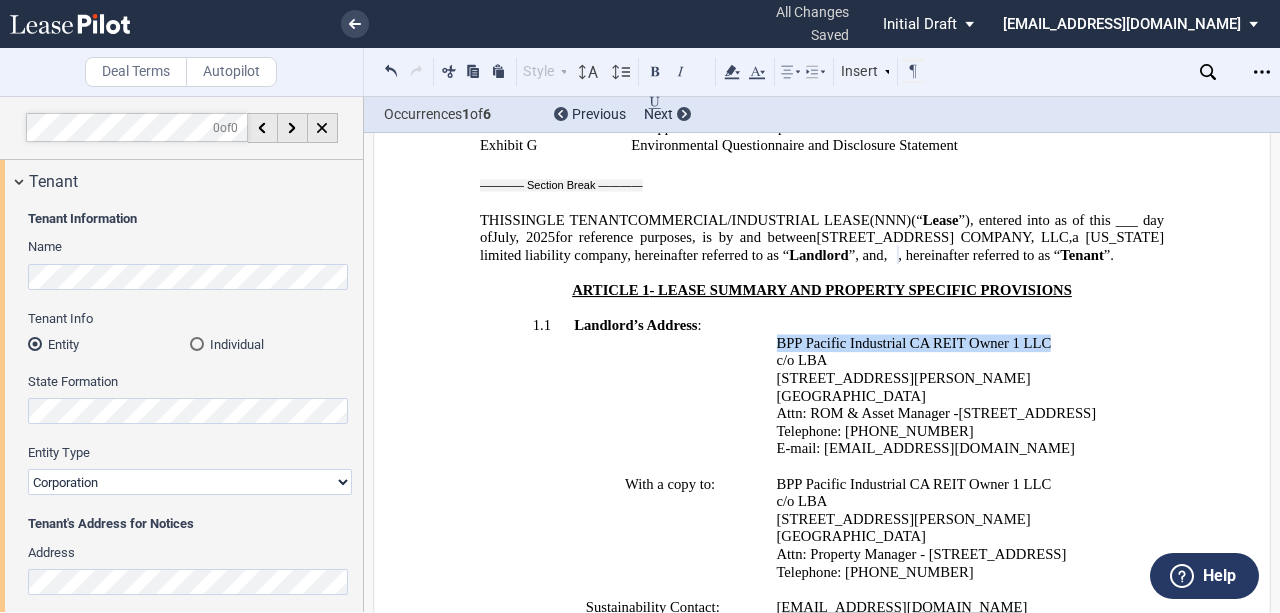 drag, startPoint x: 773, startPoint y: 330, endPoint x: 1043, endPoint y: 328, distance: 270.00742 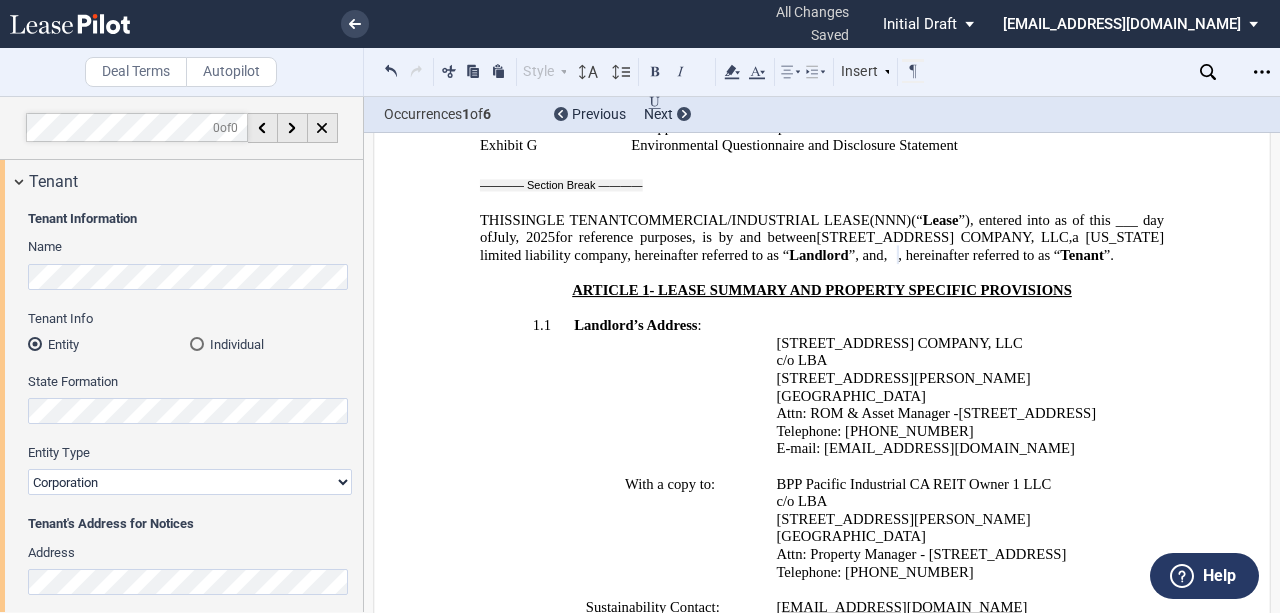 drag, startPoint x: 1004, startPoint y: 391, endPoint x: 971, endPoint y: 399, distance: 33.955853 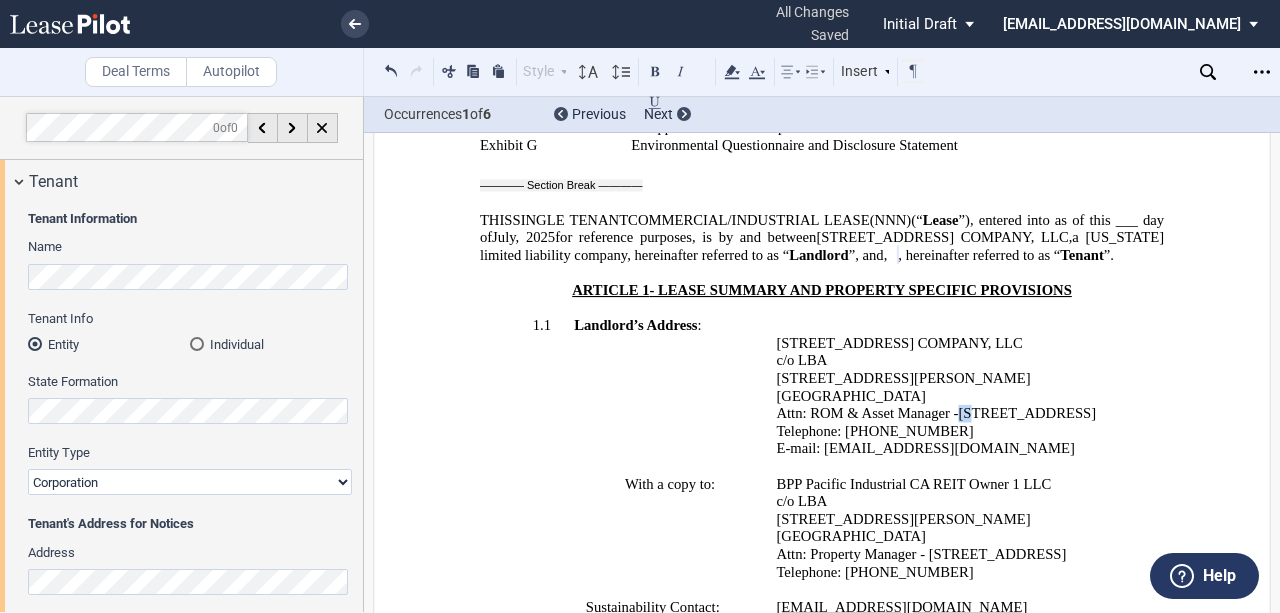type 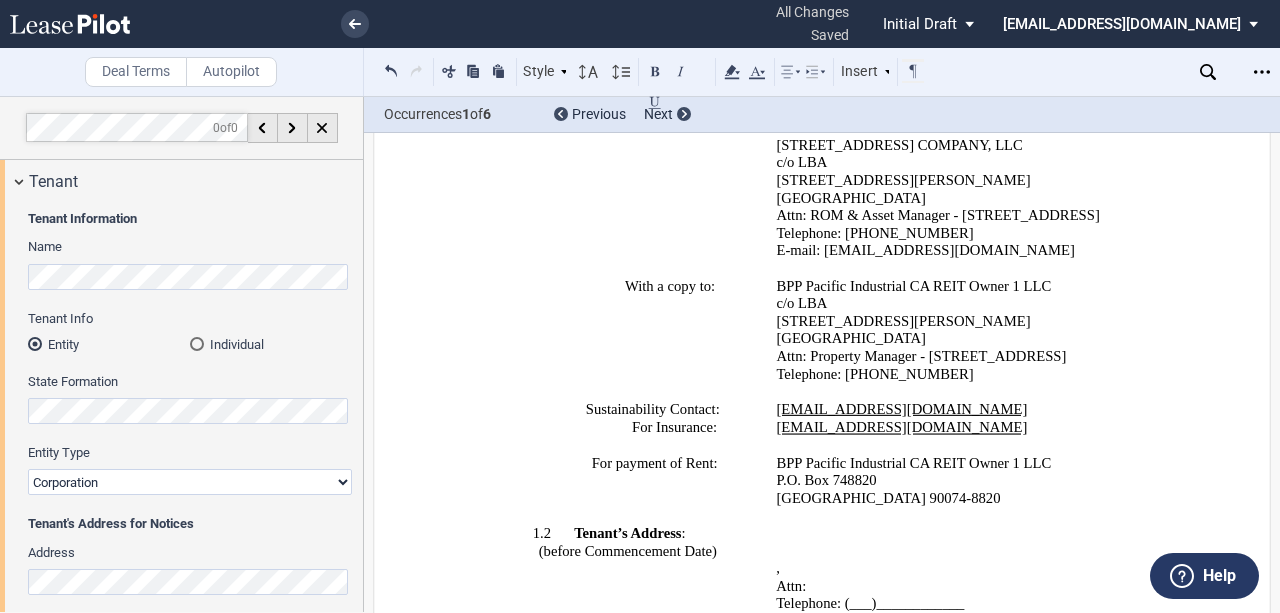 scroll, scrollTop: 933, scrollLeft: 0, axis: vertical 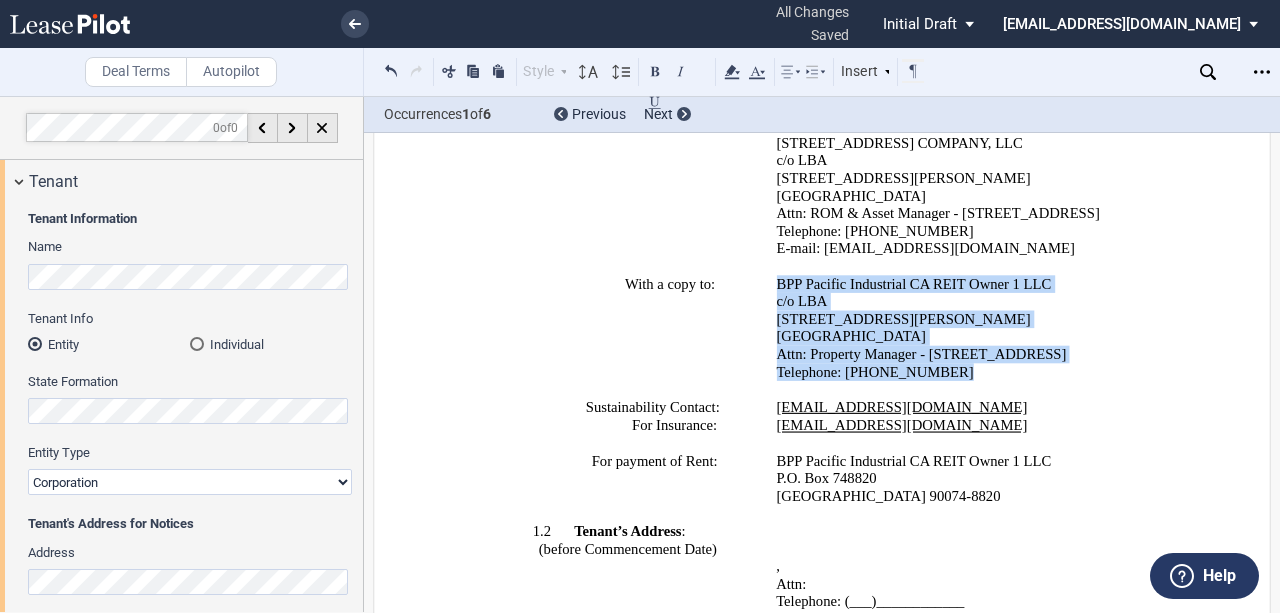 drag, startPoint x: 944, startPoint y: 344, endPoint x: 866, endPoint y: 324, distance: 80.523285 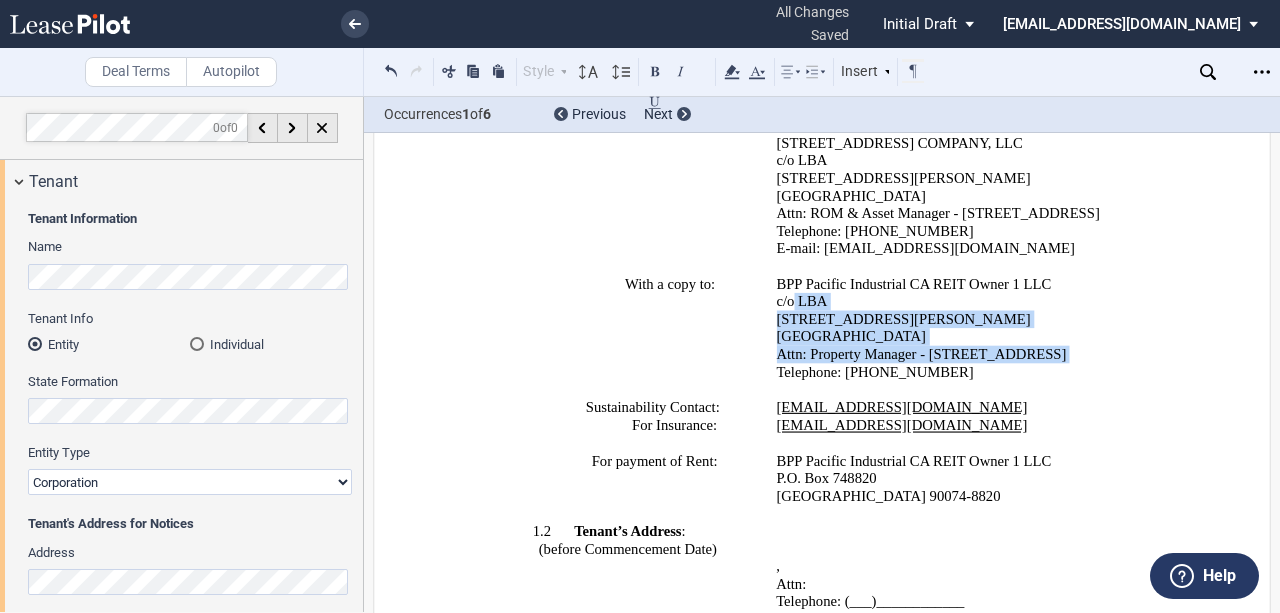 click on "[STREET_ADDRESS][PERSON_NAME]" 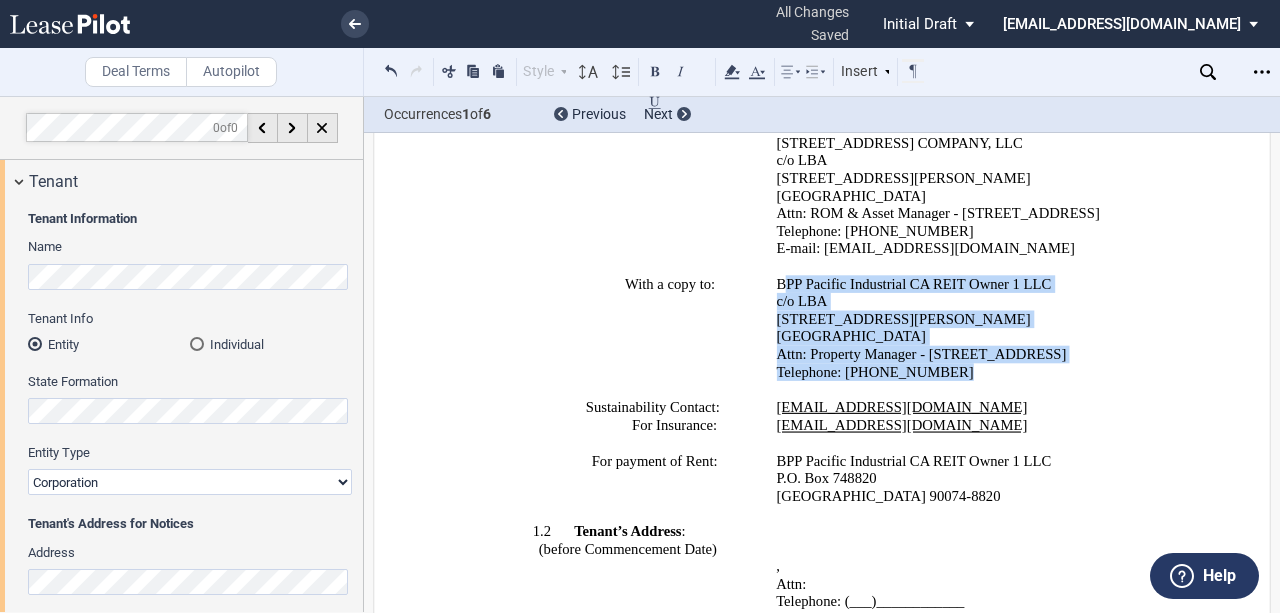 drag, startPoint x: 940, startPoint y: 350, endPoint x: 781, endPoint y: 268, distance: 178.89941 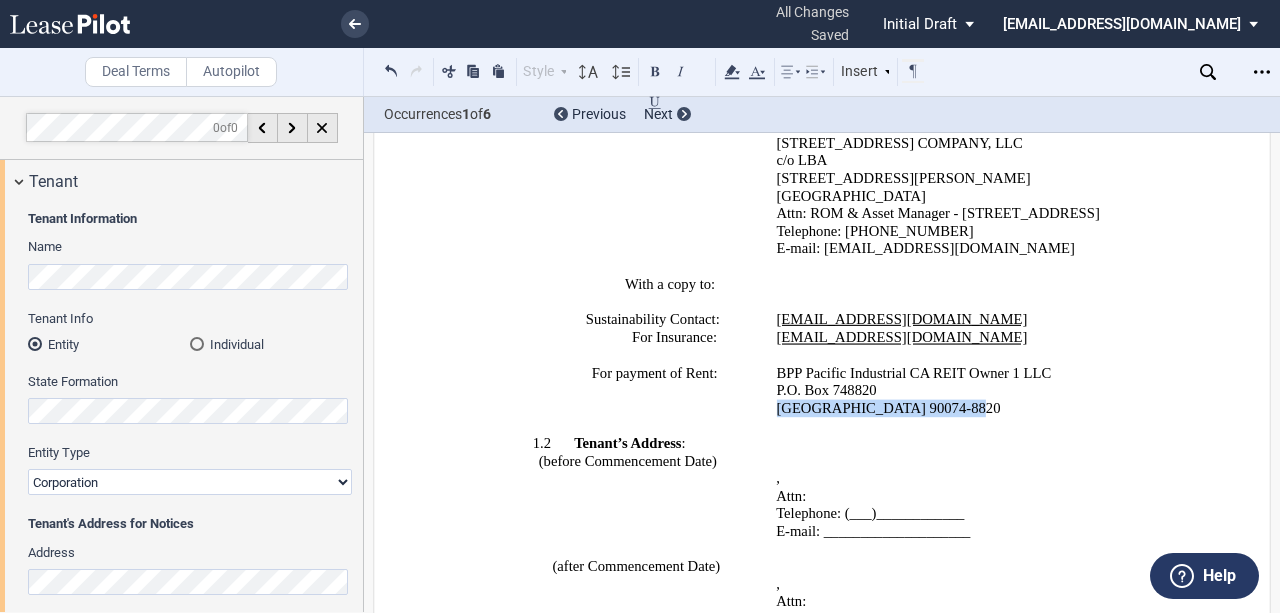 drag, startPoint x: 947, startPoint y: 382, endPoint x: 774, endPoint y: 380, distance: 173.01157 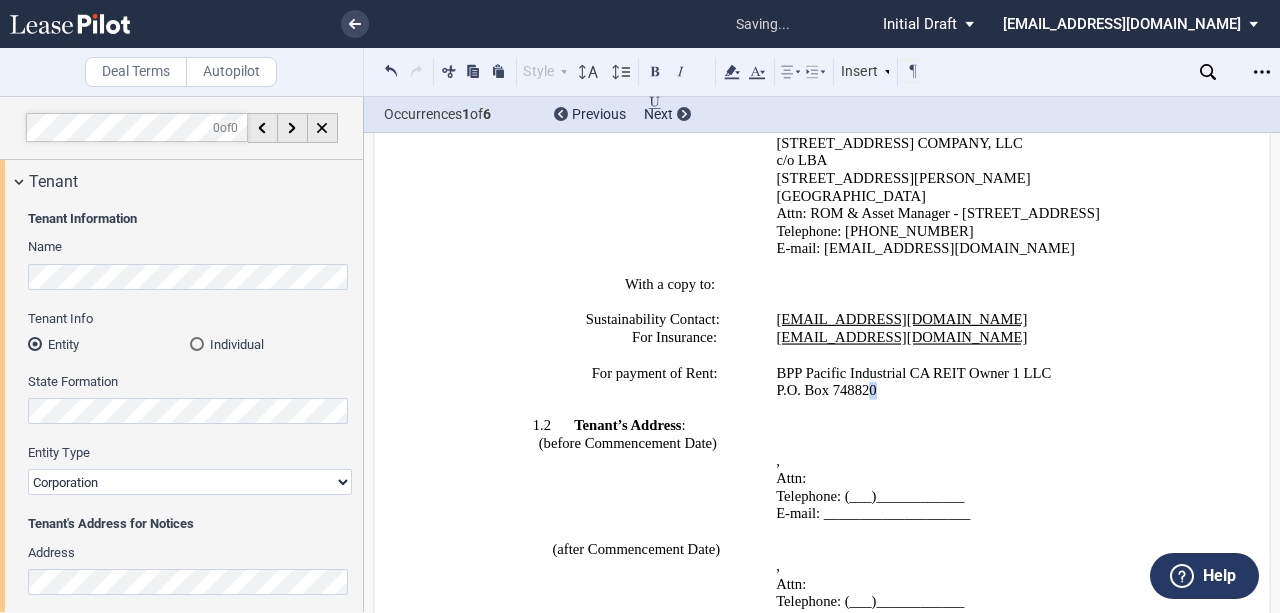 drag, startPoint x: 879, startPoint y: 370, endPoint x: 793, endPoint y: 360, distance: 86.579445 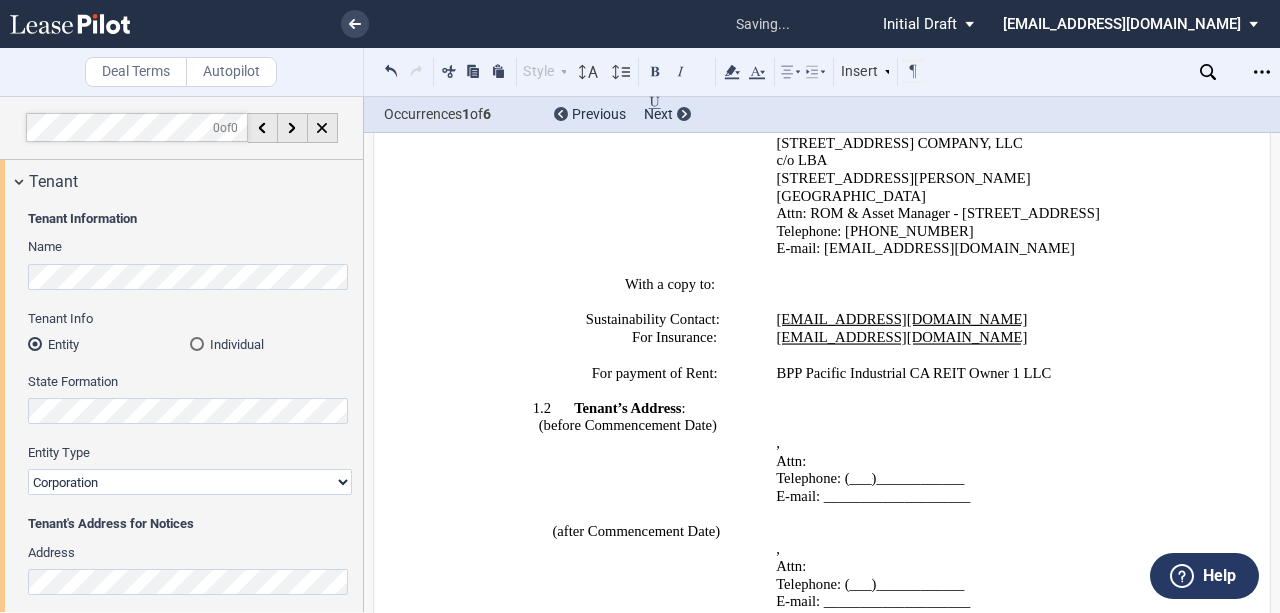 click on "BPP Pacific Industrial CA REIT Owner 1 LLC" at bounding box center (977, 373) 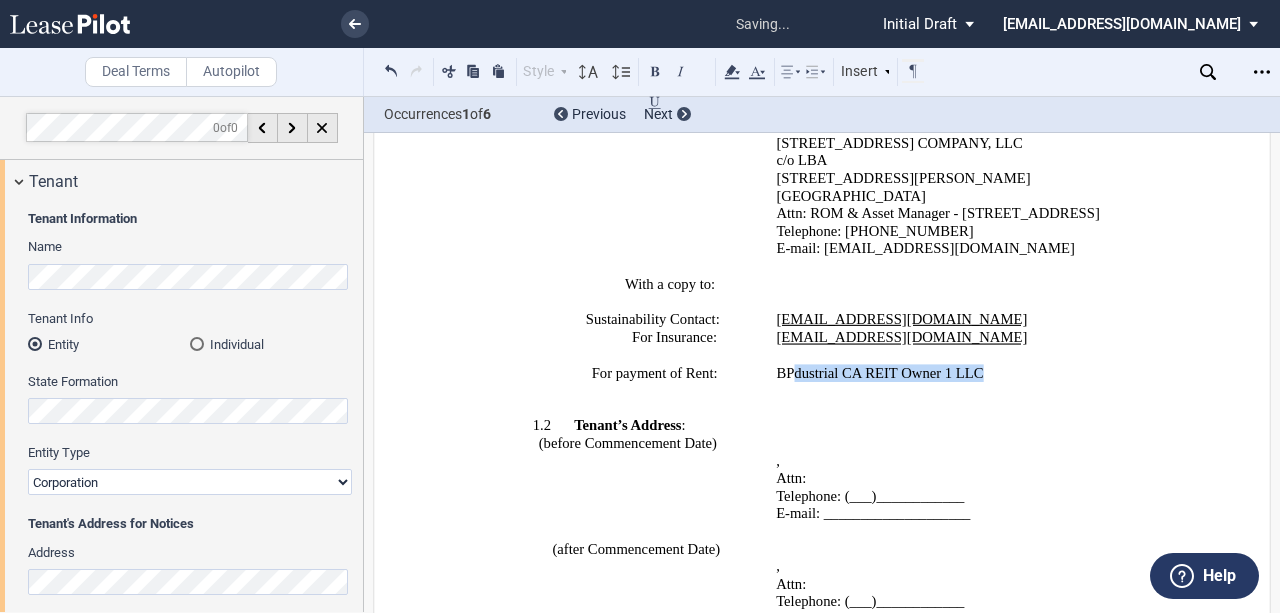drag, startPoint x: 786, startPoint y: 351, endPoint x: 978, endPoint y: 350, distance: 192.00261 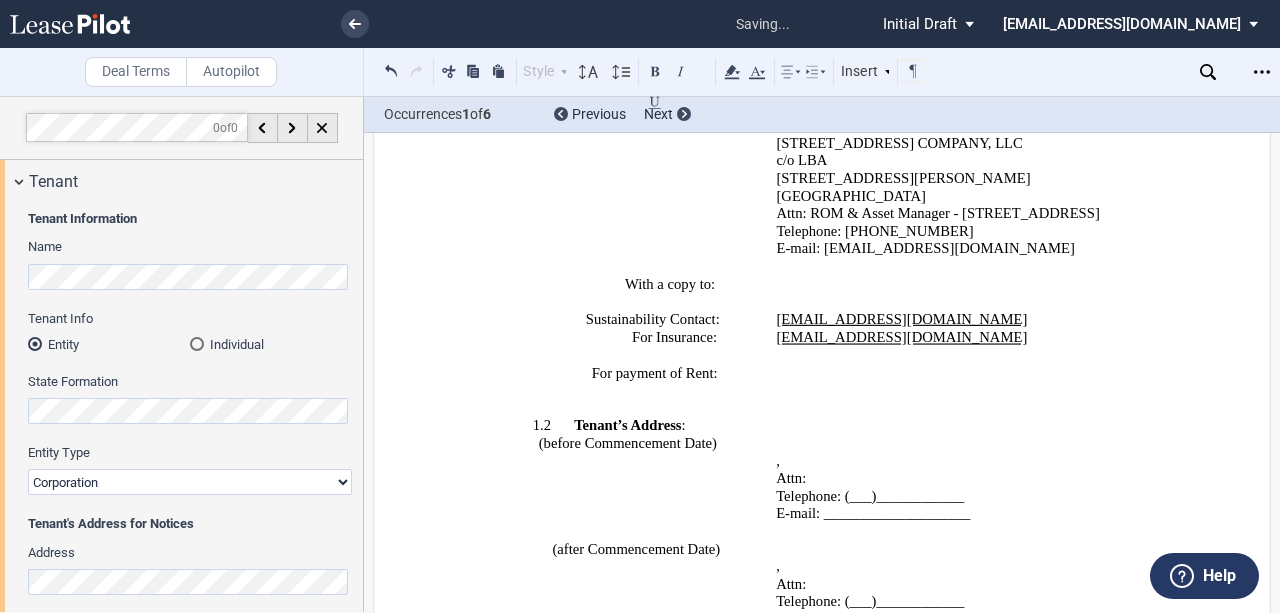 scroll, scrollTop: 1266, scrollLeft: 0, axis: vertical 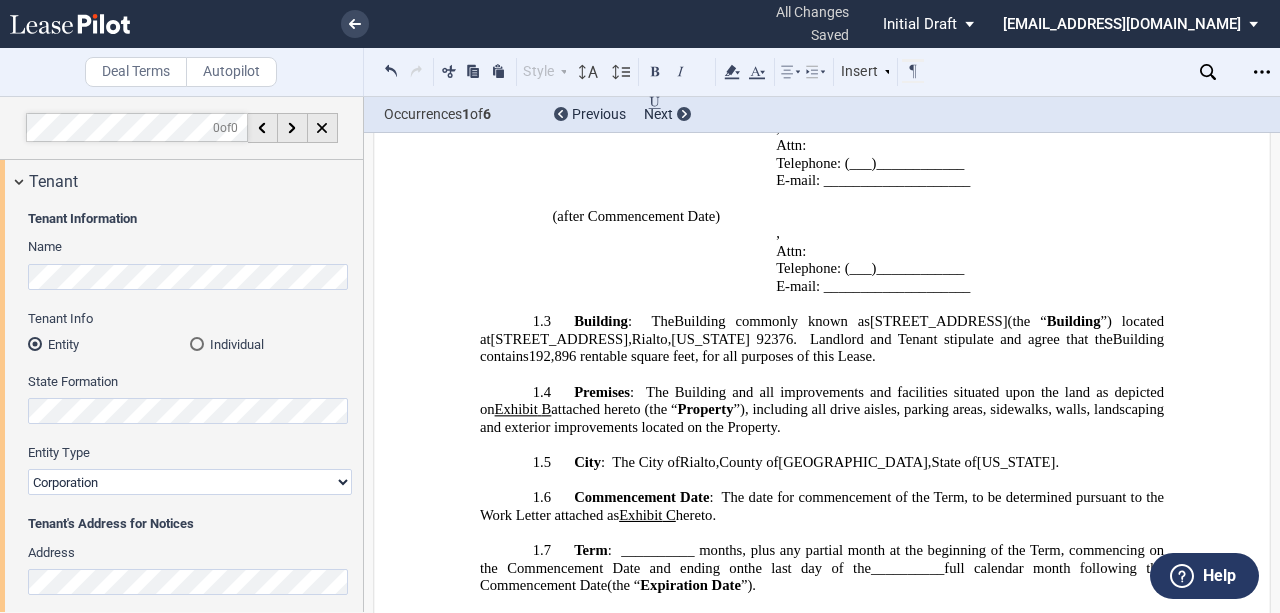 click on "E-mail: ____________________" 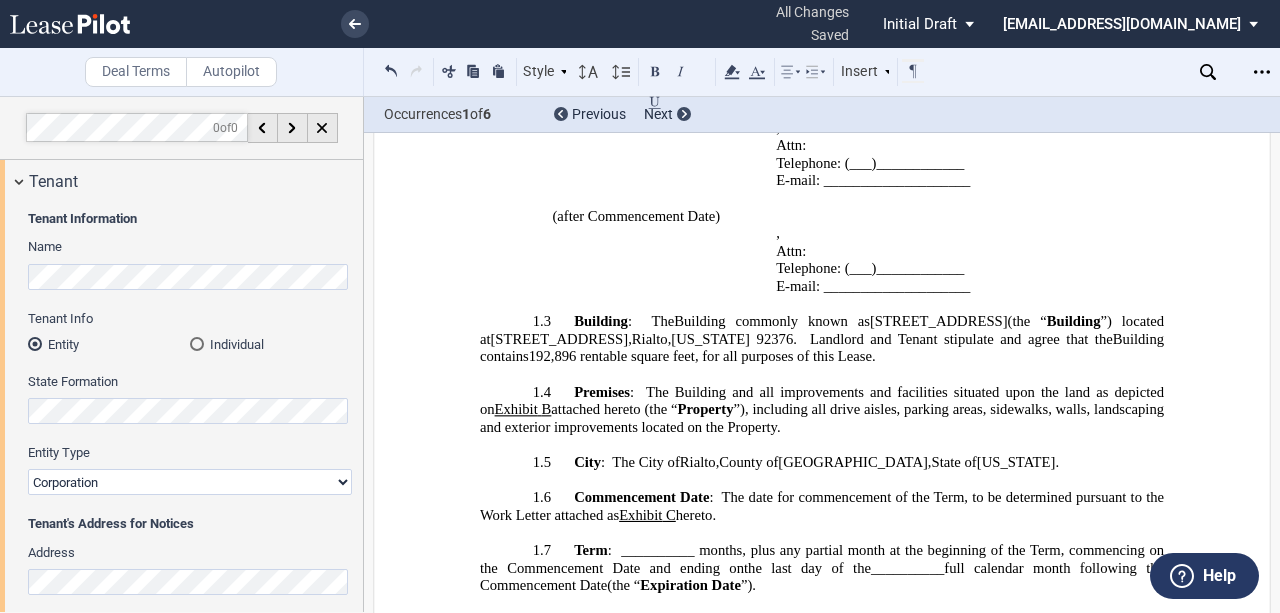 drag, startPoint x: 846, startPoint y: 287, endPoint x: 996, endPoint y: 284, distance: 150.03 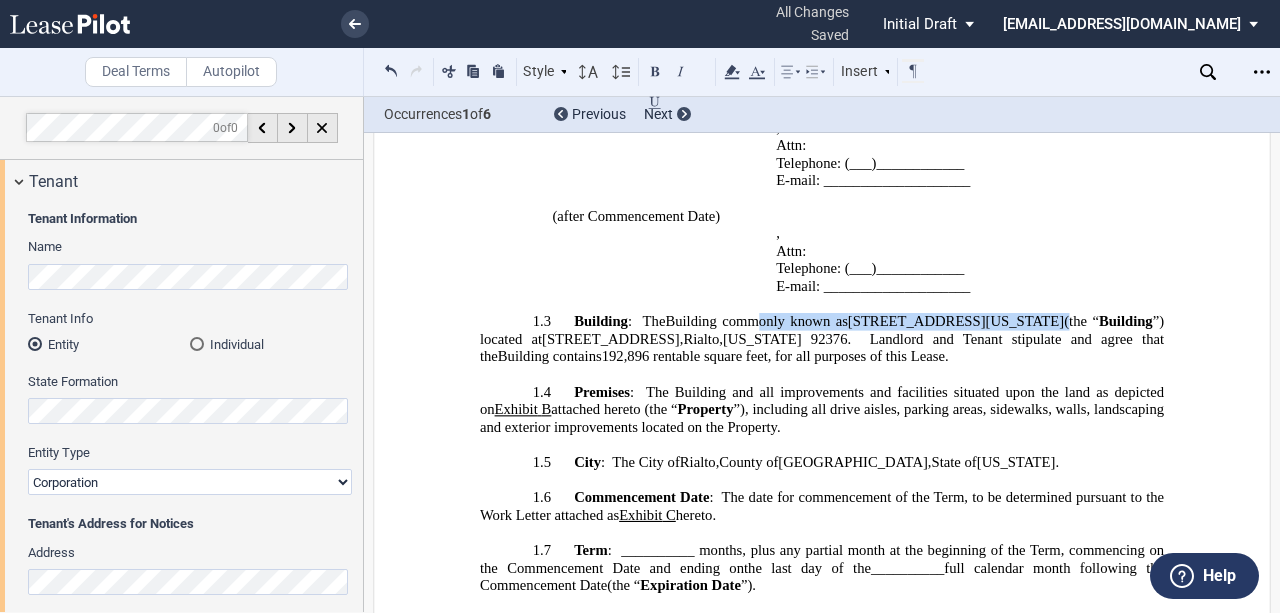 drag, startPoint x: 772, startPoint y: 288, endPoint x: 1138, endPoint y: 286, distance: 366.00546 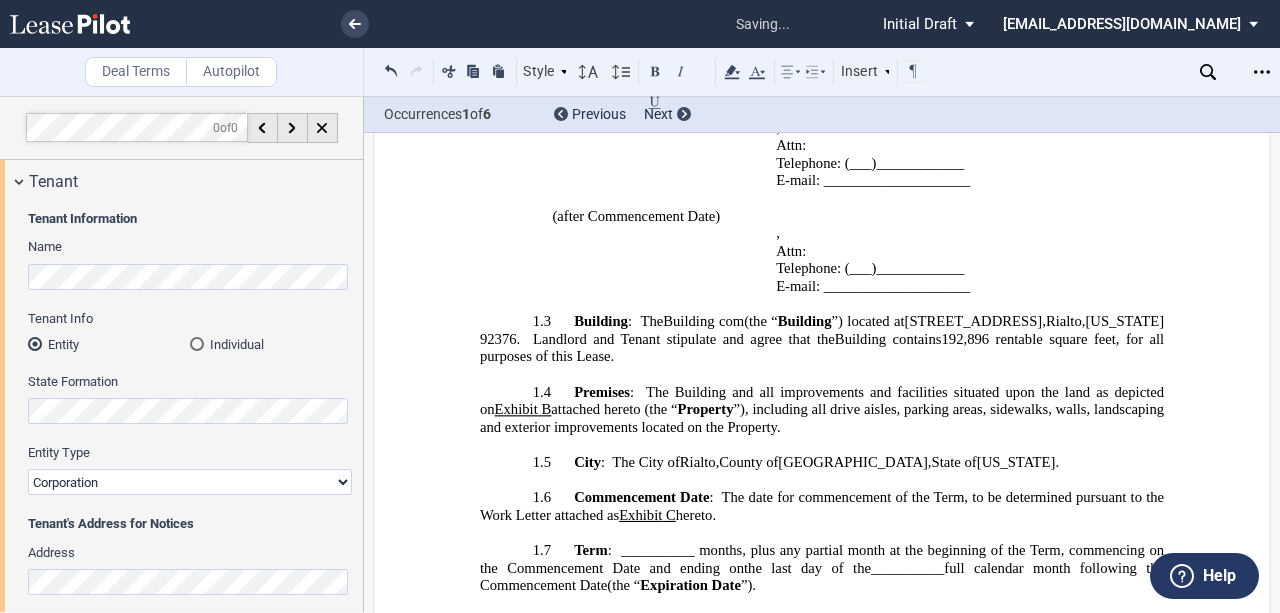 type 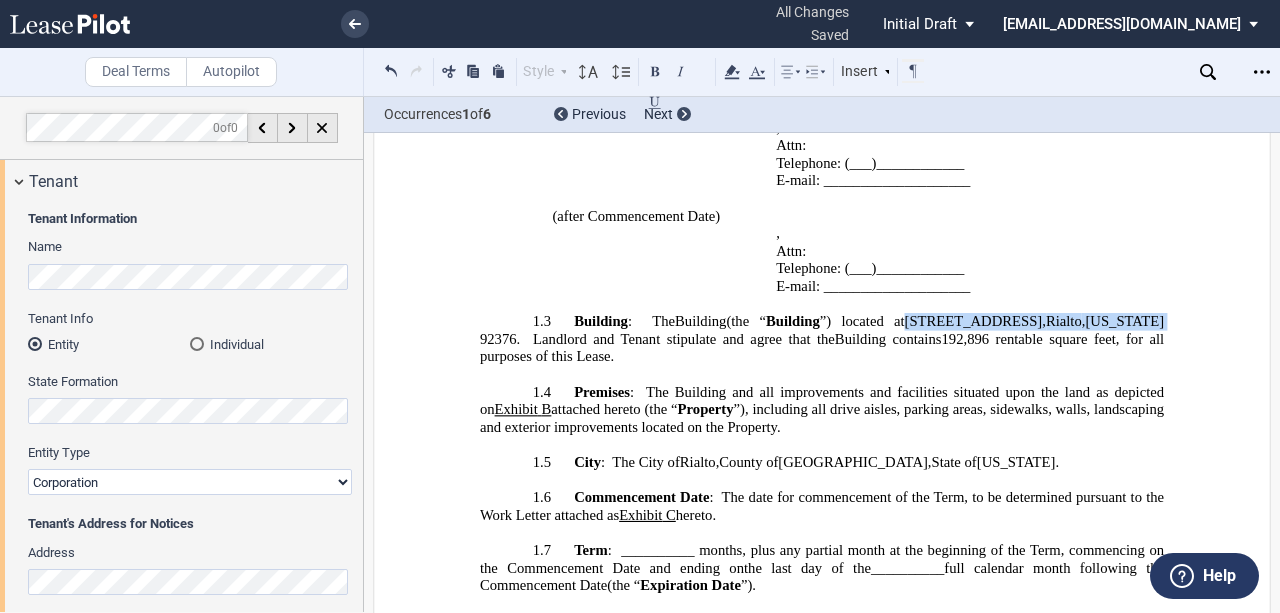 drag, startPoint x: 896, startPoint y: 289, endPoint x: 1162, endPoint y: 288, distance: 266.0019 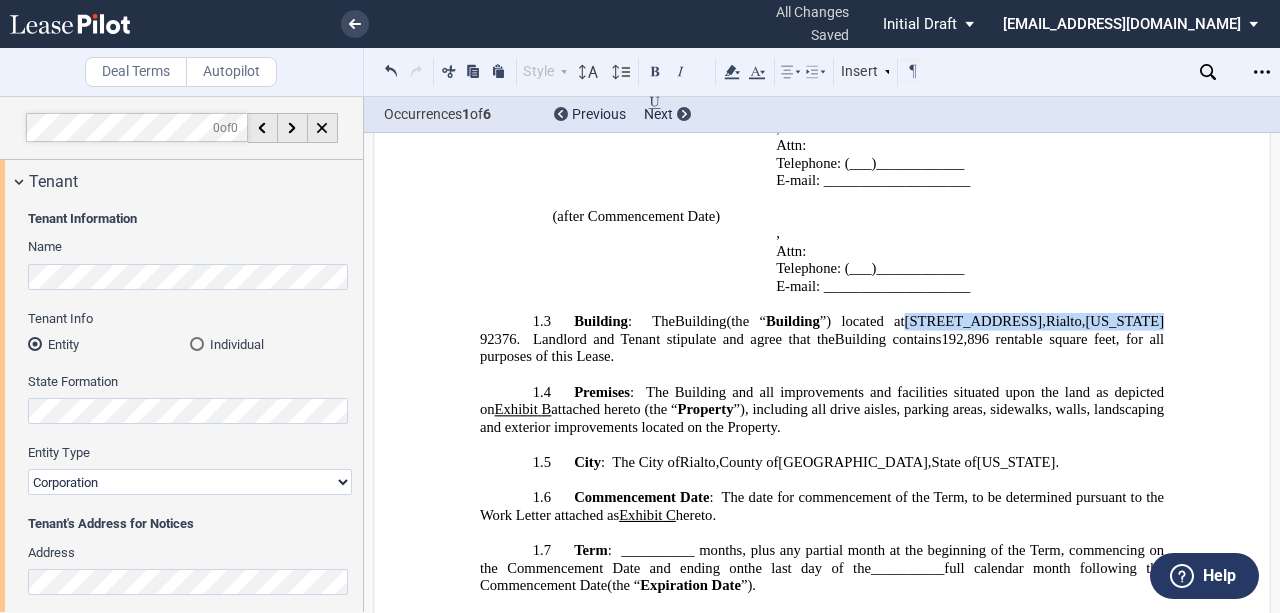 drag, startPoint x: 1140, startPoint y: 285, endPoint x: 884, endPoint y: 288, distance: 256.01758 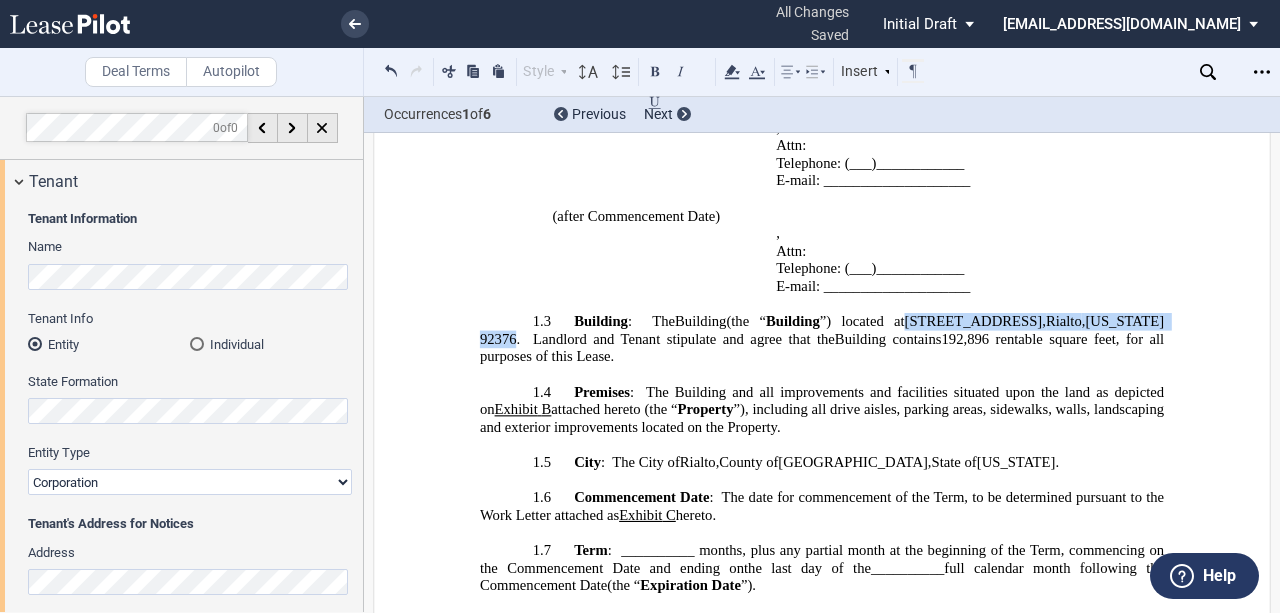drag, startPoint x: 894, startPoint y: 286, endPoint x: 509, endPoint y: 309, distance: 385.6864 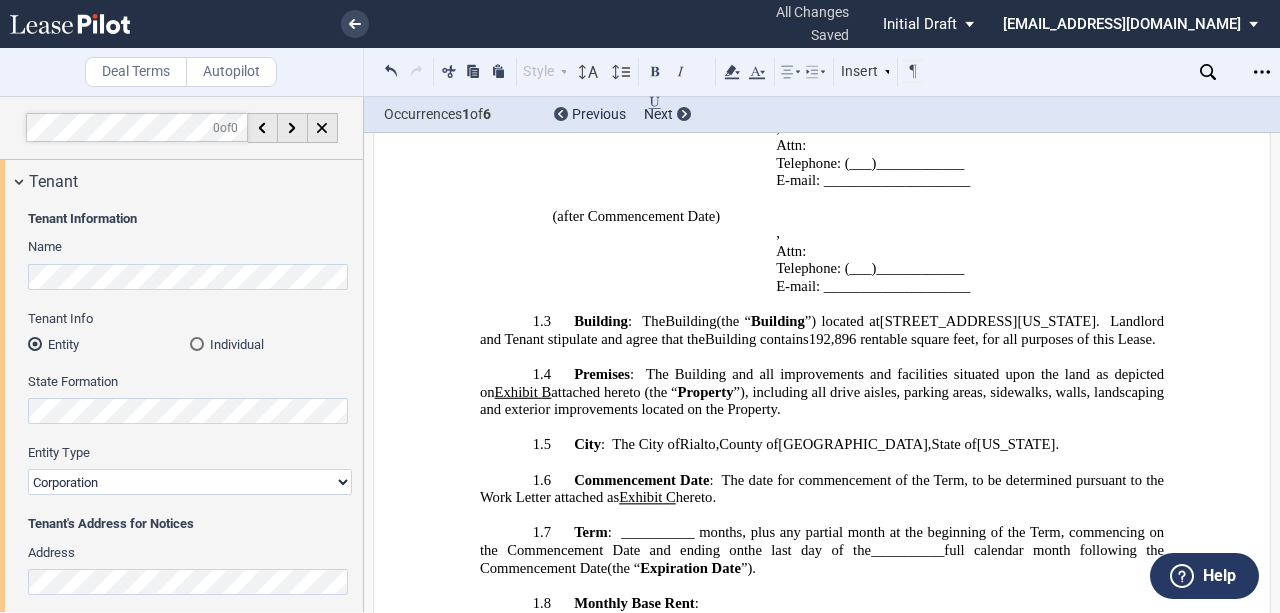 click on "”) located at" 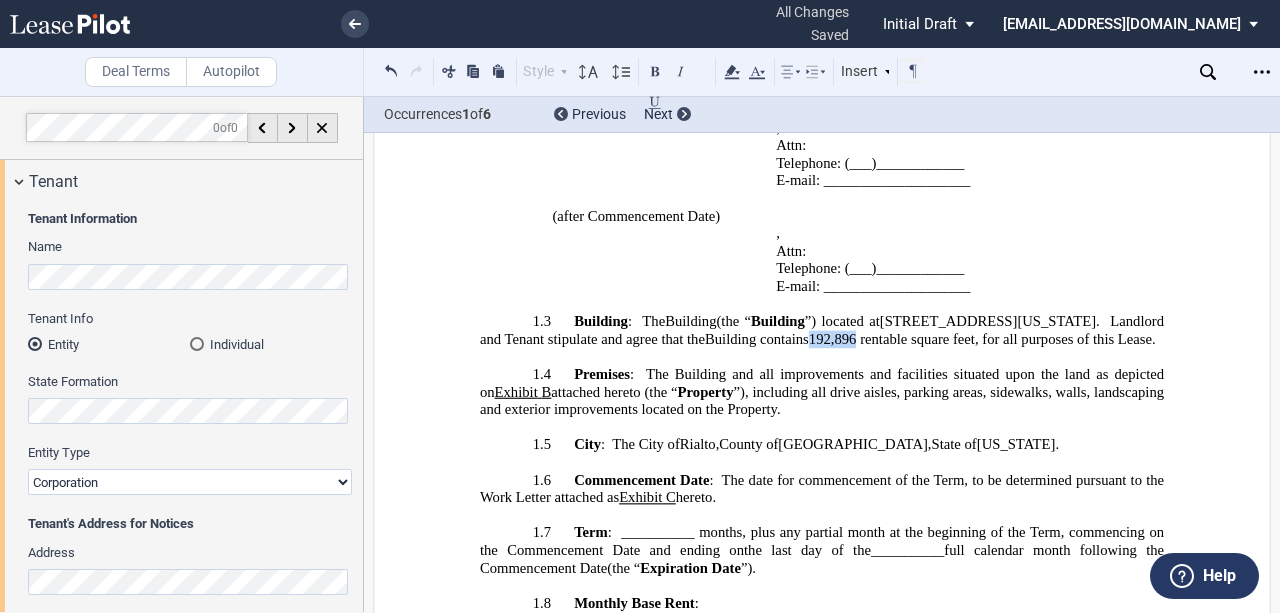 drag, startPoint x: 939, startPoint y: 306, endPoint x: 988, endPoint y: 334, distance: 56.435802 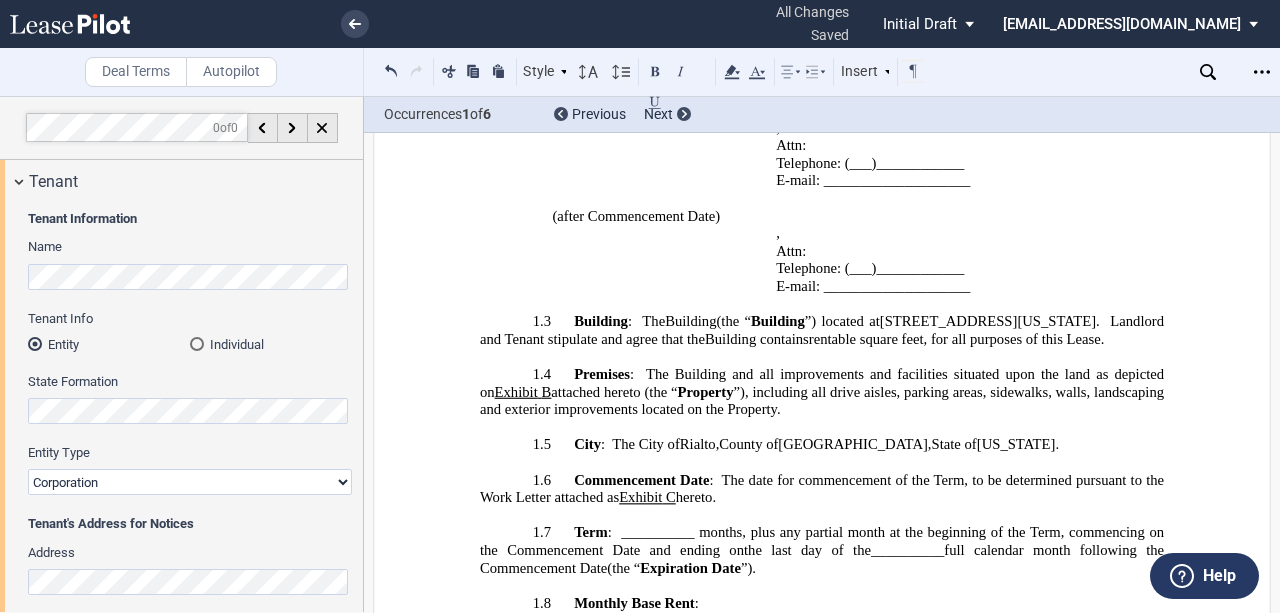 click on "(after Commencement Date)" at bounding box center (627, 251) 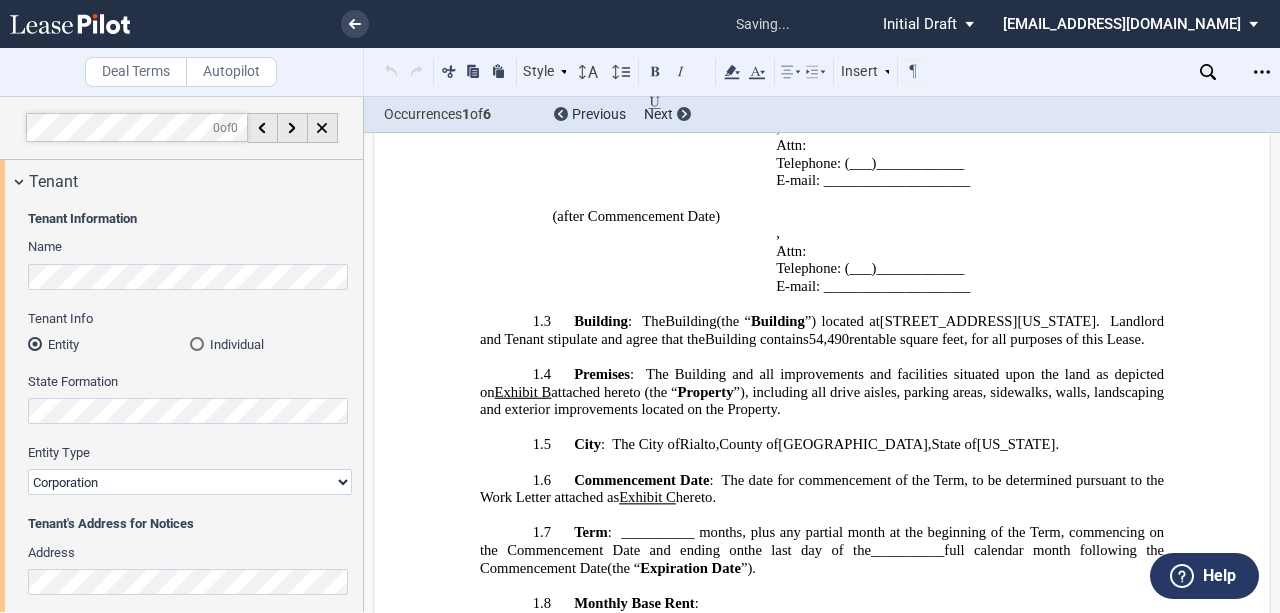 click on "54,490" 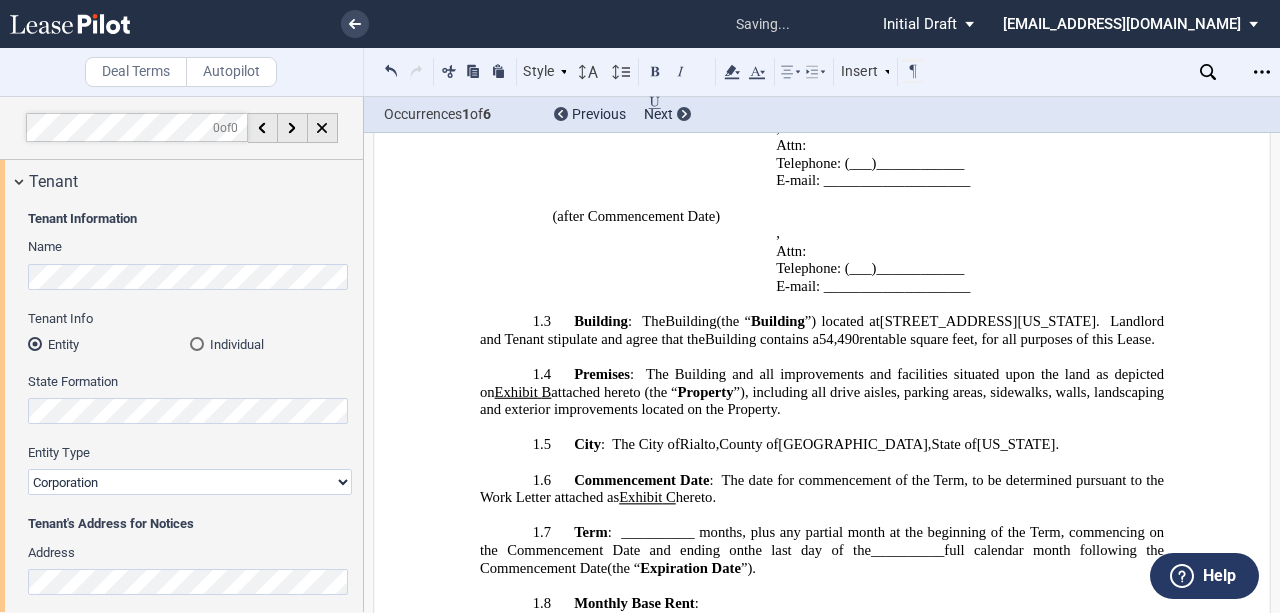type 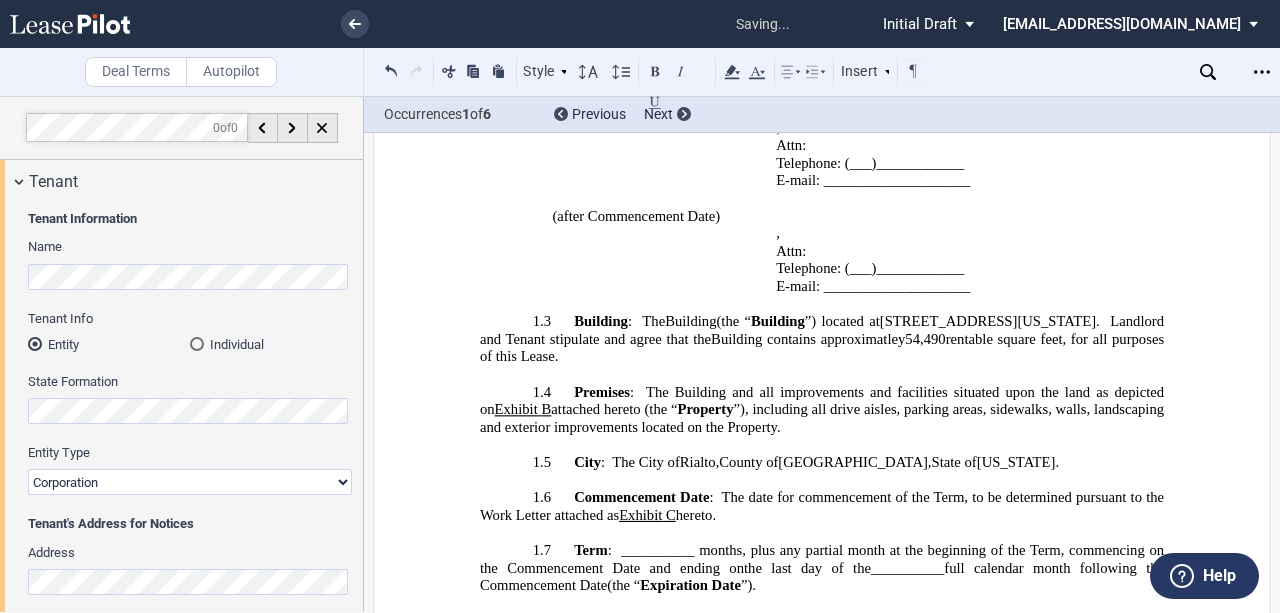 drag, startPoint x: 969, startPoint y: 299, endPoint x: 956, endPoint y: 307, distance: 15.264338 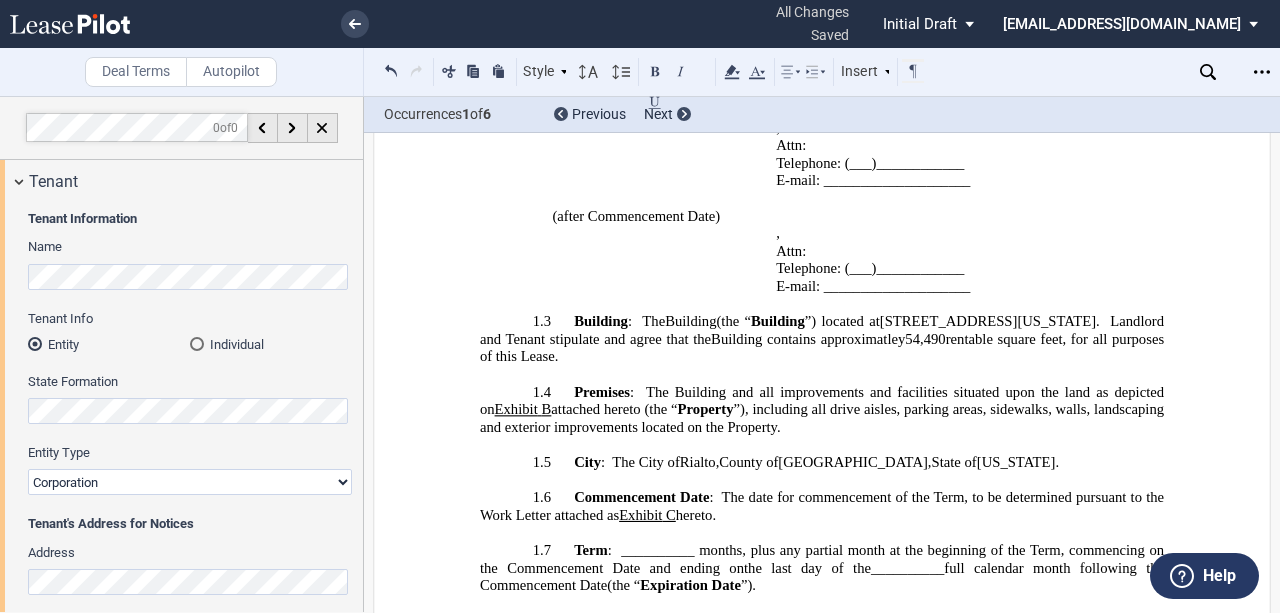 drag, startPoint x: 956, startPoint y: 307, endPoint x: 957, endPoint y: 326, distance: 19.026299 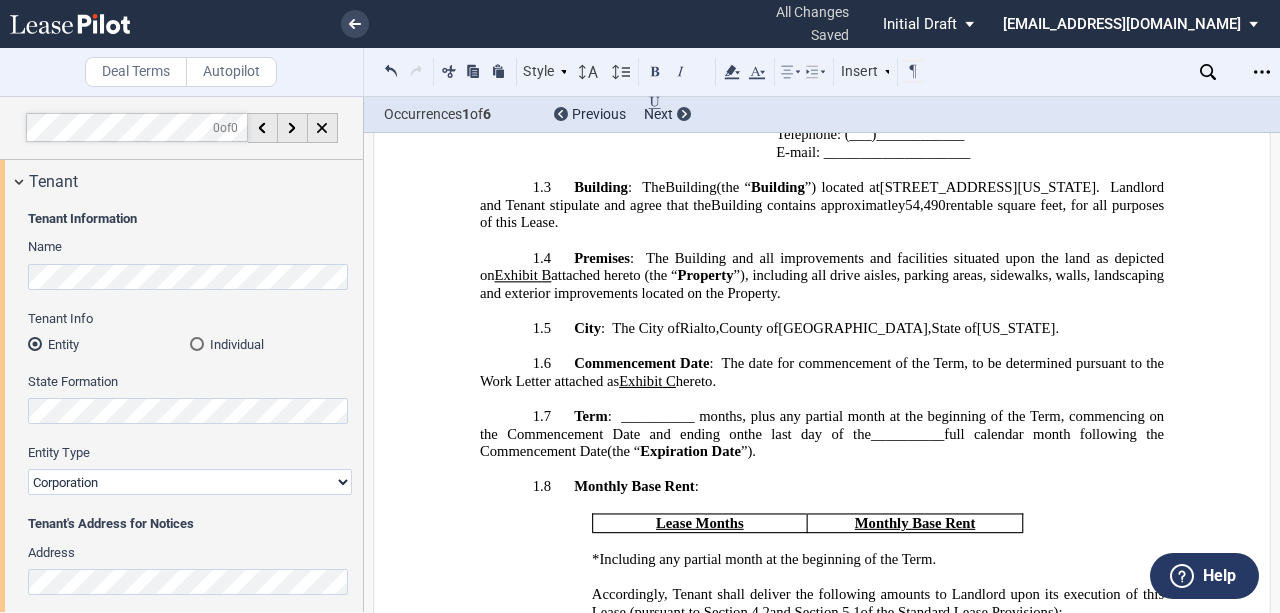 scroll, scrollTop: 1466, scrollLeft: 0, axis: vertical 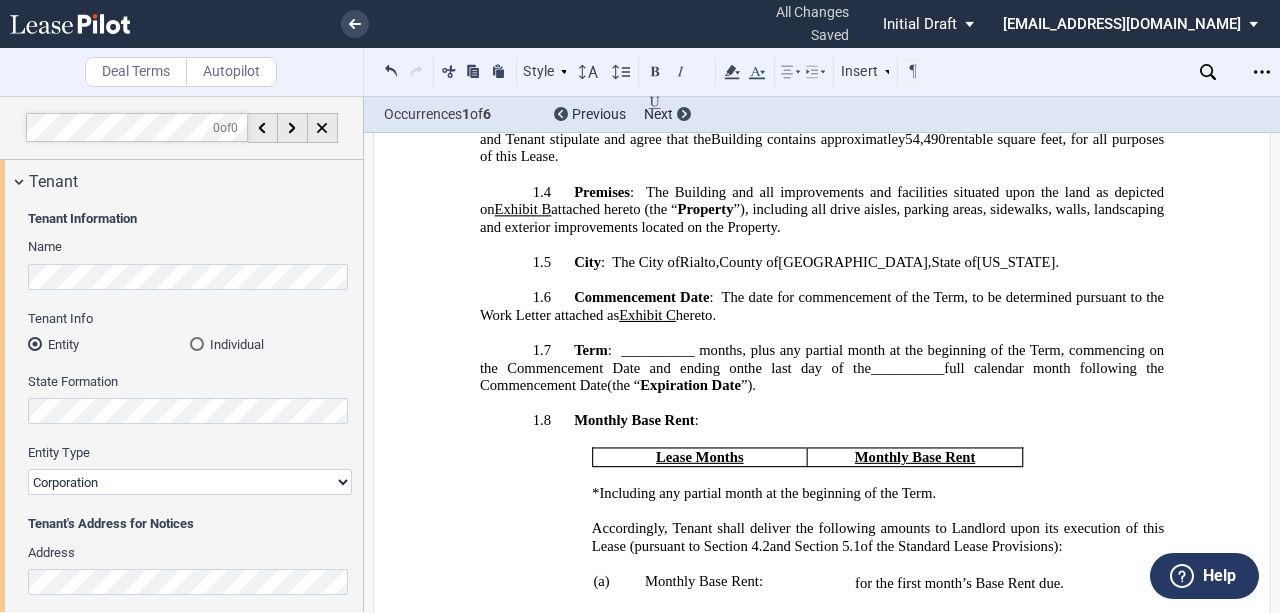 click on "County of" 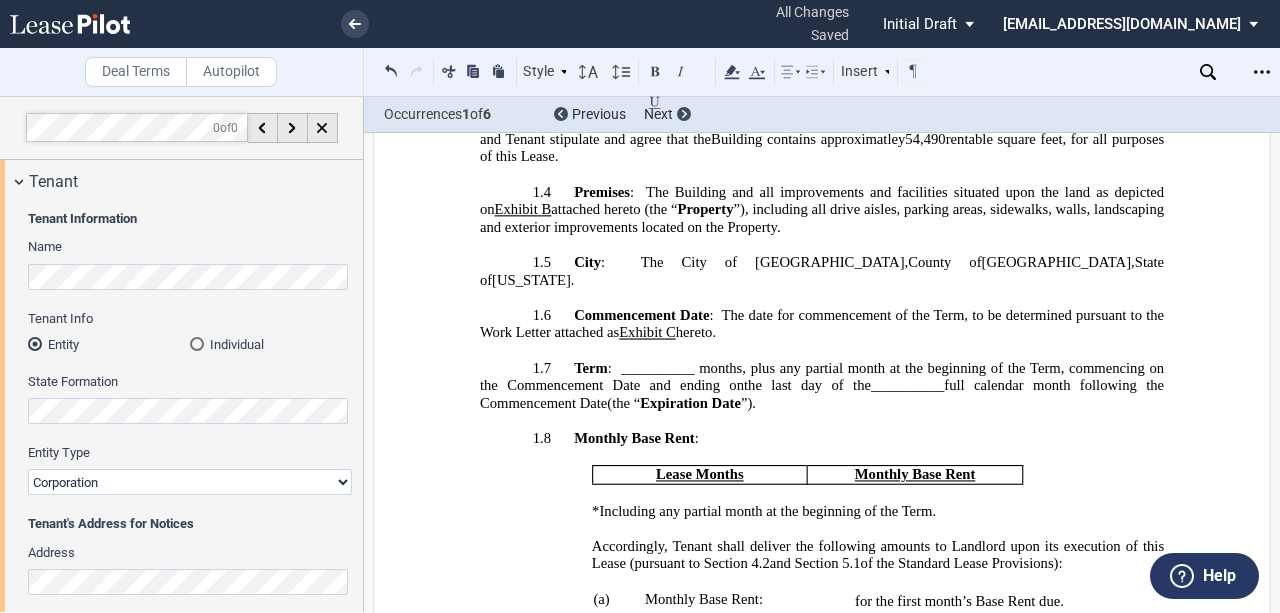 drag, startPoint x: 724, startPoint y: 228, endPoint x: 703, endPoint y: 225, distance: 21.213203 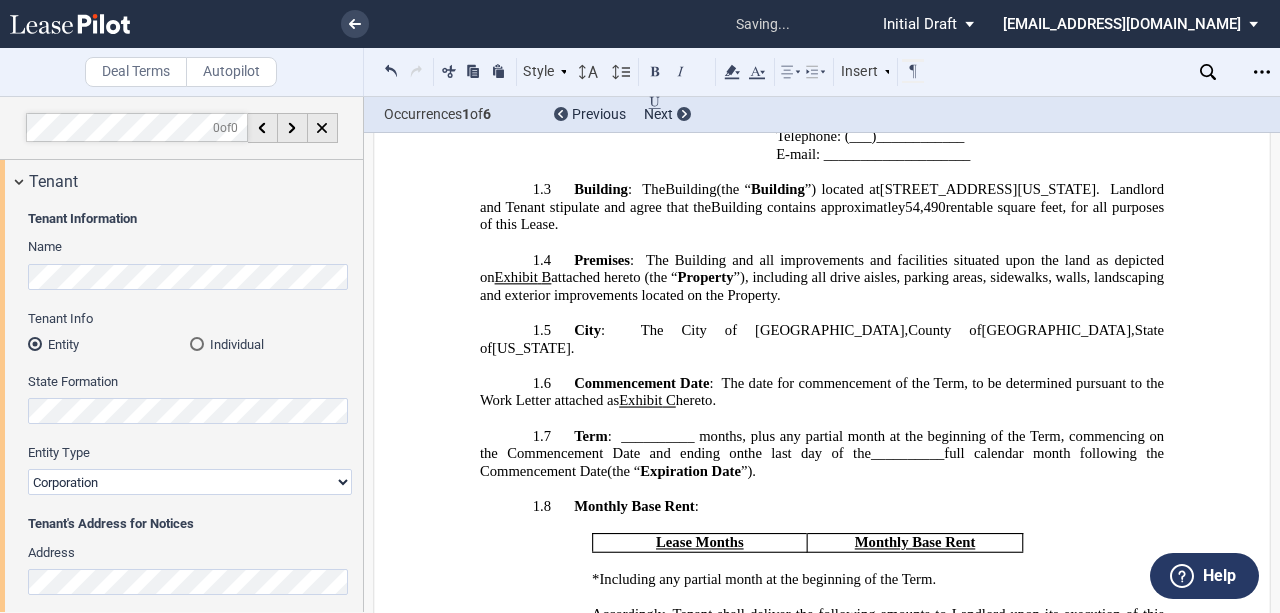 scroll, scrollTop: 1333, scrollLeft: 0, axis: vertical 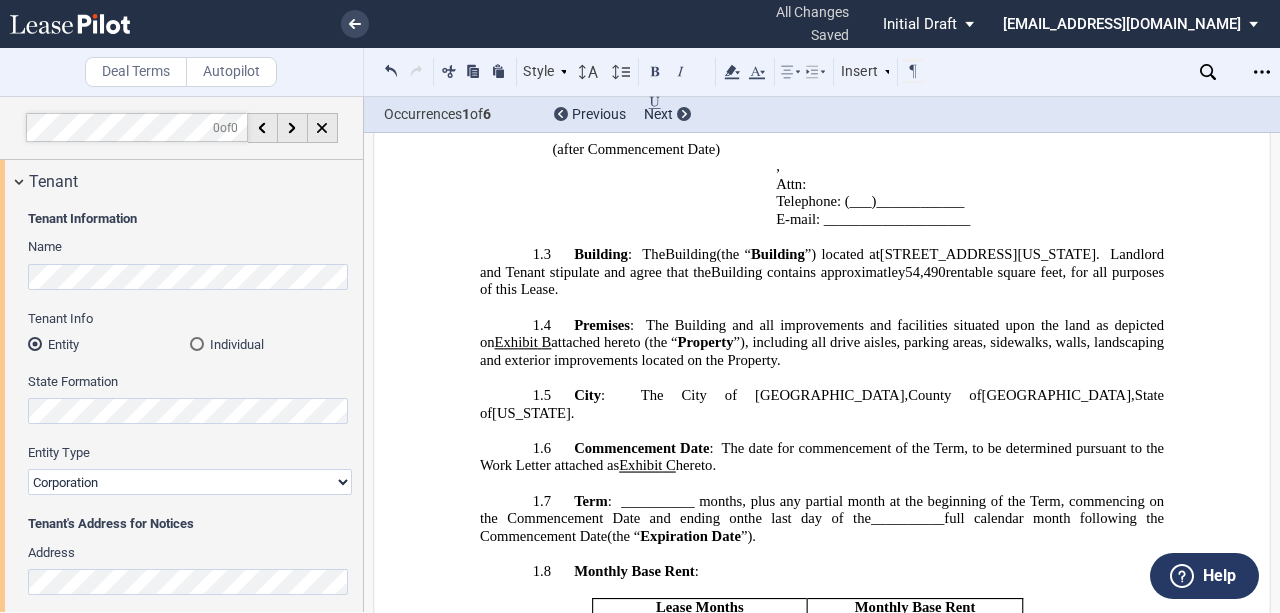 click on "[GEOGRAPHIC_DATA]" 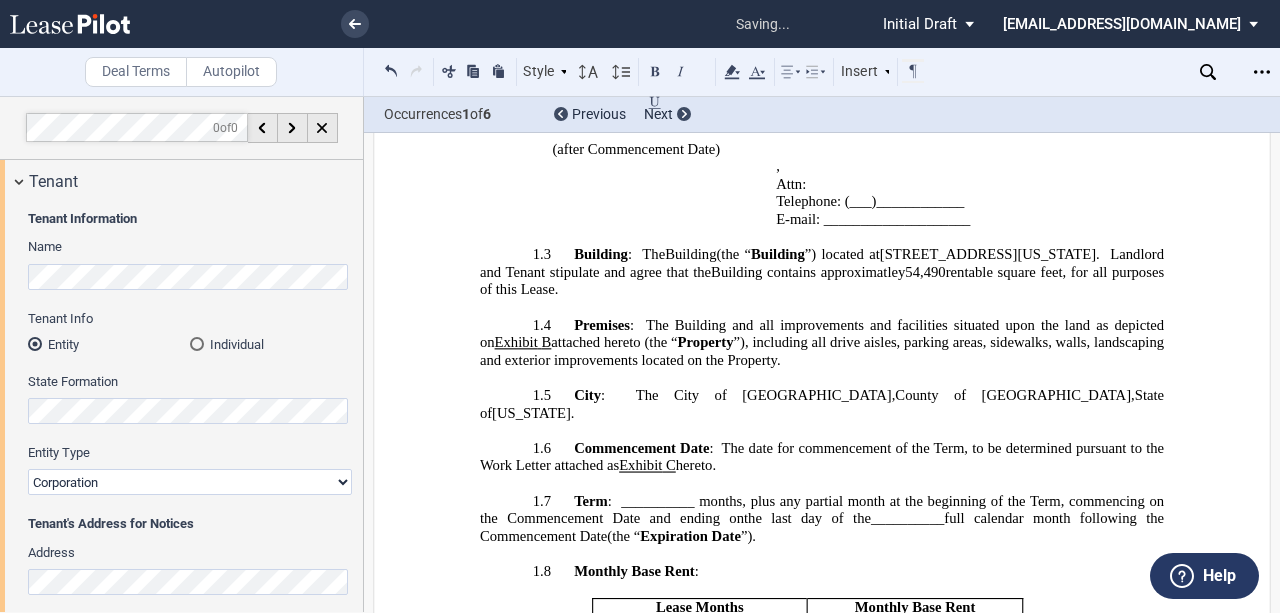scroll, scrollTop: 1400, scrollLeft: 0, axis: vertical 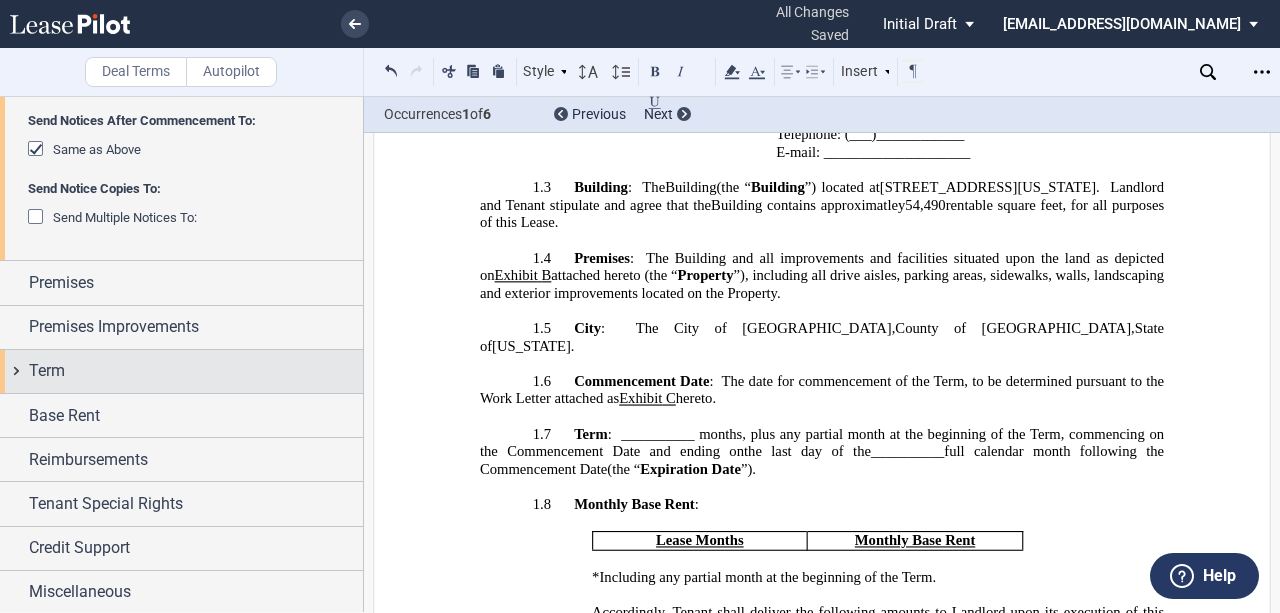 click on "Term" at bounding box center (196, 371) 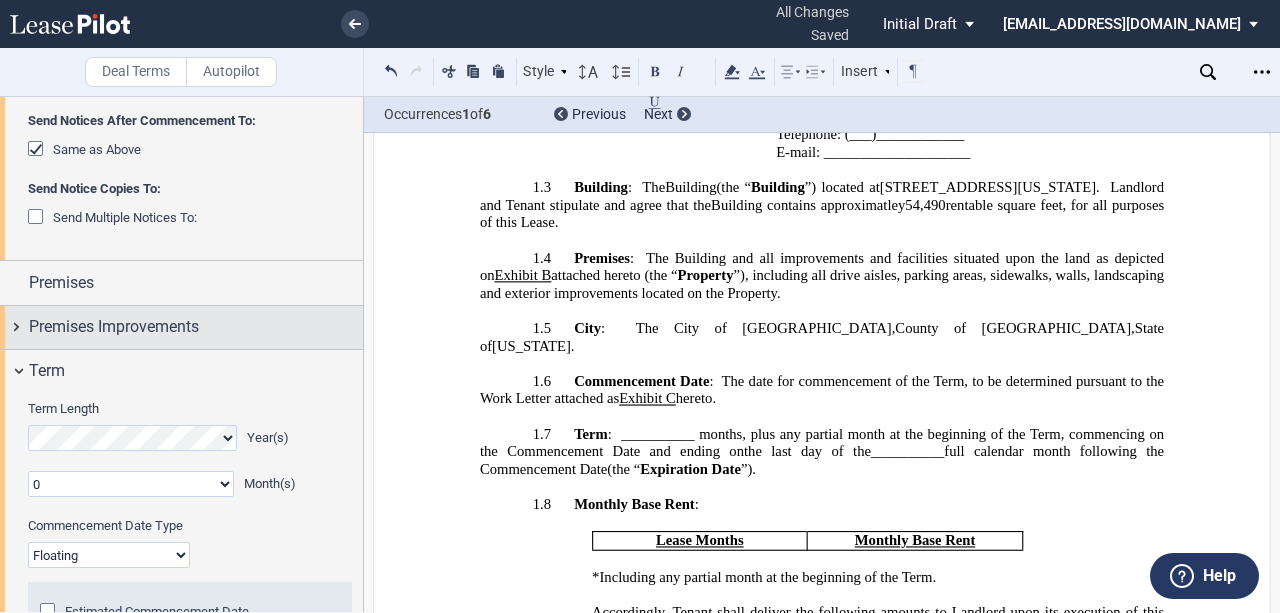 scroll, scrollTop: 678, scrollLeft: 0, axis: vertical 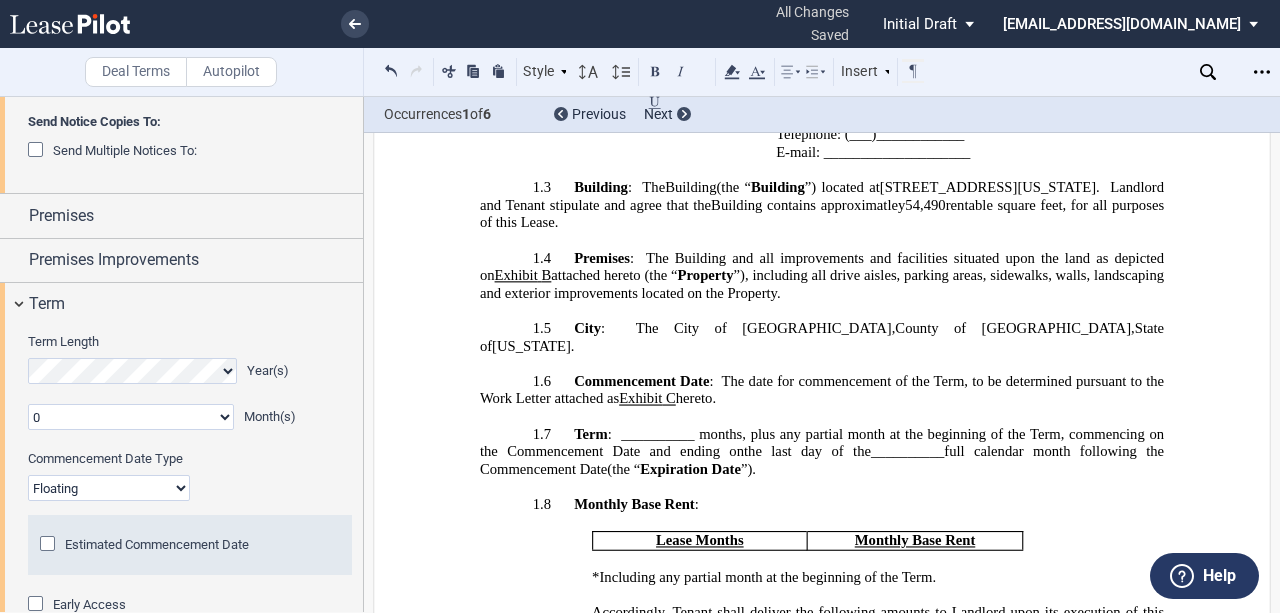 click on "0 1 2 3 4 5 6 7 8 9 10 11" at bounding box center [131, 417] 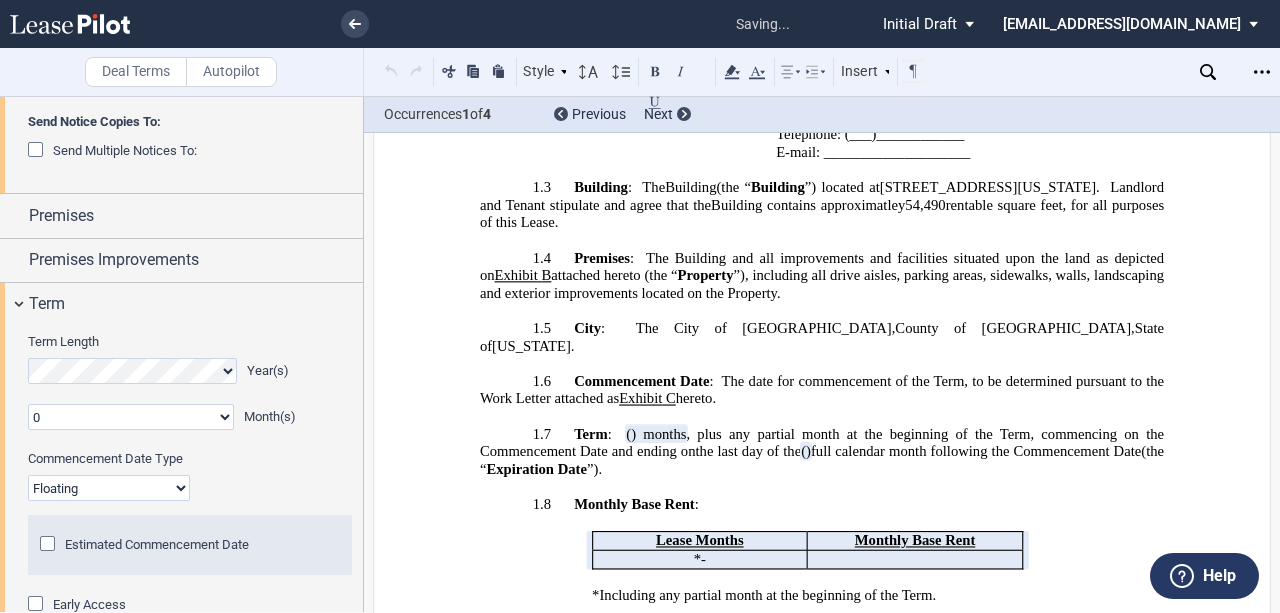 select on "number:4" 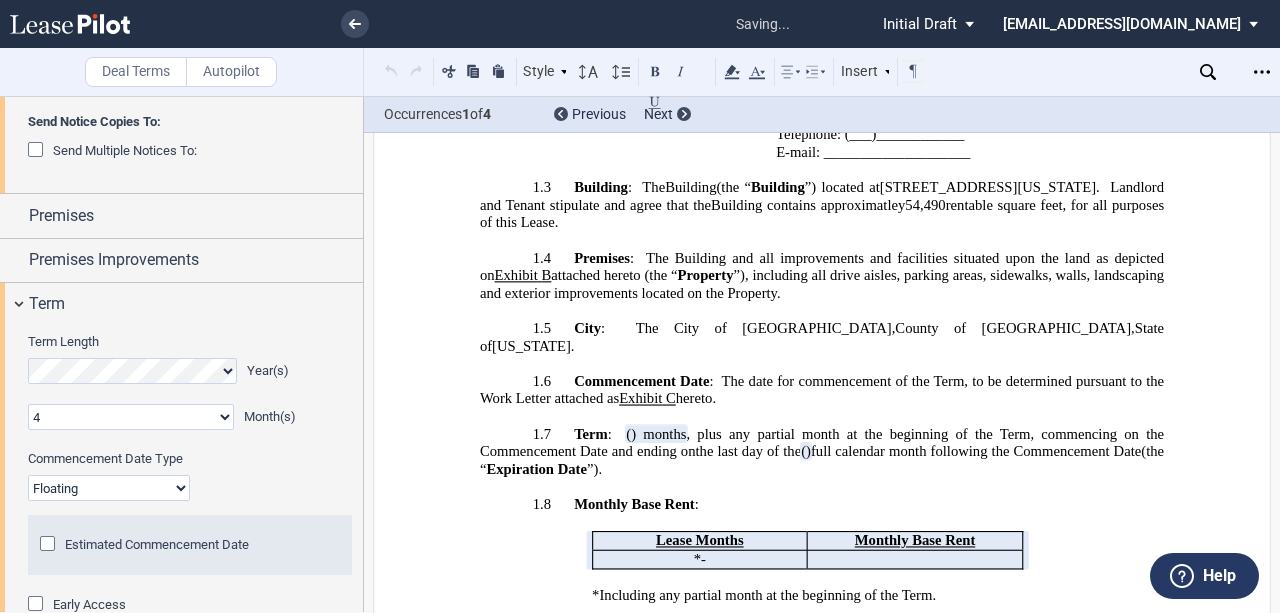 click on "0 1 2 3 4 5 6 7 8 9 10 11" at bounding box center [131, 417] 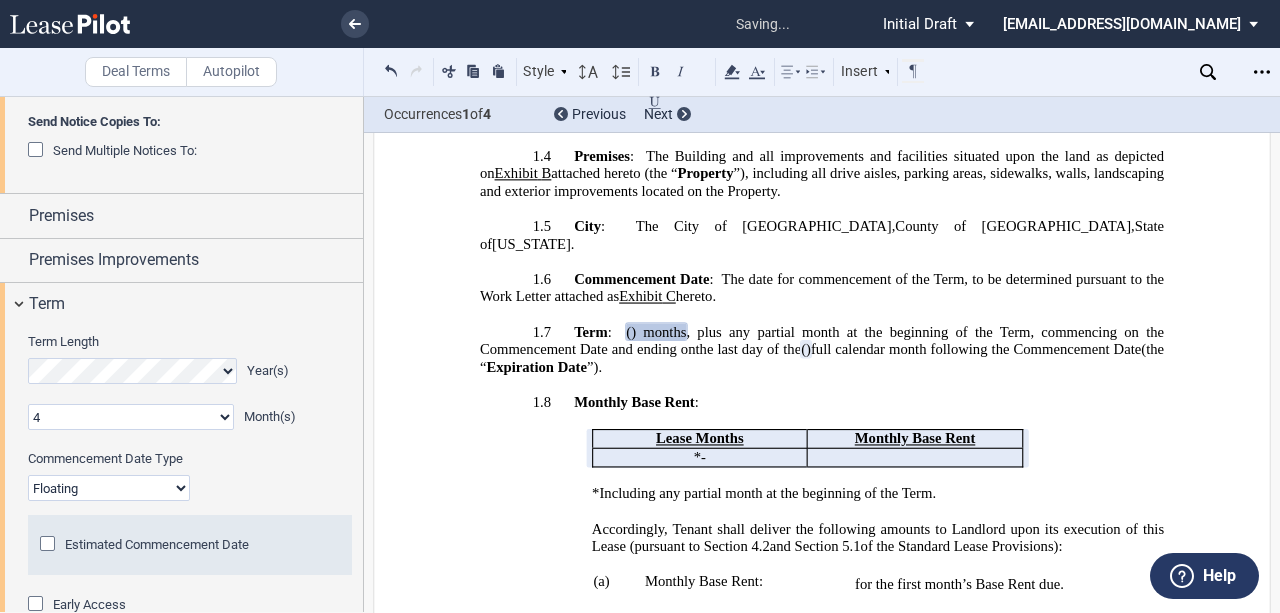 scroll, scrollTop: 1533, scrollLeft: 0, axis: vertical 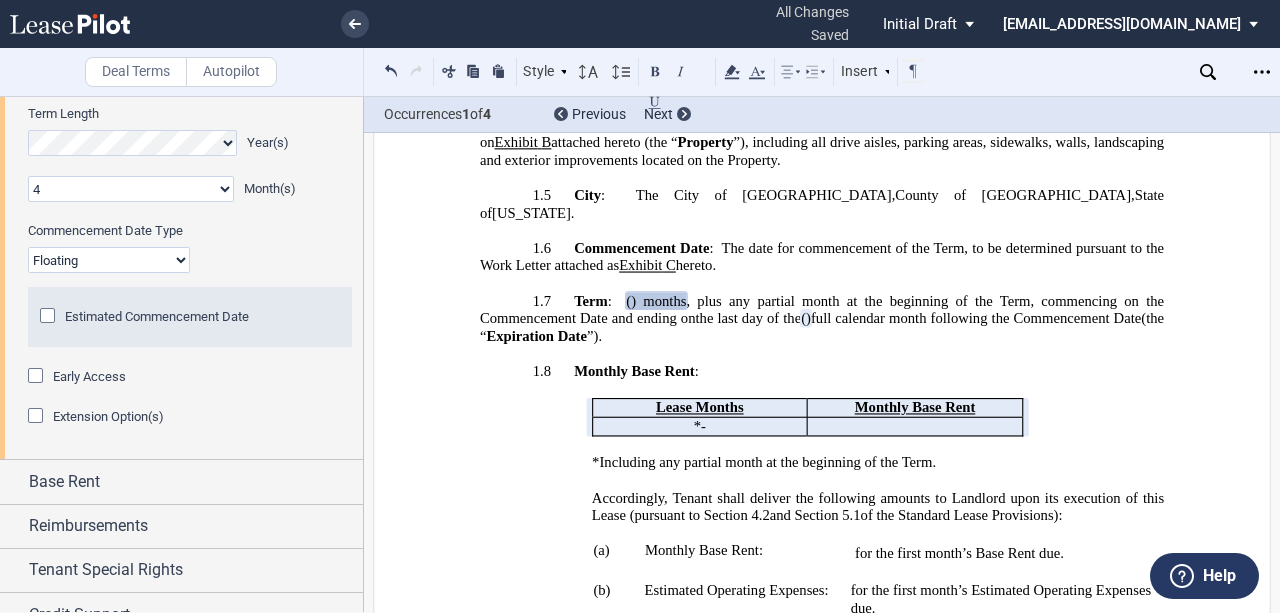 click on "Early Access" 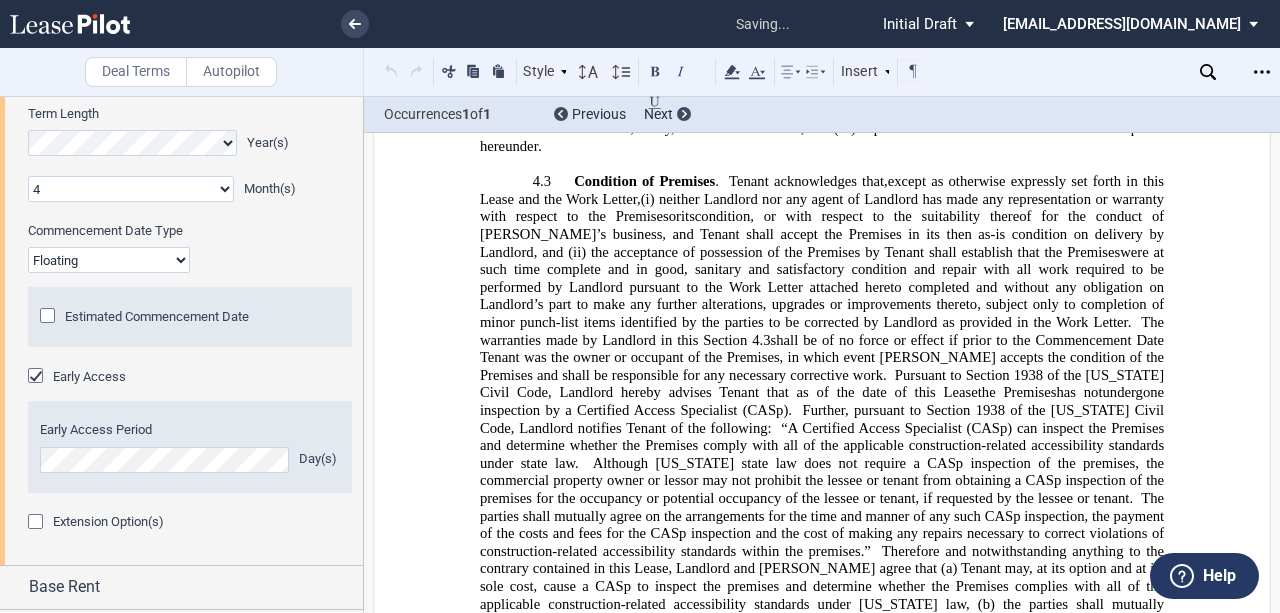scroll, scrollTop: 4065, scrollLeft: 0, axis: vertical 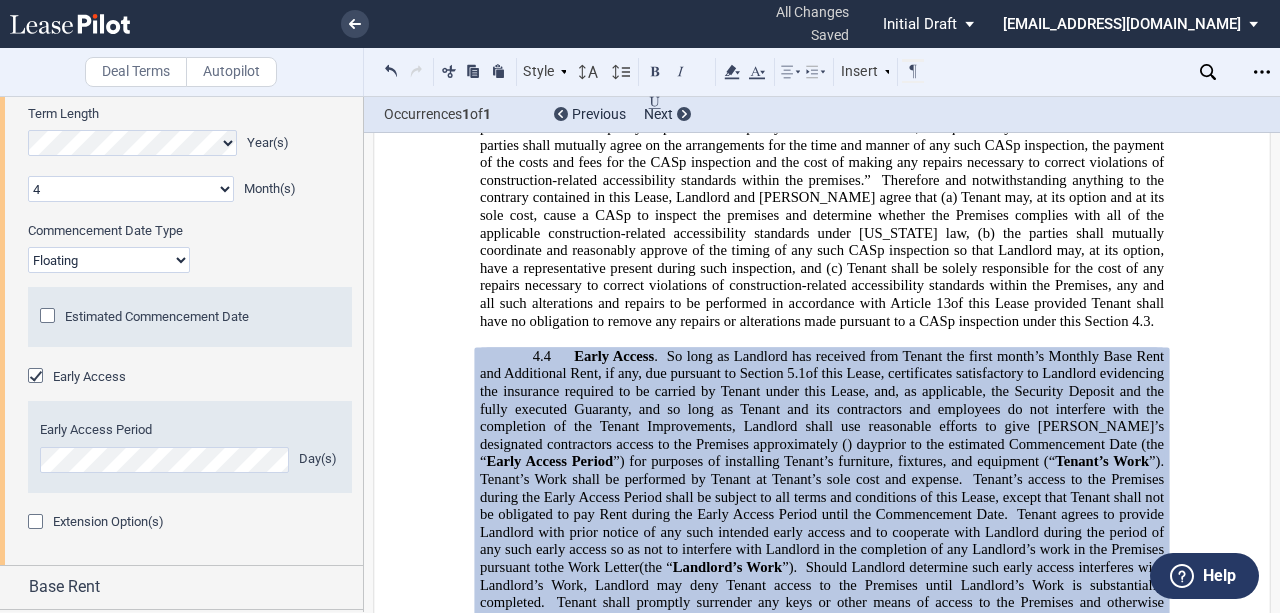 click on "Fixed
Floating" at bounding box center [109, 260] 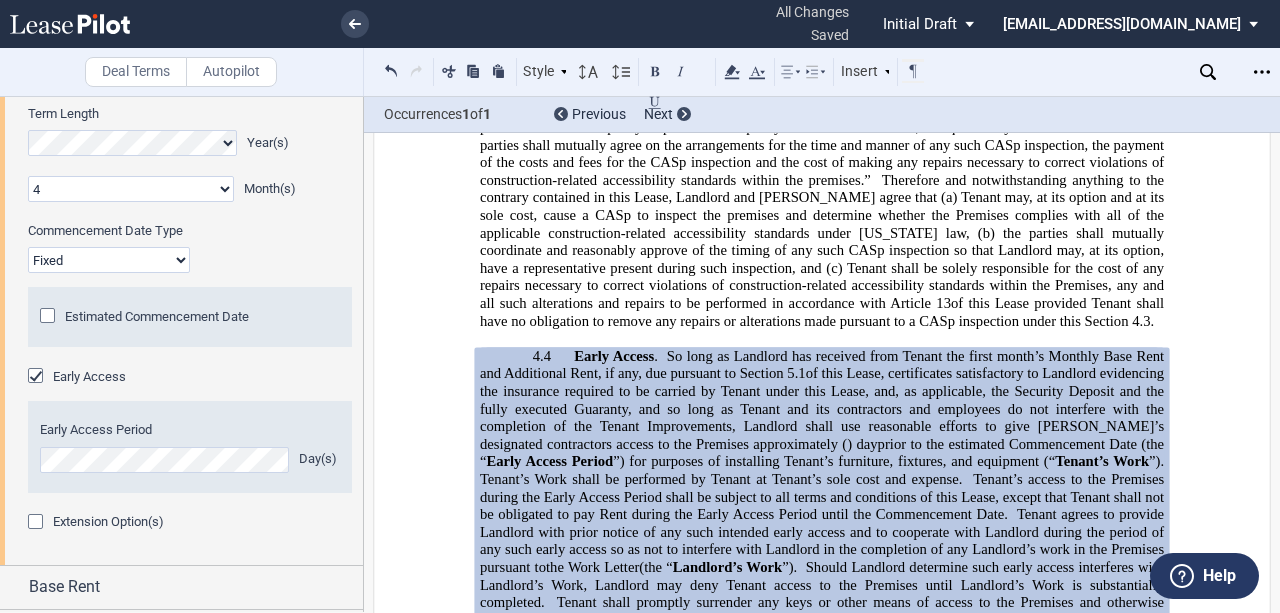 click on "Fixed
Floating" at bounding box center (109, 260) 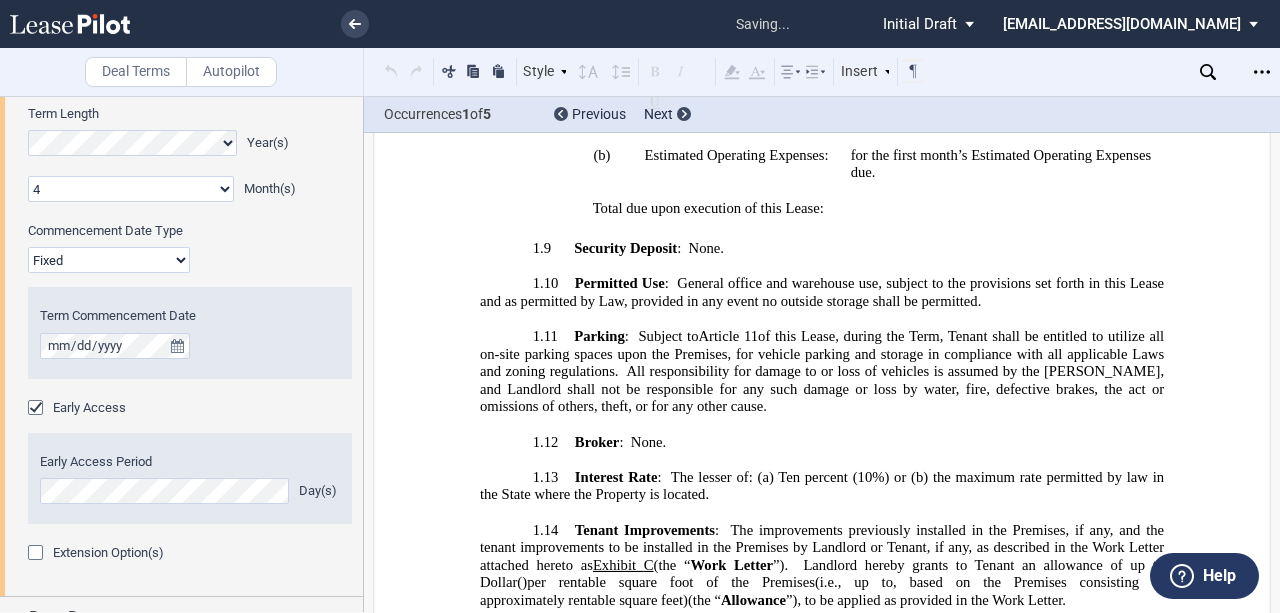 scroll, scrollTop: 1434, scrollLeft: 0, axis: vertical 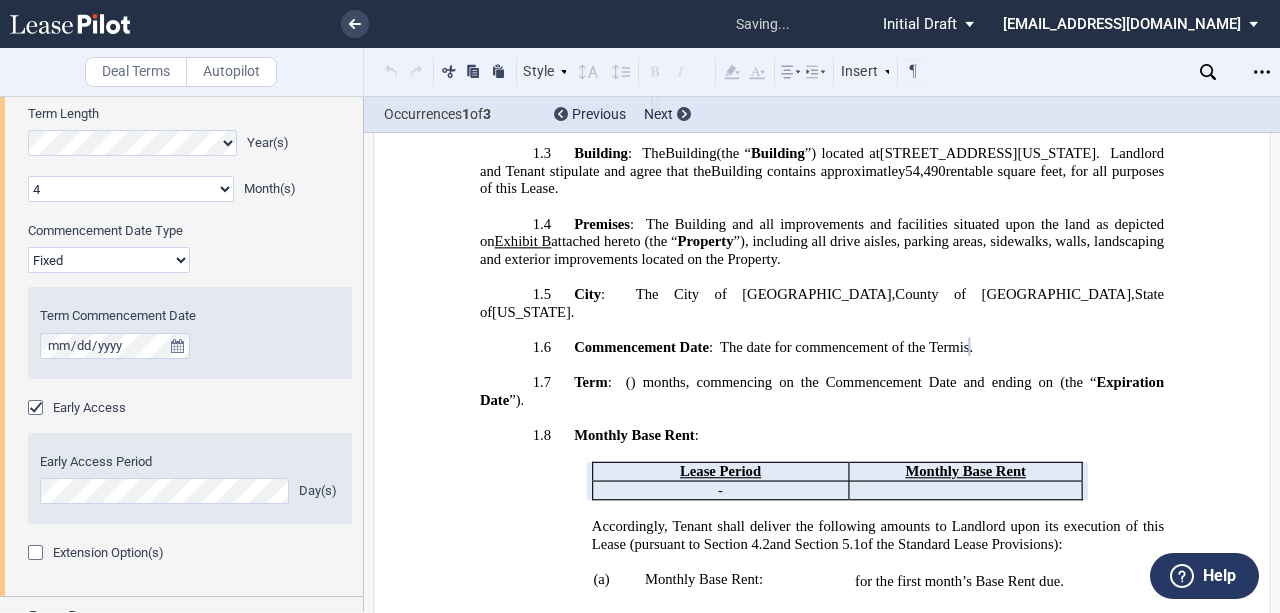 click on "﻿
MULTI-TENANT SINGLE TENANT  COMMERCIAL/INDUSTRIAL LEASE  (NNN)  (MG)
﻿
﻿
[STREET_ADDRESS]
[GEOGRAPHIC_DATA],  [US_STATE]
﻿
﻿
﻿
﻿
LANDLORD:
﻿
[STREET_ADDRESS] COMPANY, LLC ﻿ ,
a   [US_STATE]   limited liability company
﻿
﻿
﻿
﻿
TENANT:
﻿
﻿ ﻿ ,
﻿ ﻿   ﻿ ﻿   ﻿ ﻿ an individual
﻿
﻿
TABLE OF CONTENTS
!!TOC \o "1-1" \h \z \u!!
﻿
EXHIBITS:
﻿
Exhibit   ﻿ A ﻿
﻿
Premises Building  Floor Plan" at bounding box center [822, 20899] 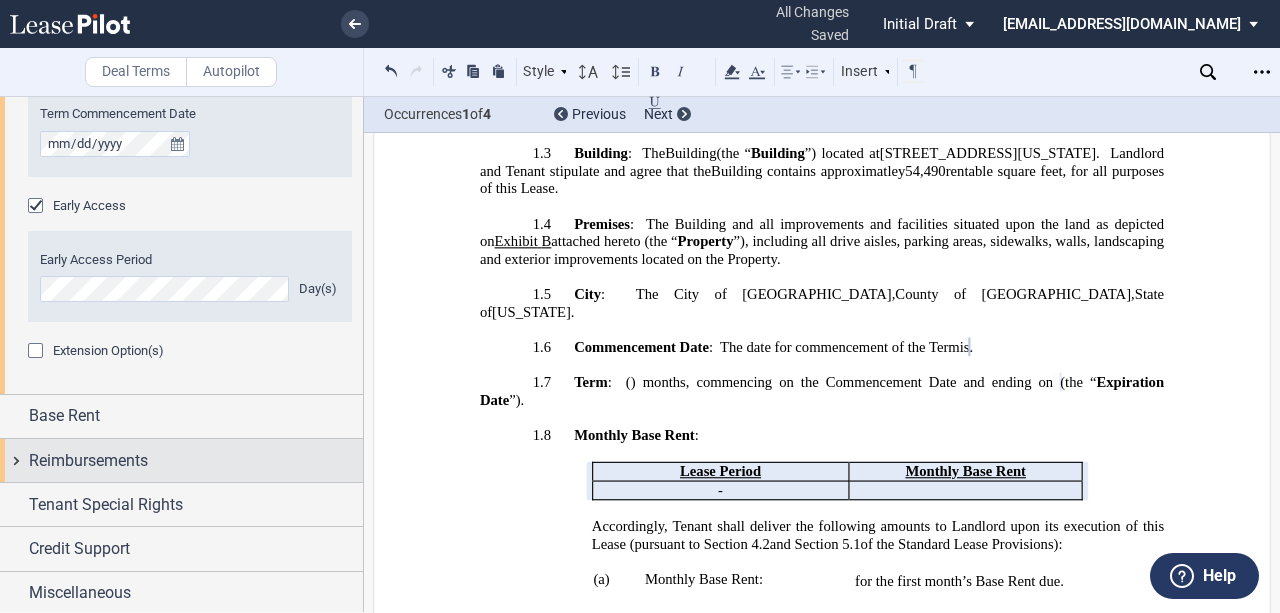 scroll, scrollTop: 1142, scrollLeft: 0, axis: vertical 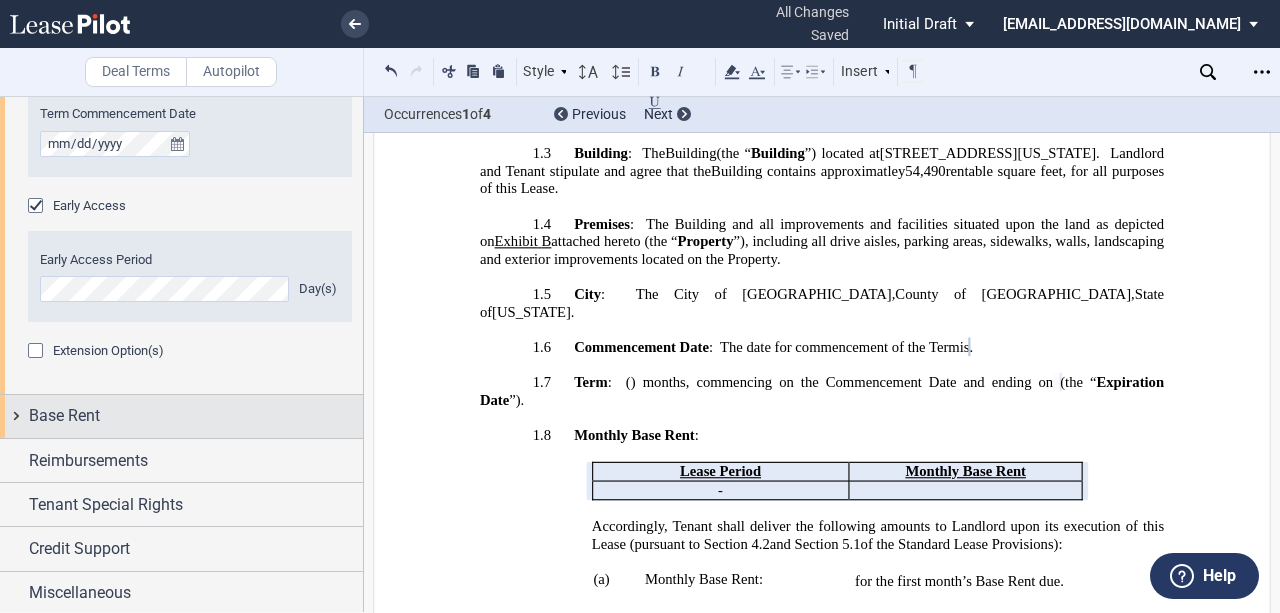 click on "Base Rent" at bounding box center (64, 416) 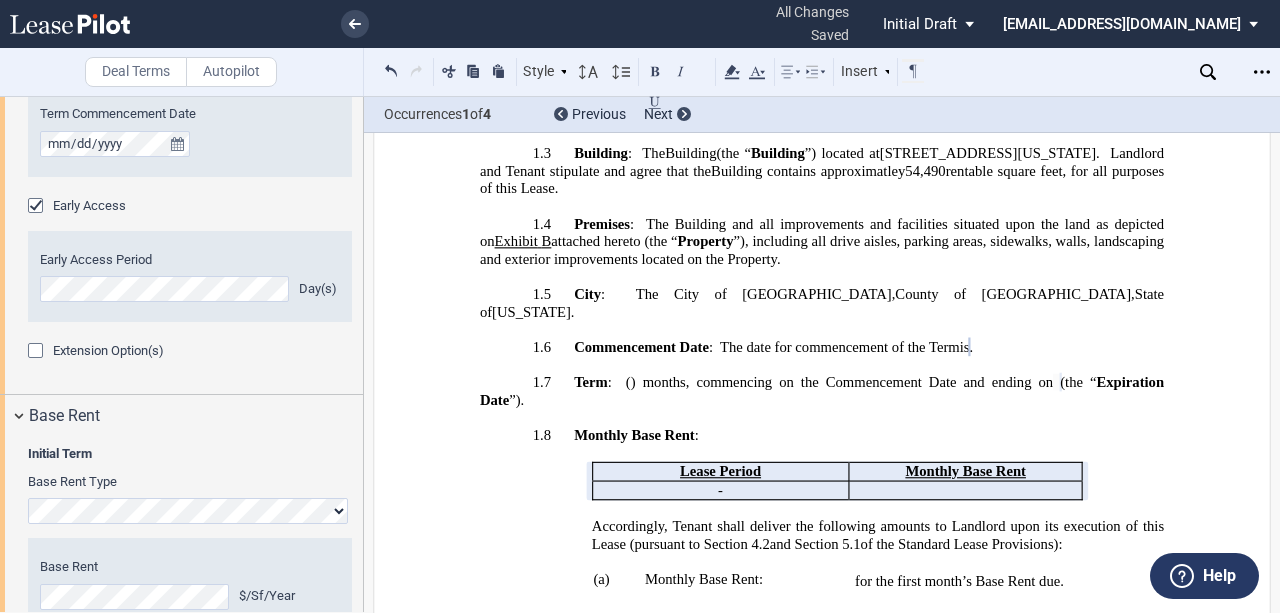 scroll, scrollTop: 1342, scrollLeft: 0, axis: vertical 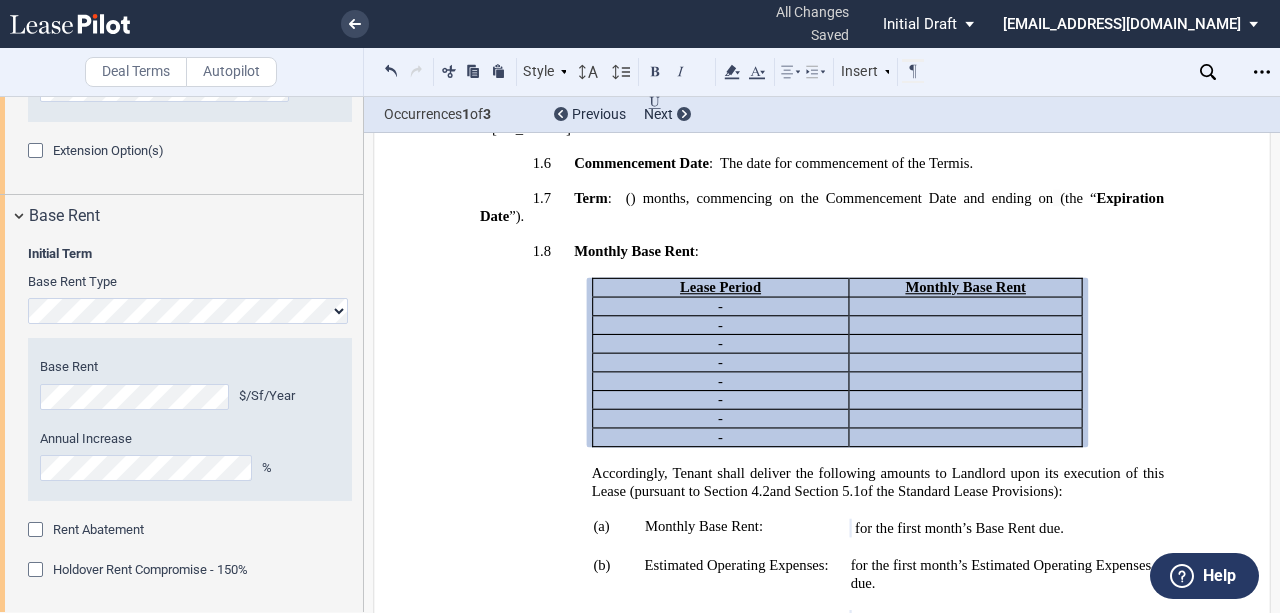 drag, startPoint x: 742, startPoint y: 419, endPoint x: 690, endPoint y: 463, distance: 68.117546 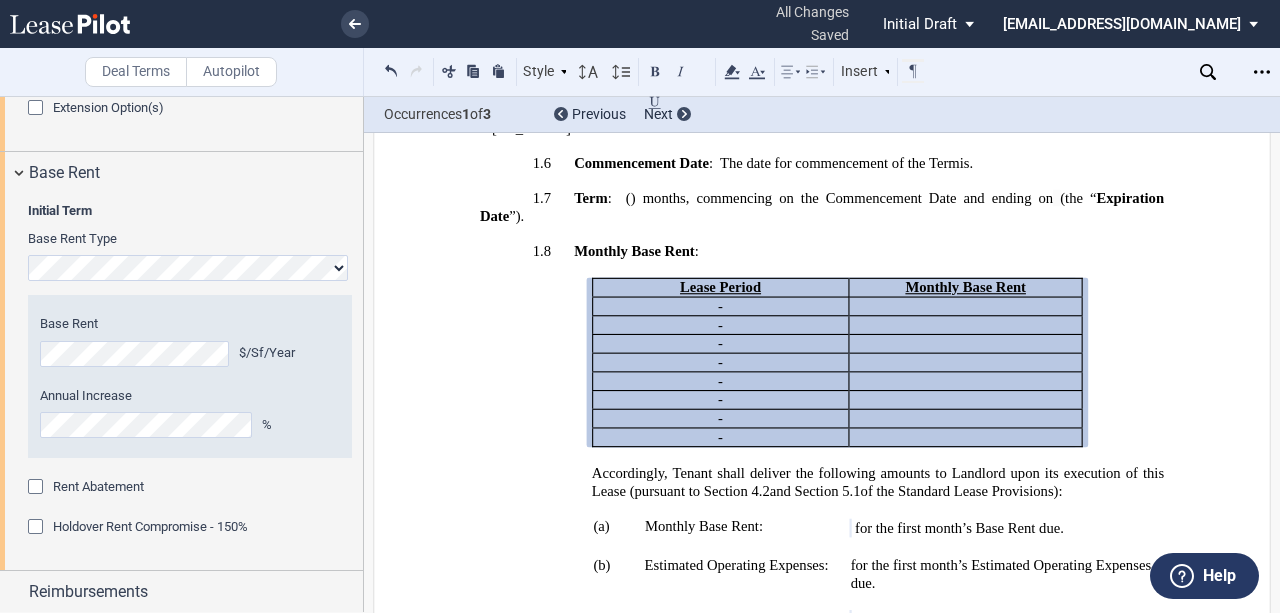 scroll, scrollTop: 1409, scrollLeft: 0, axis: vertical 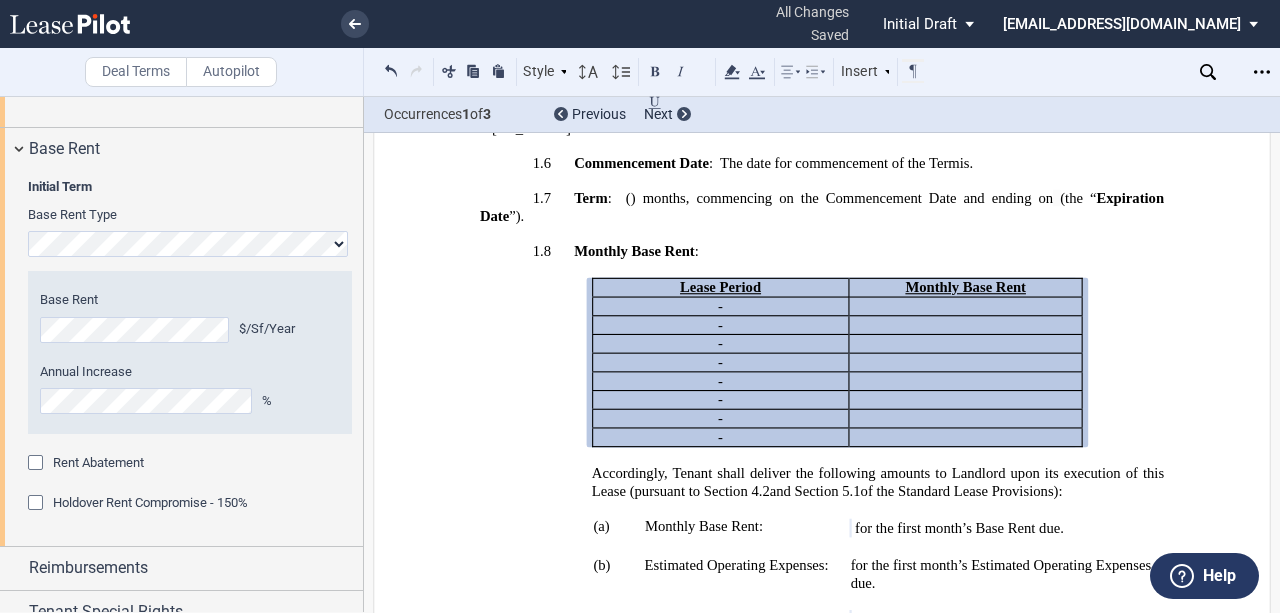 click on "Rent Abatement" 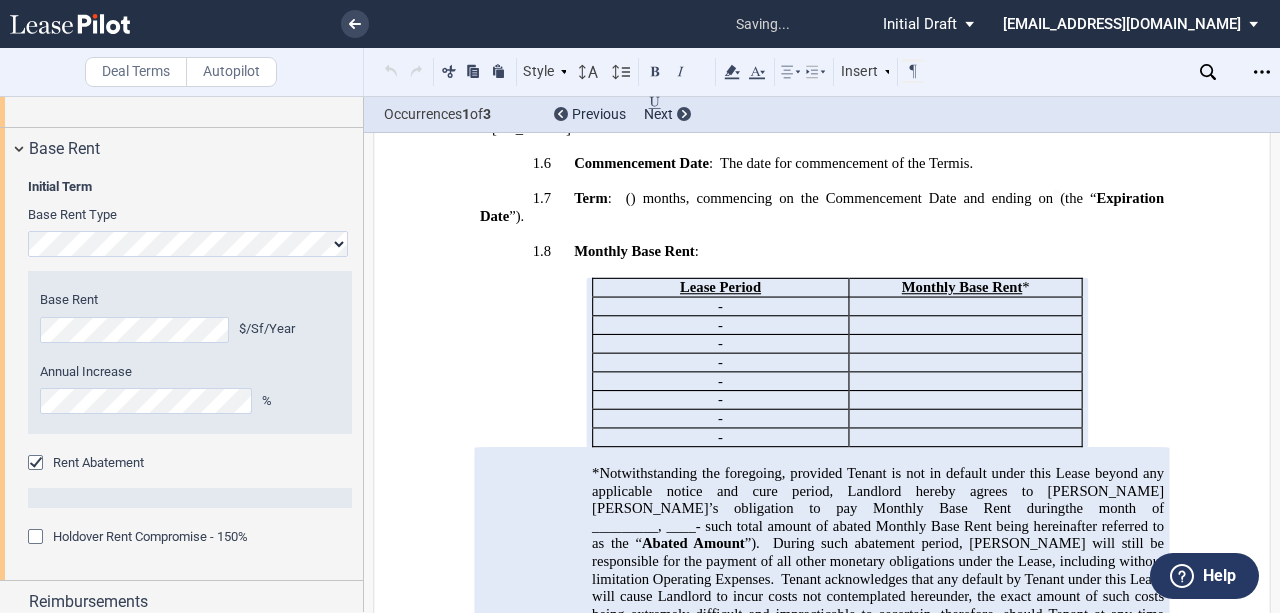 click on "the month of _________," 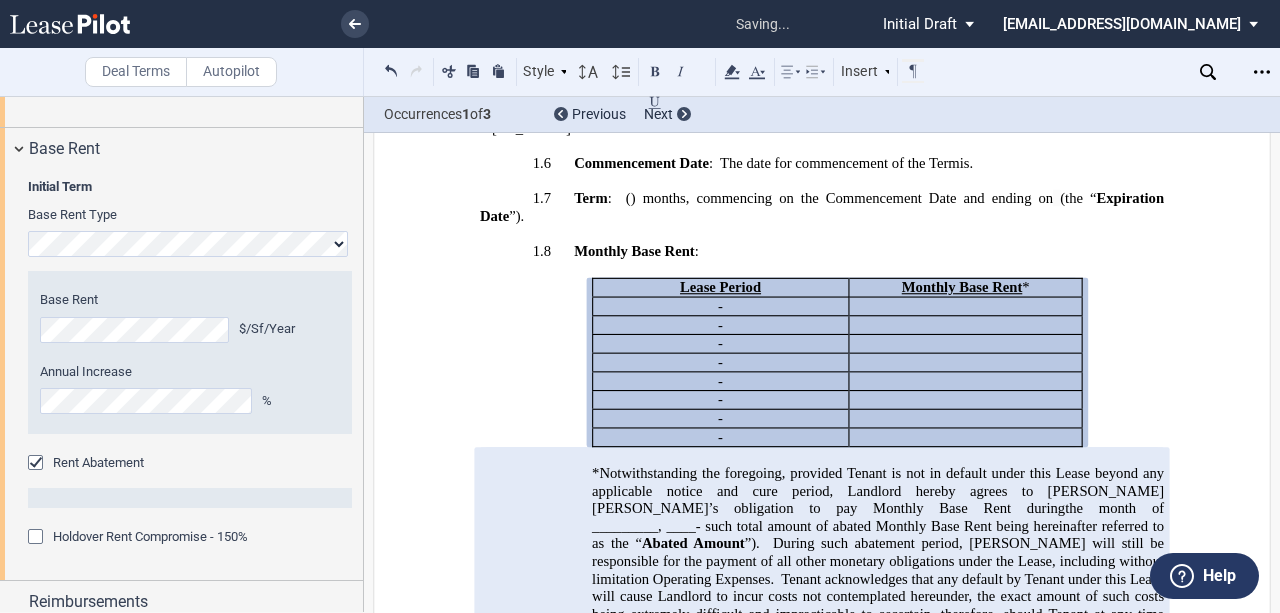 type 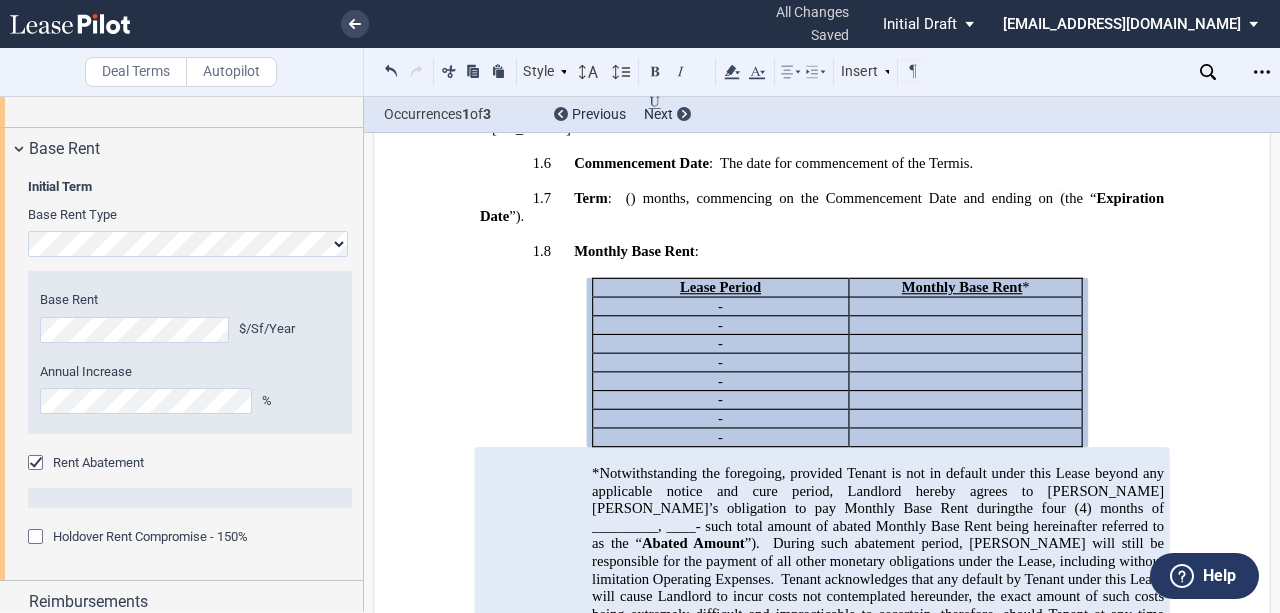 click on "- such total amount of abated Monthly Base Rent being hereinafter referred to as the “" 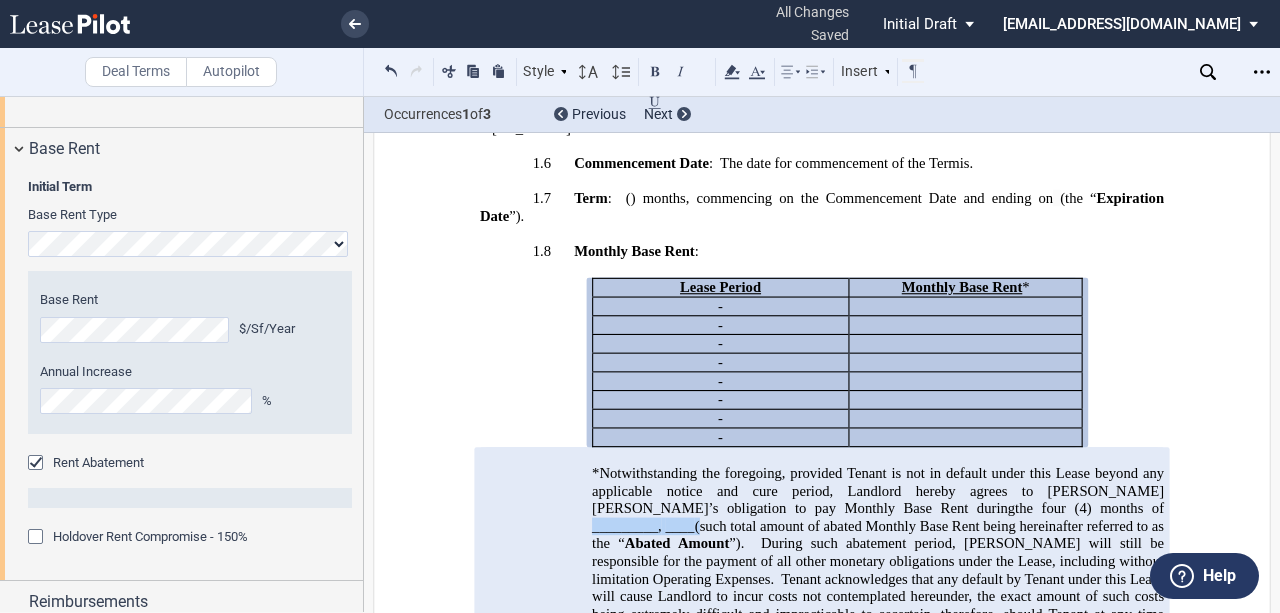 drag, startPoint x: 884, startPoint y: 438, endPoint x: 990, endPoint y: 438, distance: 106 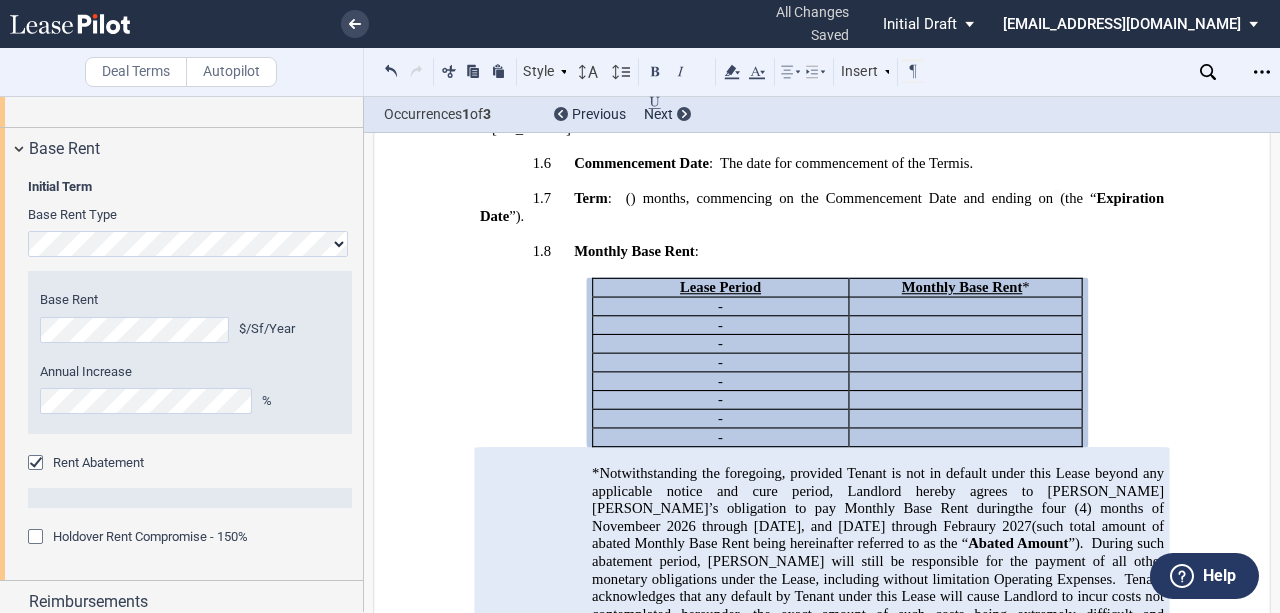 click on "the four (4) months of Novembeer 2026 through [DATE], and [DATE] through Febraury 2027" 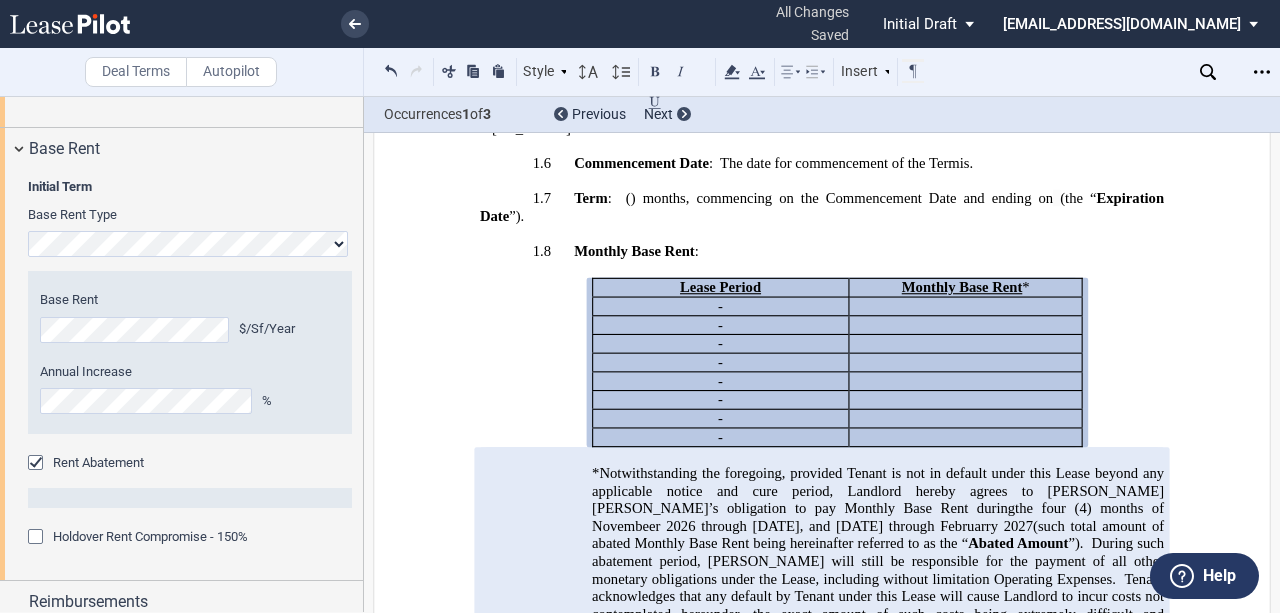 click on "the four (4) months of Novembeer 2026 through [DATE], and [DATE] through Februarry 2027" 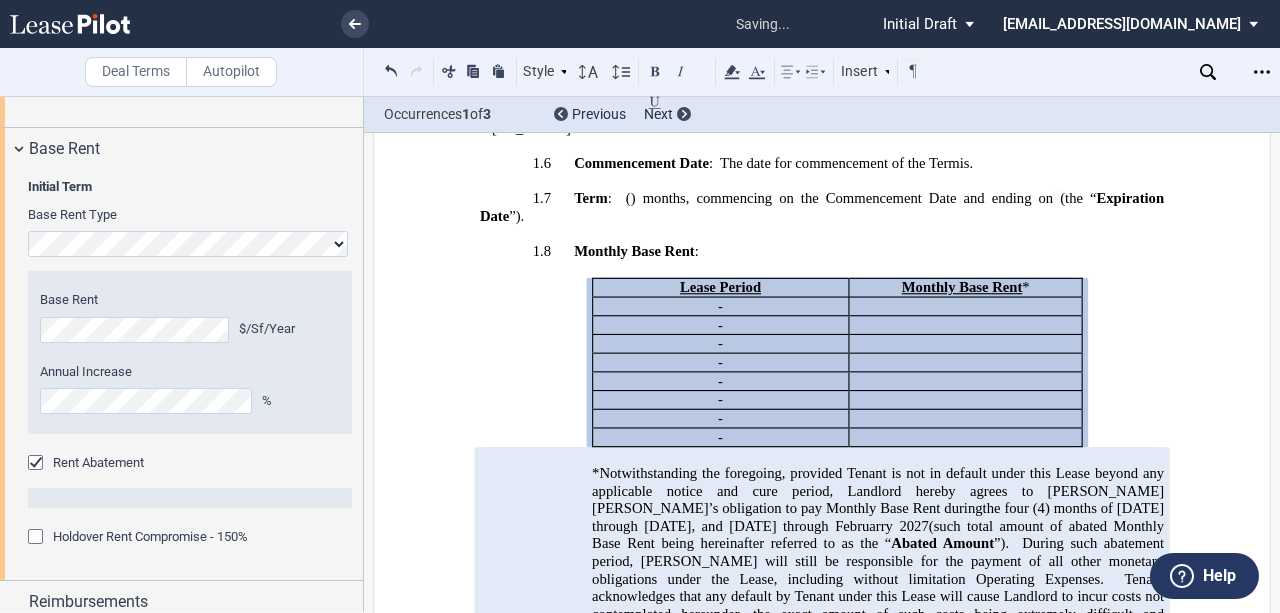 click on "the four (4) months of [DATE] through [DATE], and [DATE] through Februarry 2027" 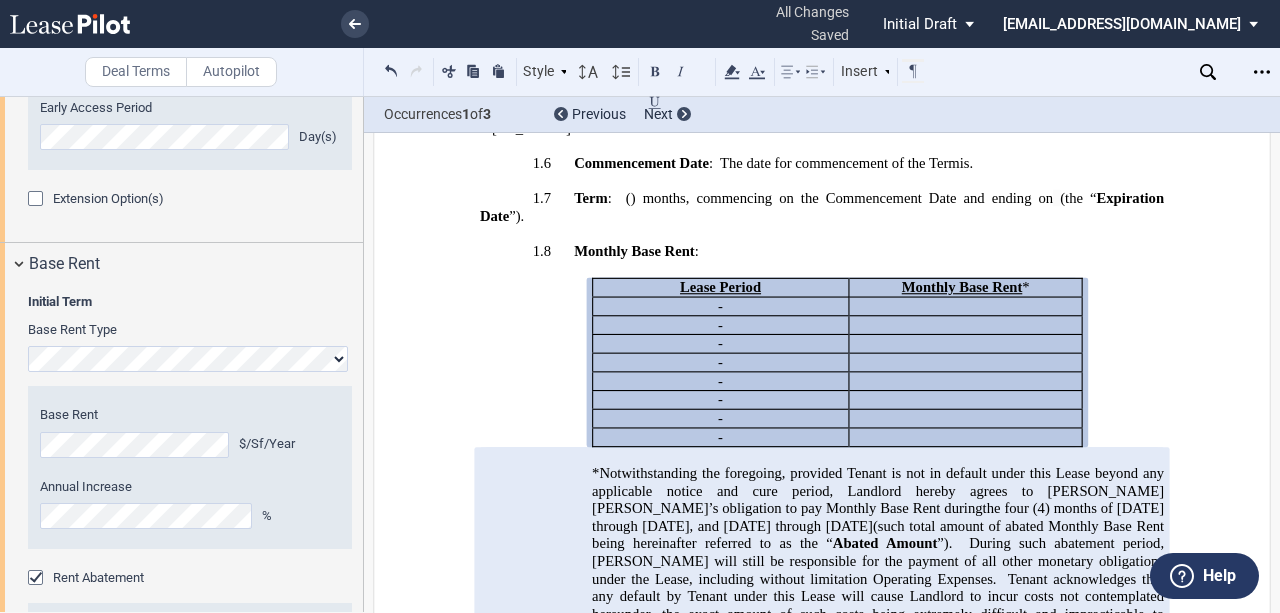 scroll, scrollTop: 1284, scrollLeft: 0, axis: vertical 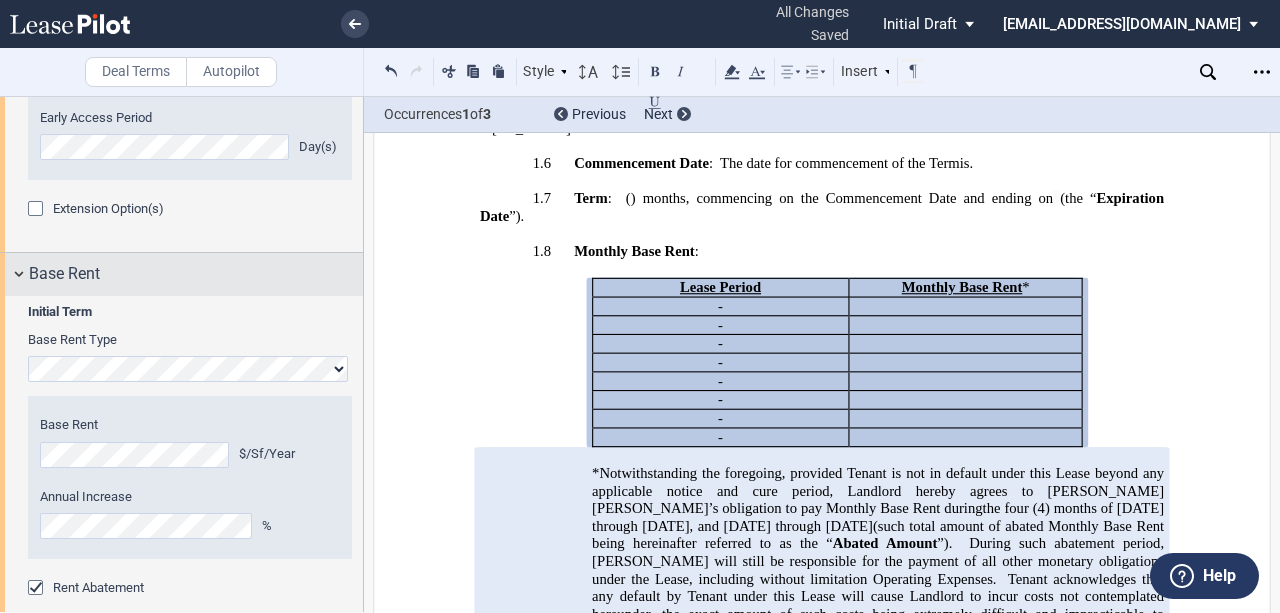drag, startPoint x: 121, startPoint y: 268, endPoint x: 134, endPoint y: 278, distance: 16.40122 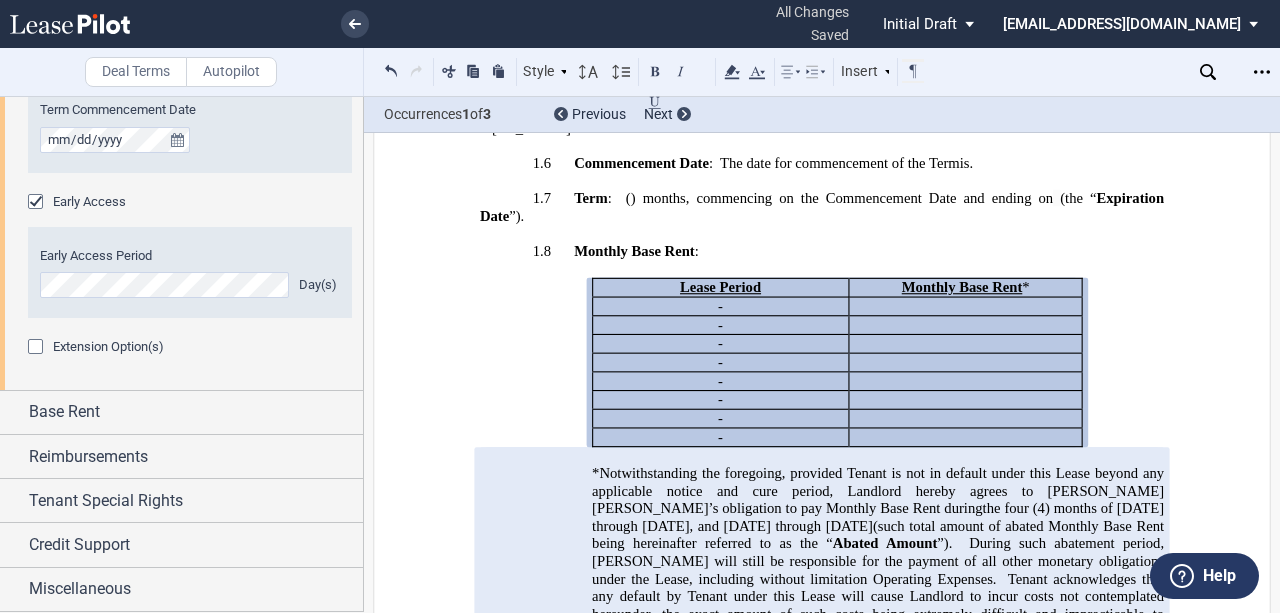 scroll, scrollTop: 1114, scrollLeft: 0, axis: vertical 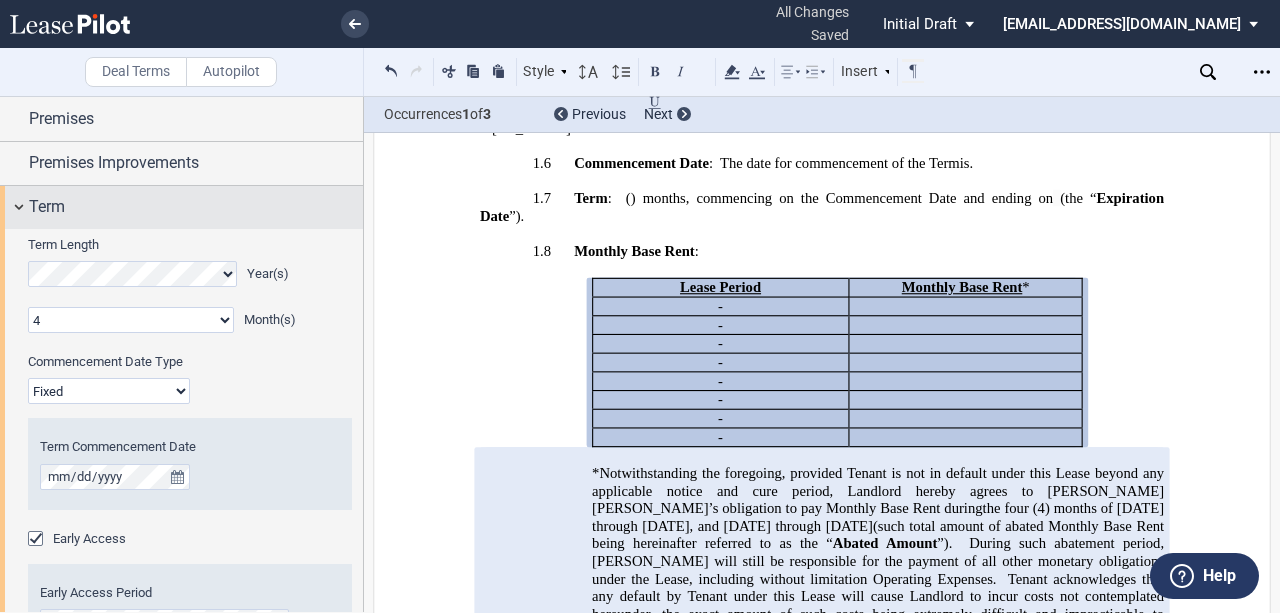 click on "Term" at bounding box center (47, 207) 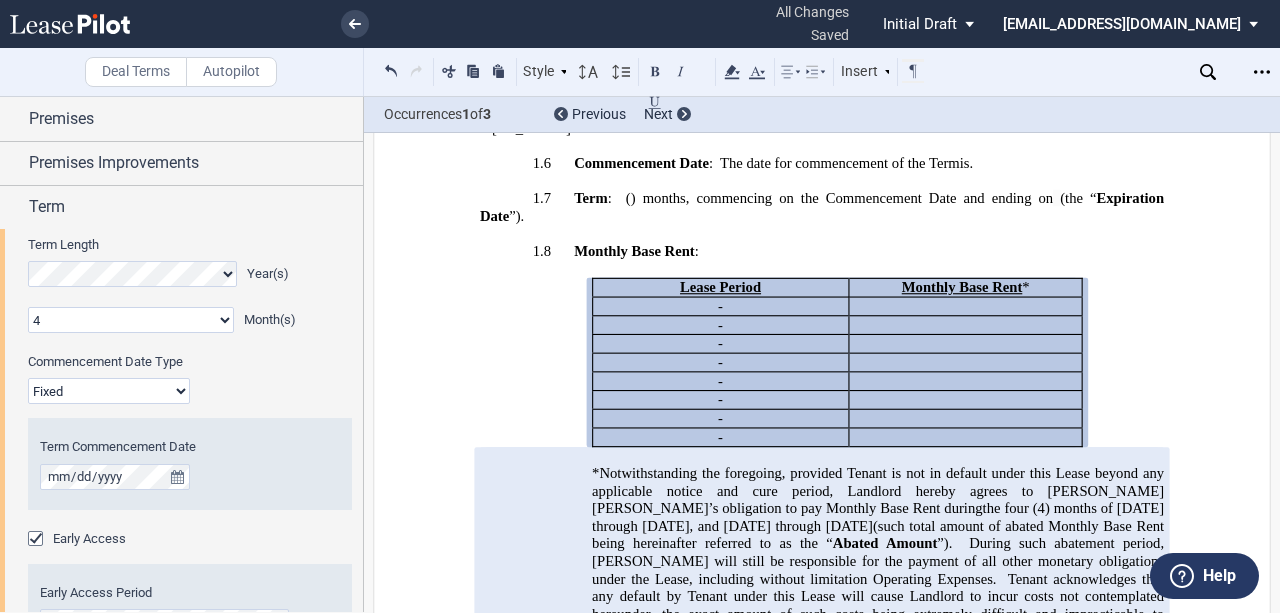 scroll, scrollTop: 645, scrollLeft: 0, axis: vertical 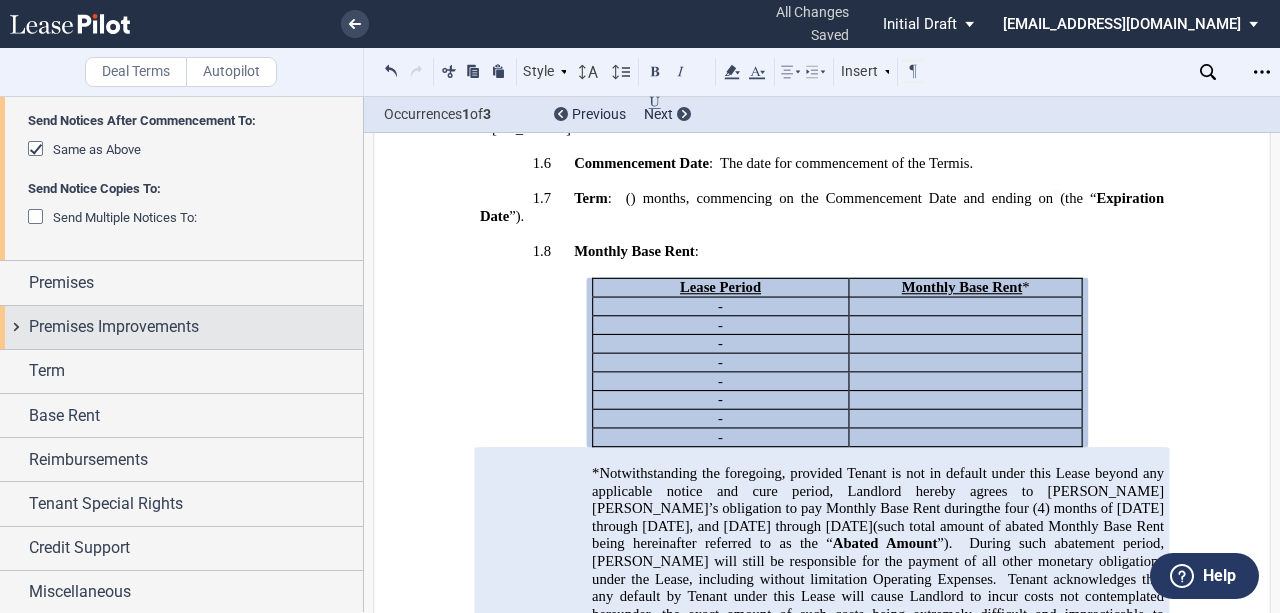 click on "Premises Improvements" at bounding box center [181, 327] 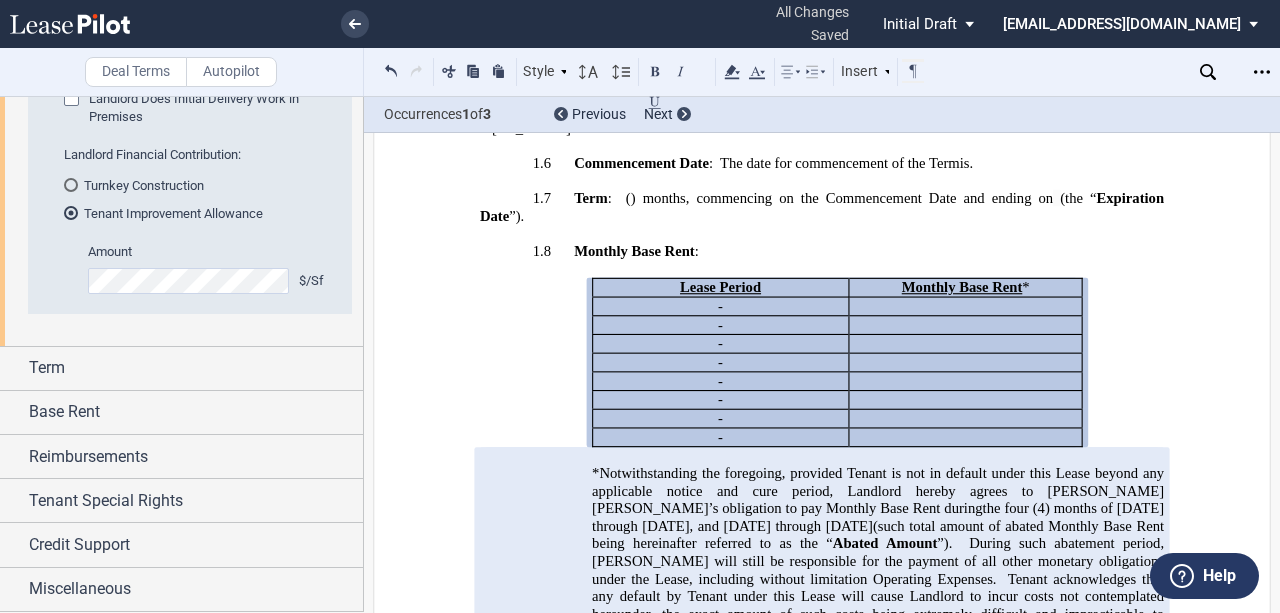 scroll, scrollTop: 902, scrollLeft: 0, axis: vertical 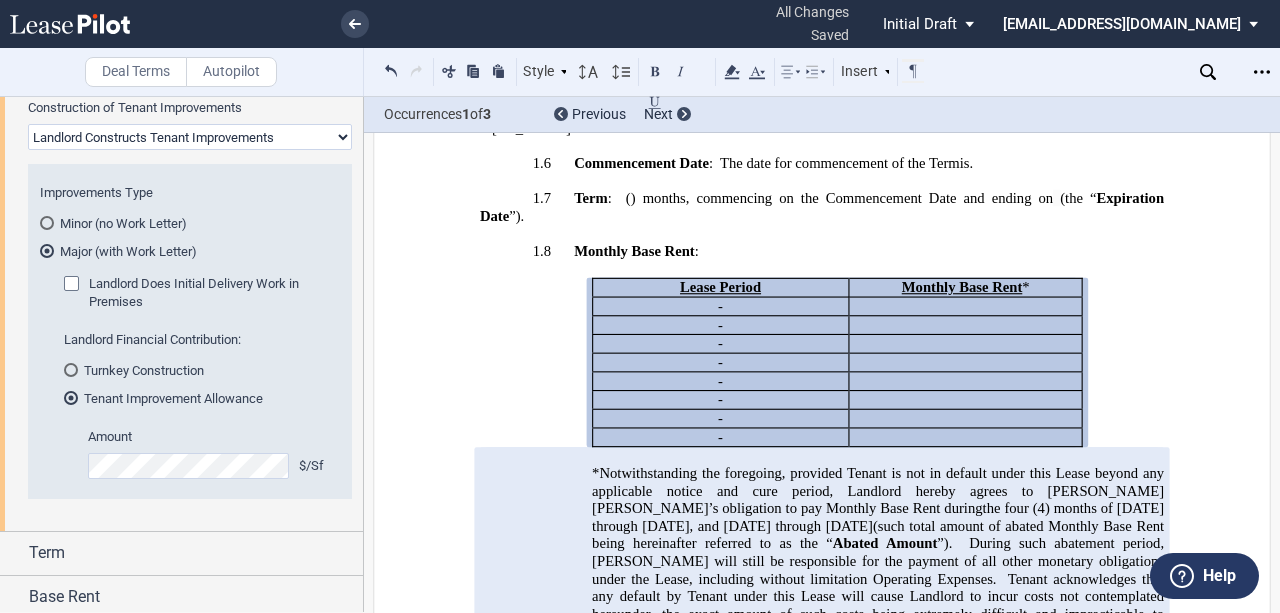 click on "Landlord Constructs Tenant Improvements
Tenant Constructs Tenant Improvements
"As Is" - No Tenant Improvements" at bounding box center (190, 137) 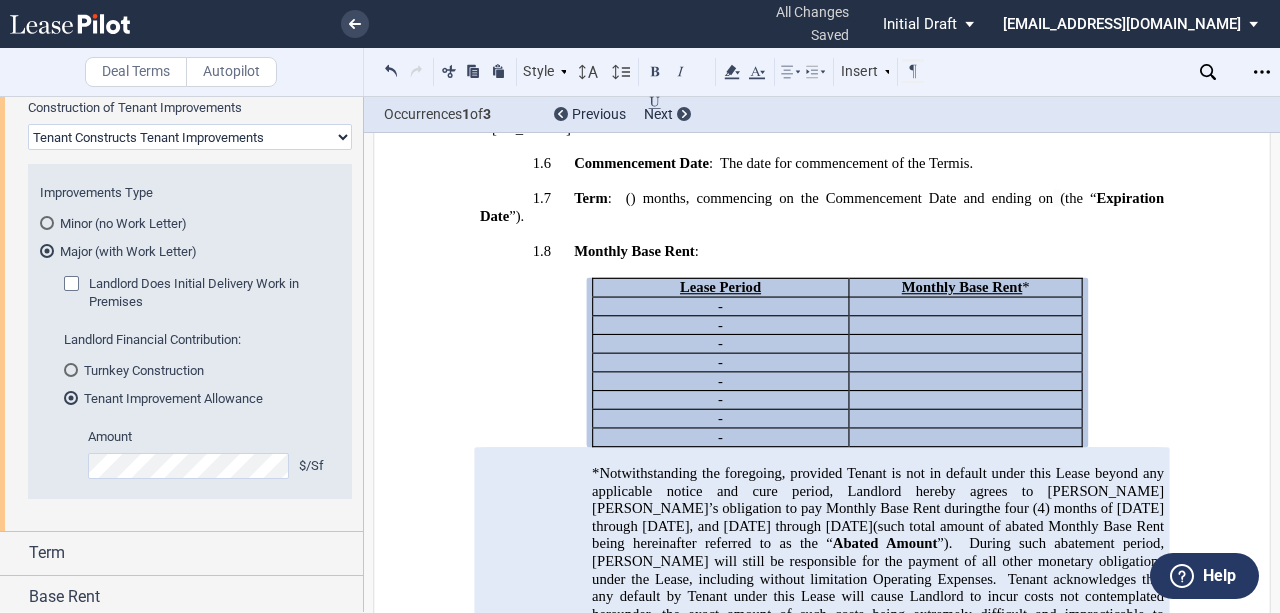 click on "Landlord Constructs Tenant Improvements
Tenant Constructs Tenant Improvements
"As Is" - No Tenant Improvements" at bounding box center (190, 137) 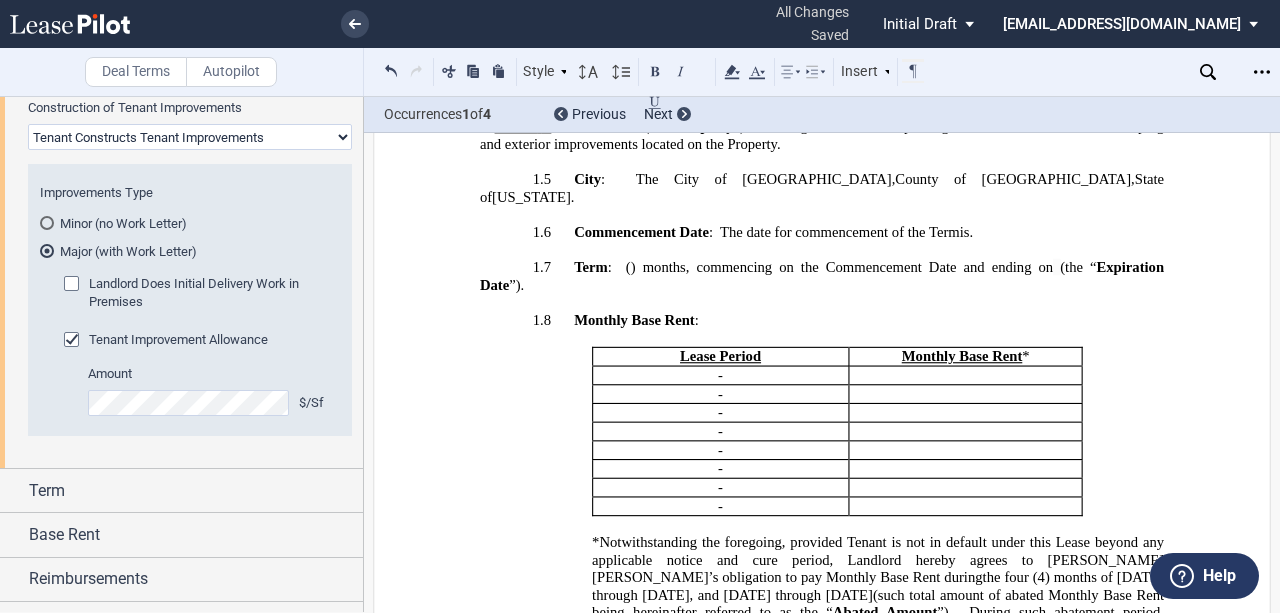 scroll, scrollTop: 1284, scrollLeft: 0, axis: vertical 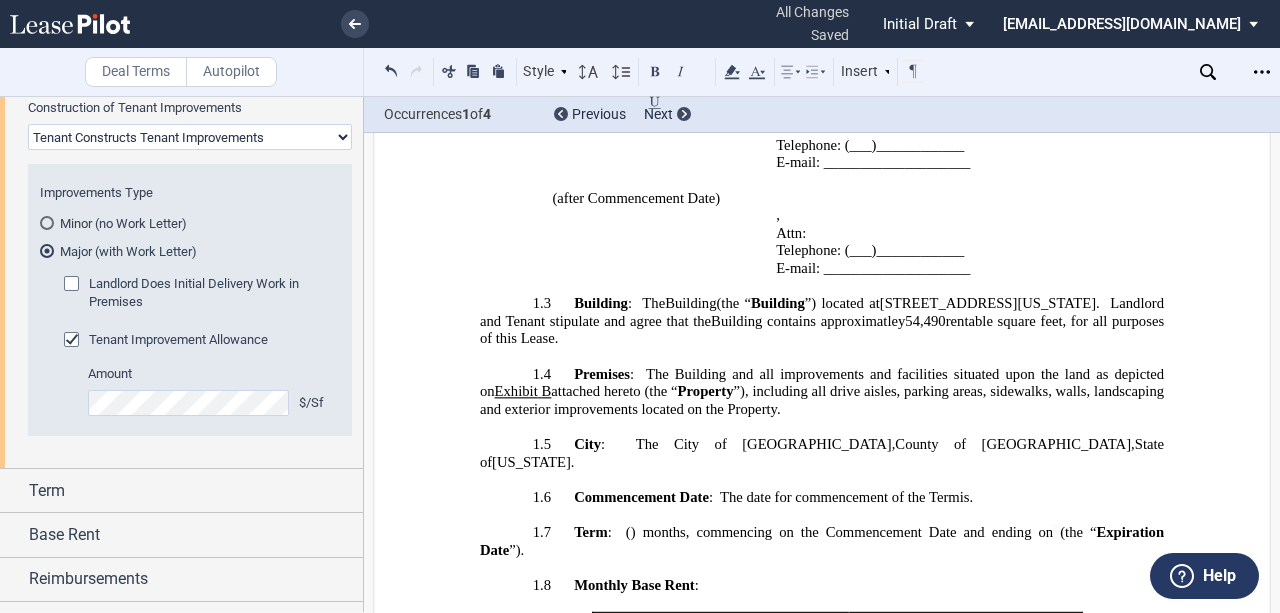 click on "54,490" 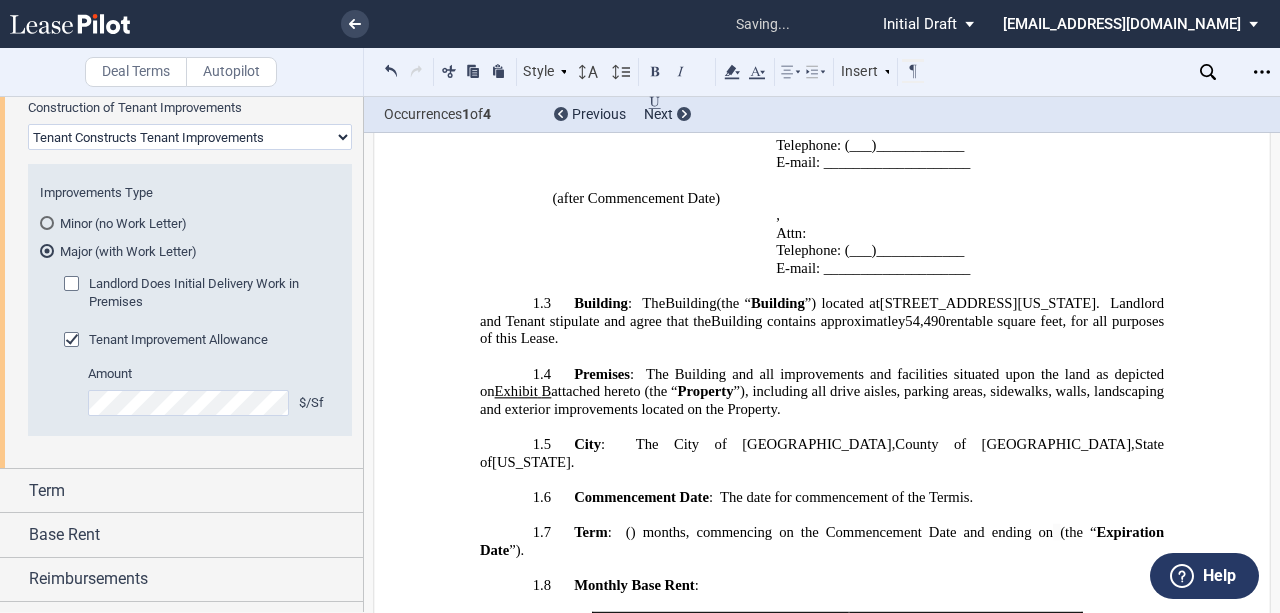 click on "Building contains approximatley  54,490" 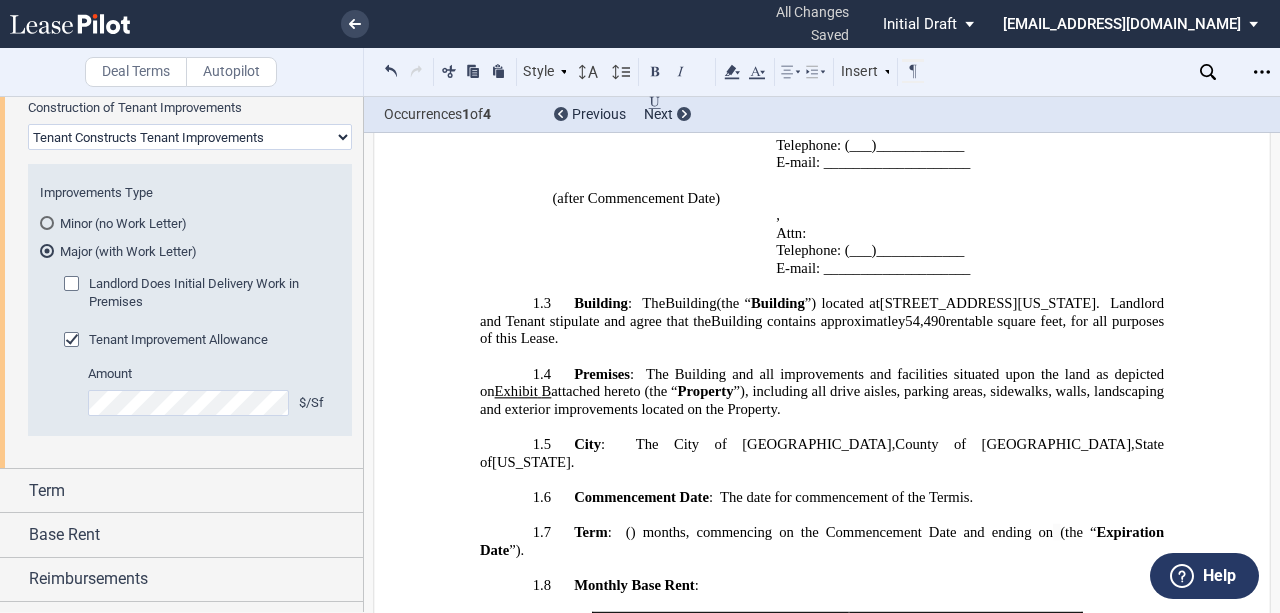 click on "Building contains approximatley  54,490" 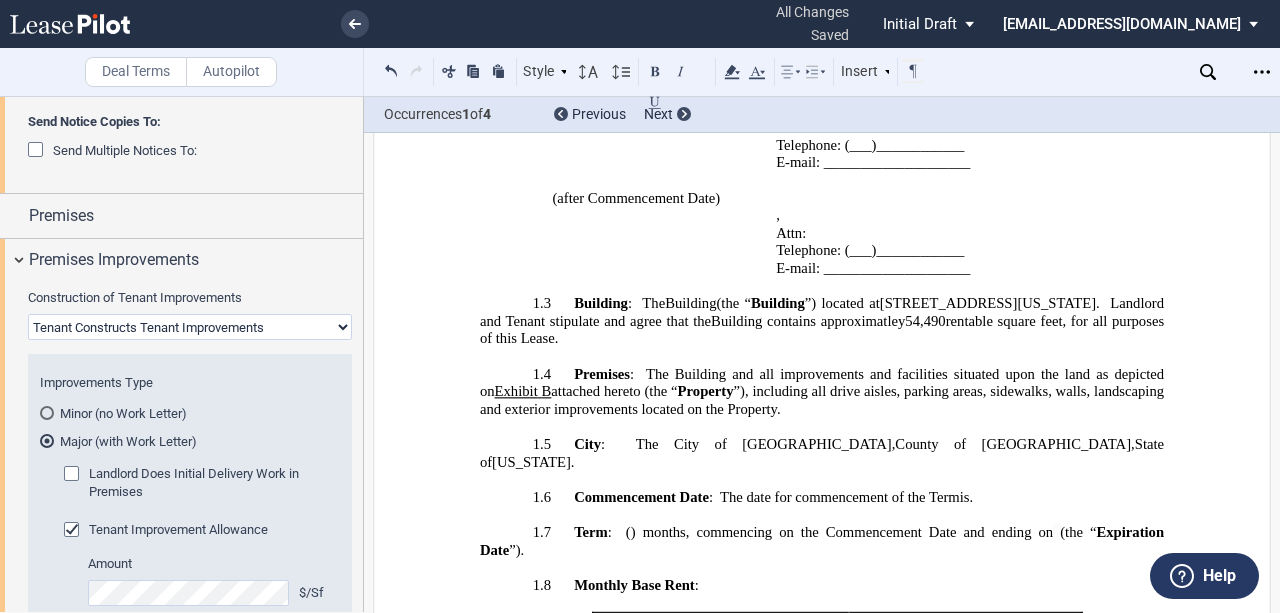 scroll, scrollTop: 702, scrollLeft: 0, axis: vertical 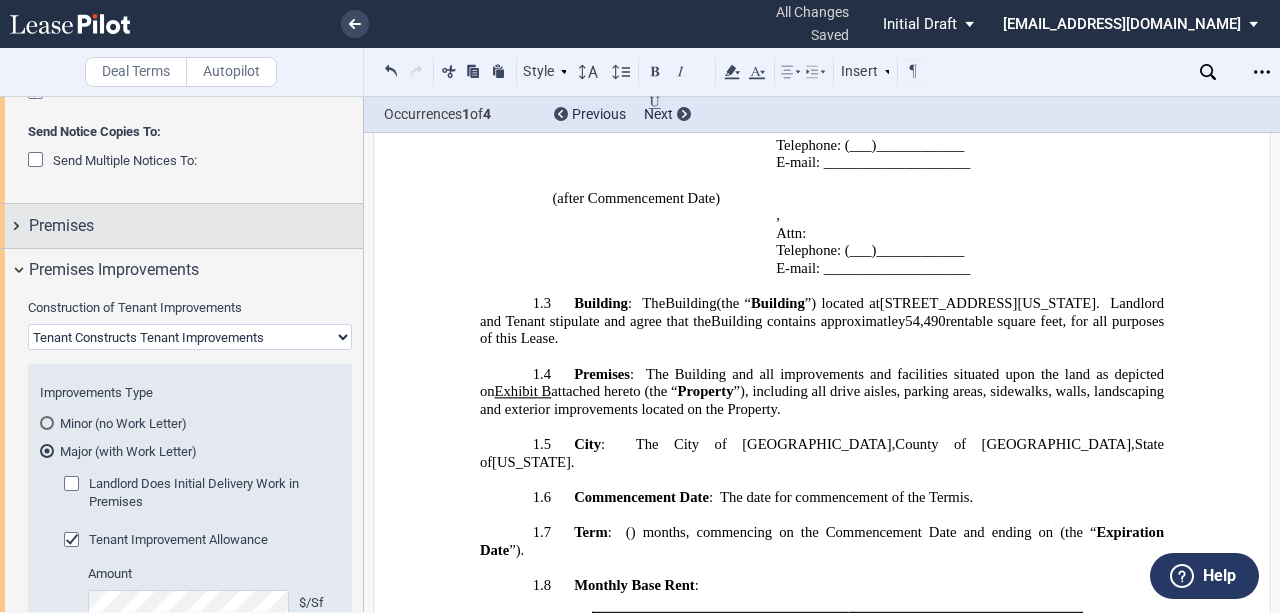 click on "Premises" at bounding box center [181, 225] 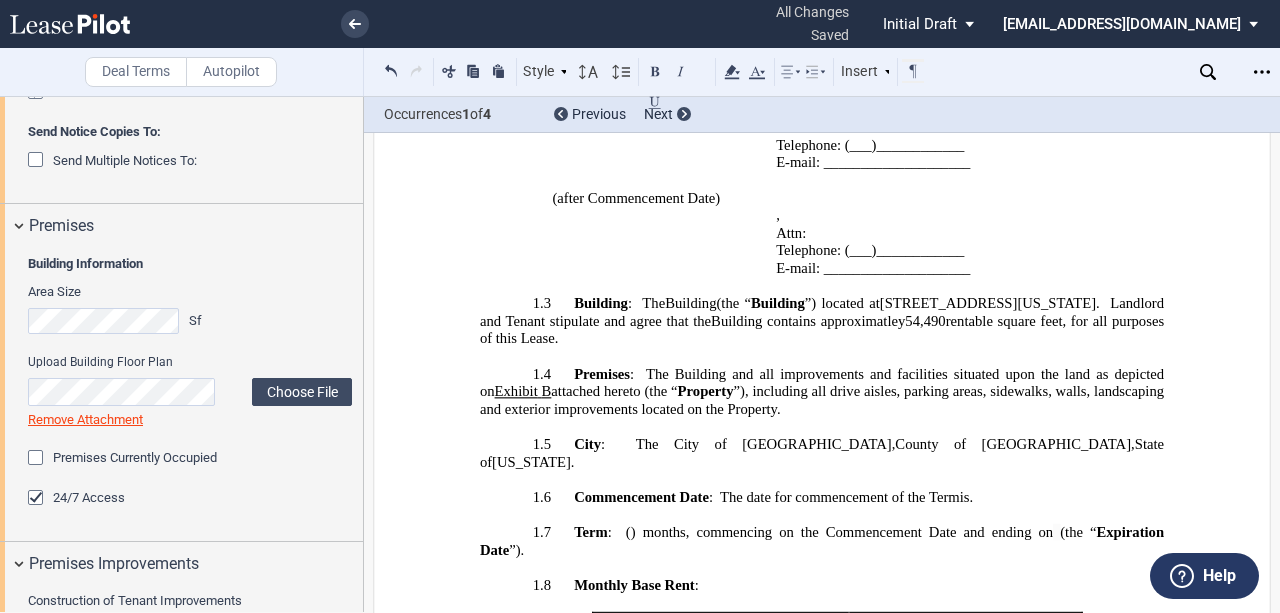 click on "Building Information
Area Size
Sf
Upload Building Floor Plan
Choose File
Loading
Remove Attachment
Premises Currently Occupied
24/7 Access" at bounding box center [181, 394] 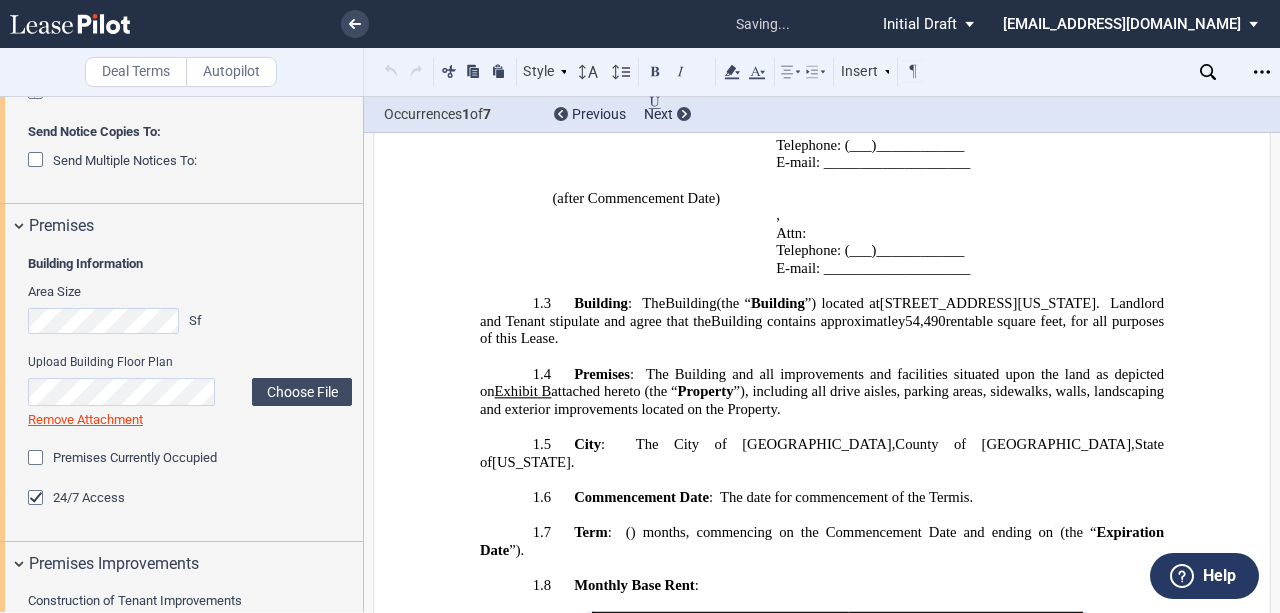 click on "1.3                  Building ; Property :    The  building in which the Premises are situated  Building  (the “ Building ”) located at  [STREET_ADDRESS][US_STATE] ﻿ .    The Building, together with all other buildings (together with the Building, the “ Buildings ”), improvements and facilities, now or subsequently located upon the land (the “ Site ”) as shown on the Site Plan attached hereto as  Exhibit   ﻿ ﻿  (as such area may be expanded or reduced from time to time) is referred to herein as the “ Property ” or the “ Project ”.    The Project is commonly known as  [STREET_ADDRESS] .    Landlord and Tenant stipulate and agree that the   [ Project contains [___________]   rentable square feet of building area in the aggregate and the ]  Building contains approximatley  54,490  rentable square feet, for all purposes of this Lease." at bounding box center (822, 321) 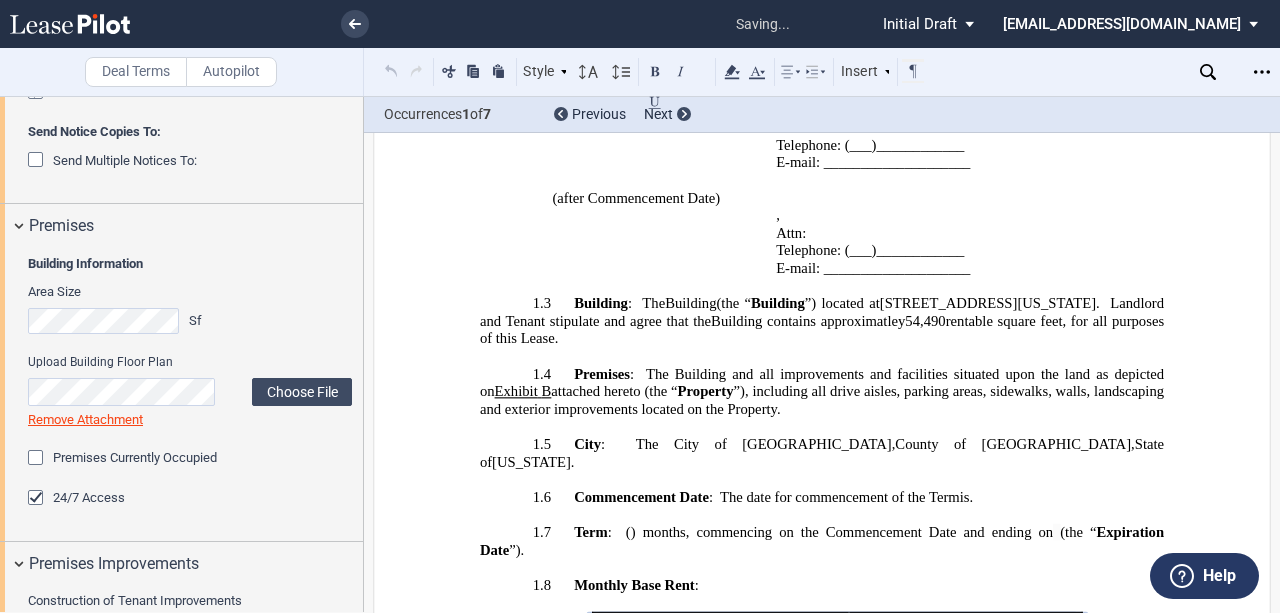 scroll, scrollTop: 1618, scrollLeft: 0, axis: vertical 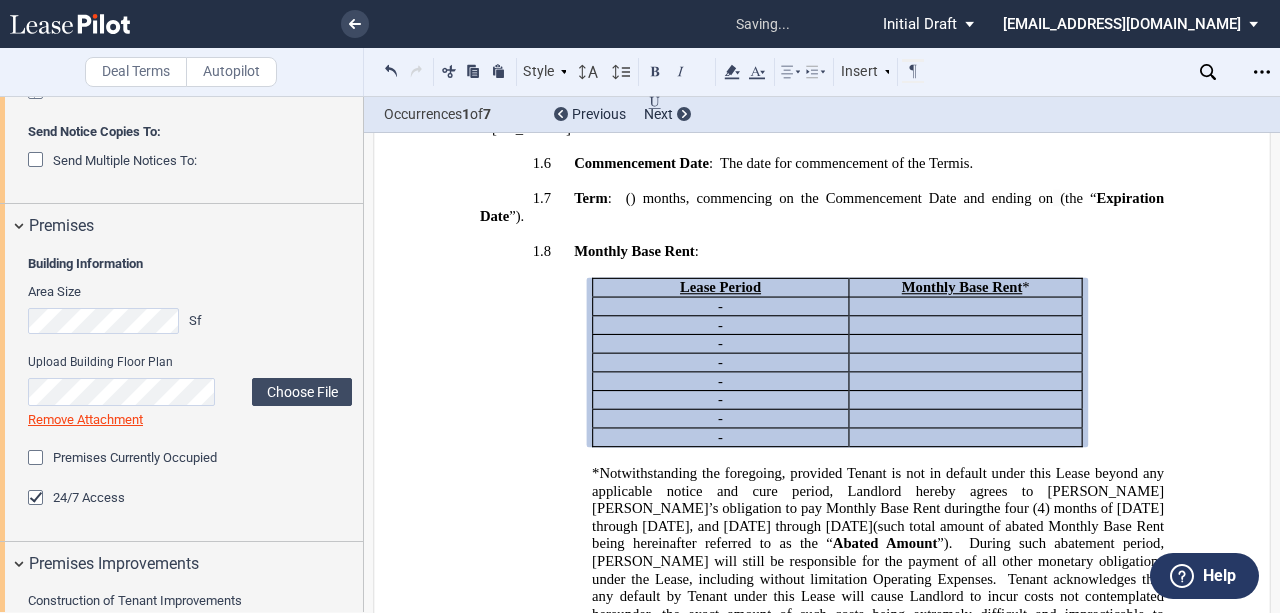 click on "*Notwithstanding the foregoing, provided Tenant is not in default under this Lease beyond any applicable notice and cure period, Landlord hereby agrees to [PERSON_NAME] [PERSON_NAME]’s obligation to pay Monthly Base Rent during" 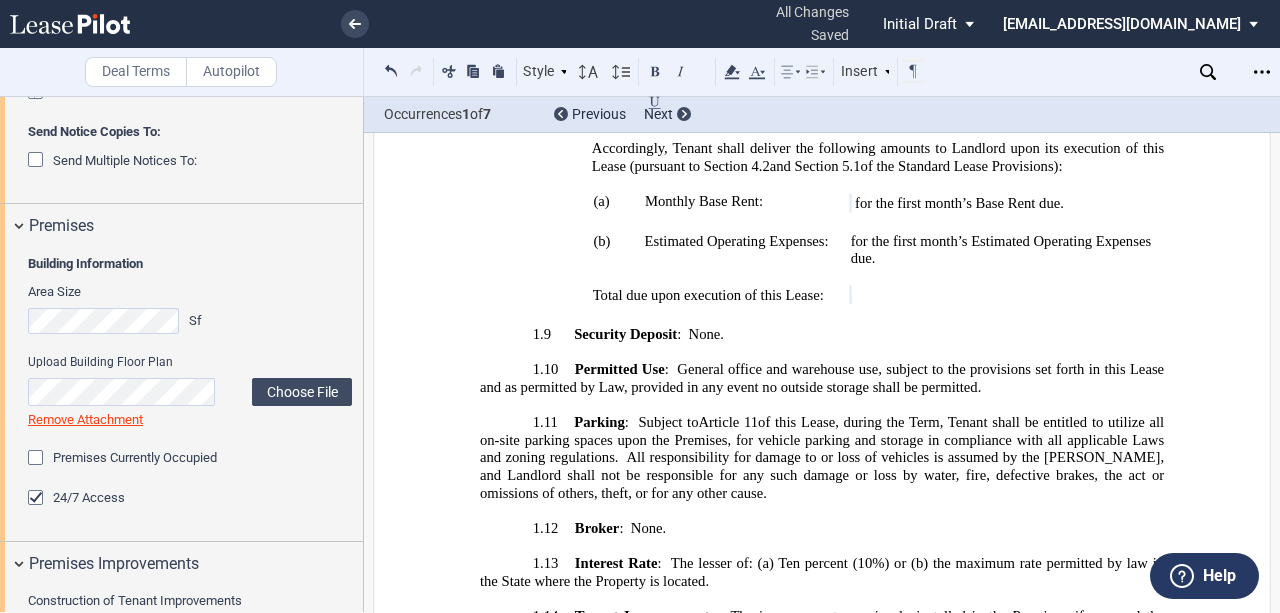 scroll, scrollTop: 2551, scrollLeft: 0, axis: vertical 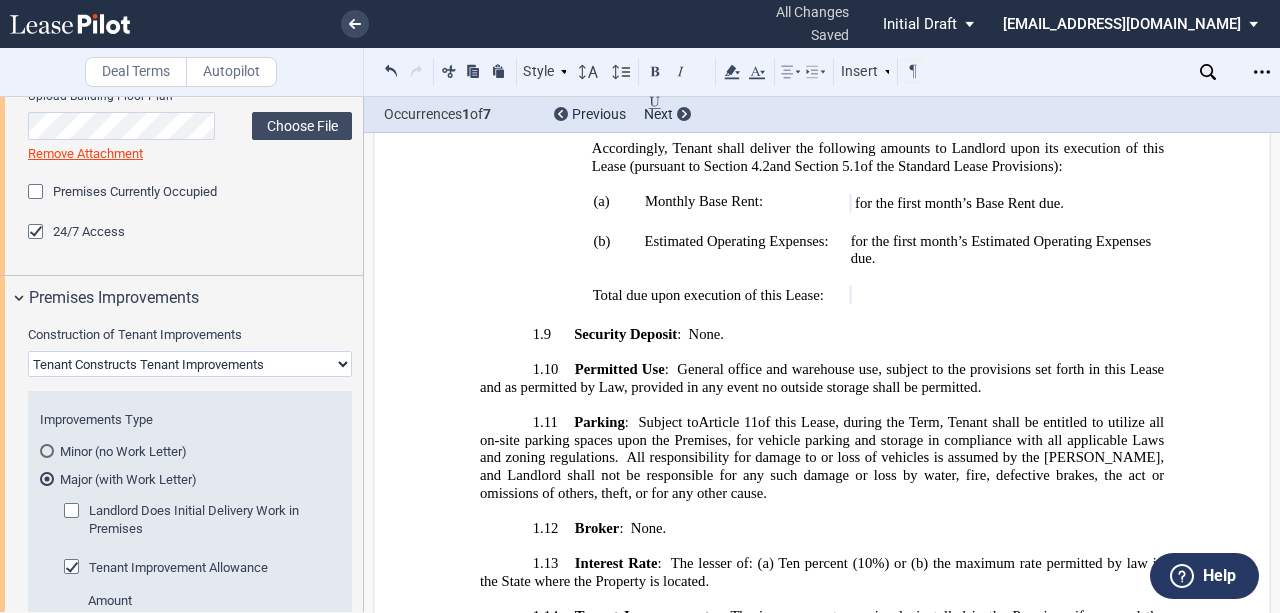 click on "1.11               Parking :    ﻿ ﻿  ( ﻿ ﻿ ) unreserved parking space s    None , subject to the terms of  ﻿ ﻿  of the Standard Lease Provisions.    Subject to  ﻿ Article 11 ﻿  of this Lease, during the Term, Tenant shall be entitled to utilize all on-site parking spaces upon the Premises, for vehicle parking and storage in compliance with all applicable Laws and zoning regulations.    All responsibility for damage to or loss of vehicles is assumed by the [PERSON_NAME], and Landlord shall not be responsible for any such damage or loss by water, fire, defective brakes, the act or omissions of others, theft, or for any other cause.    [ ____________ ]  unreserved parking spaces, subject to the terms of  ﻿ ﻿  of the Standard Lease Provisions." at bounding box center (822, 457) 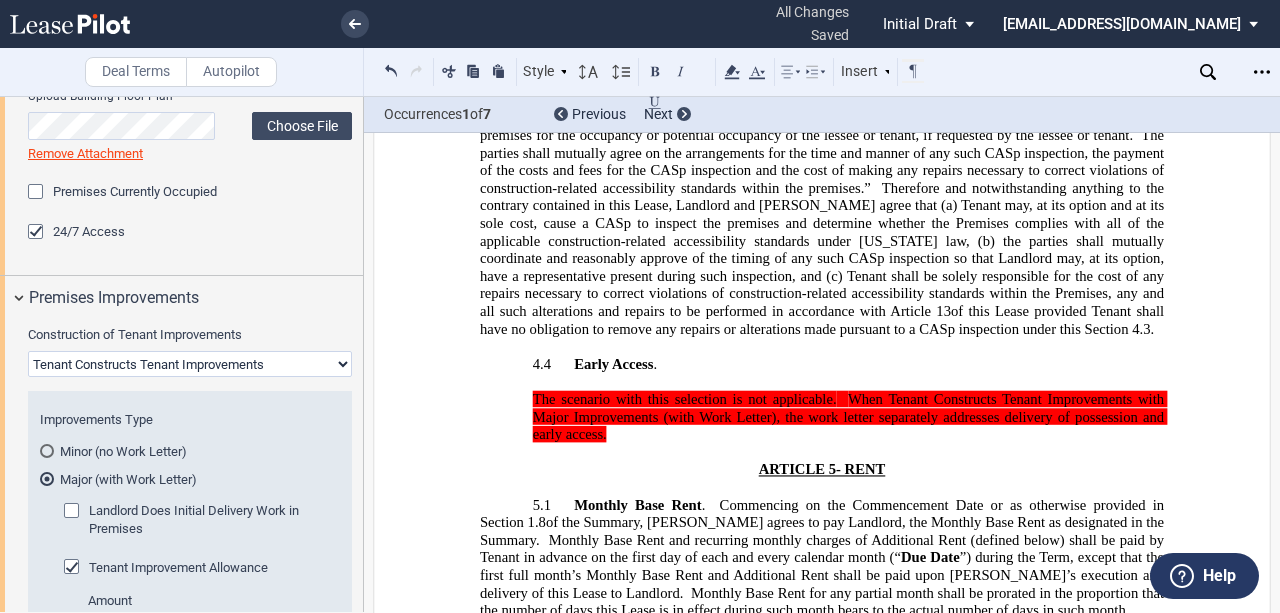 scroll, scrollTop: 4517, scrollLeft: 0, axis: vertical 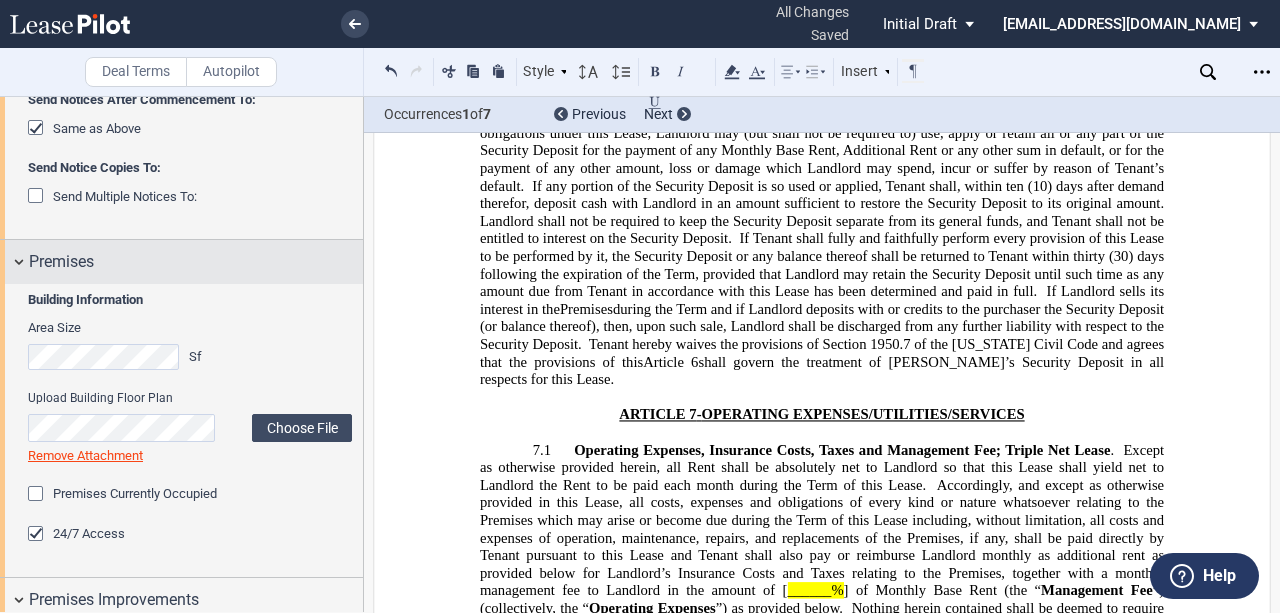 click on "Premises" at bounding box center (196, 262) 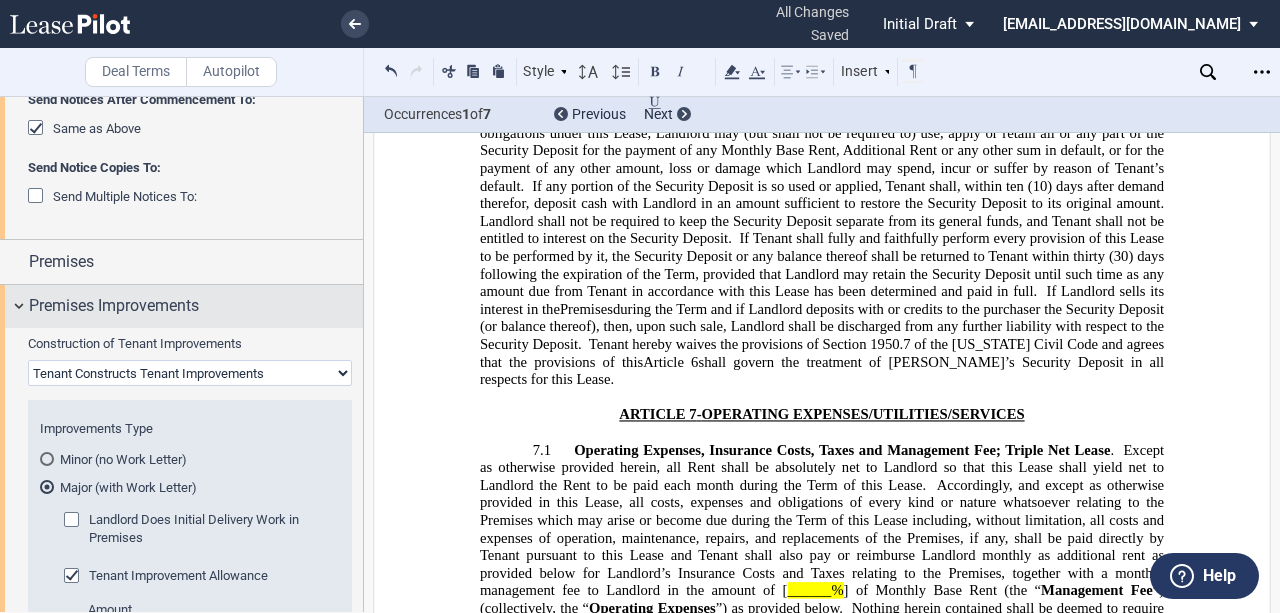click on "Premises Improvements" at bounding box center (114, 306) 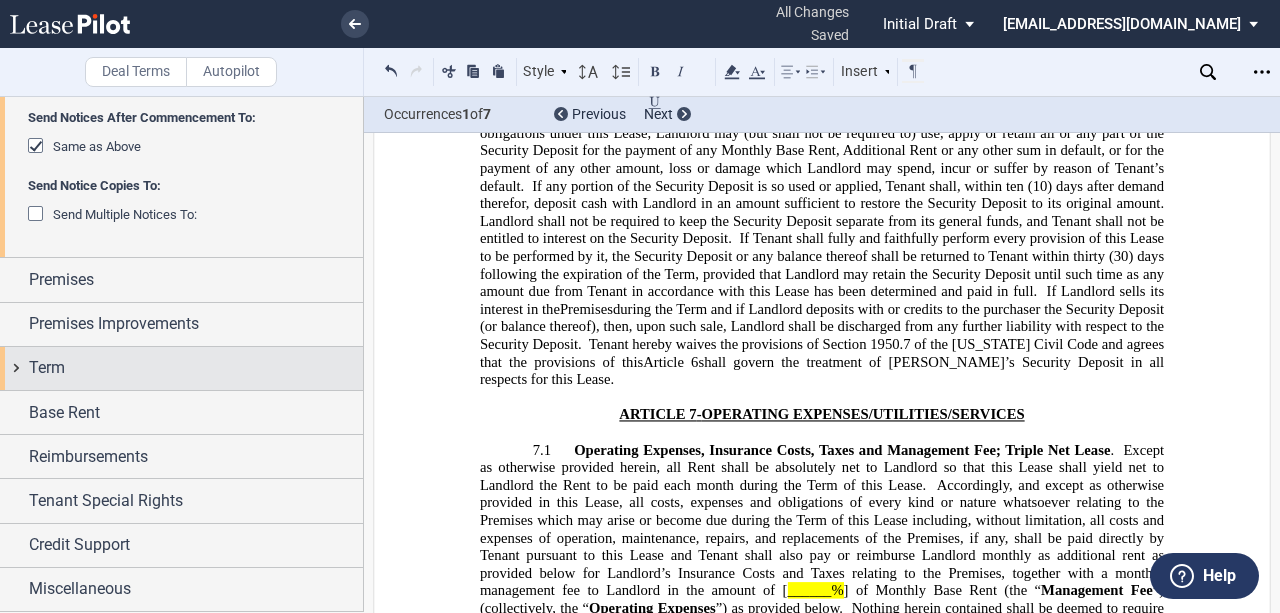 click on "Term" at bounding box center [196, 368] 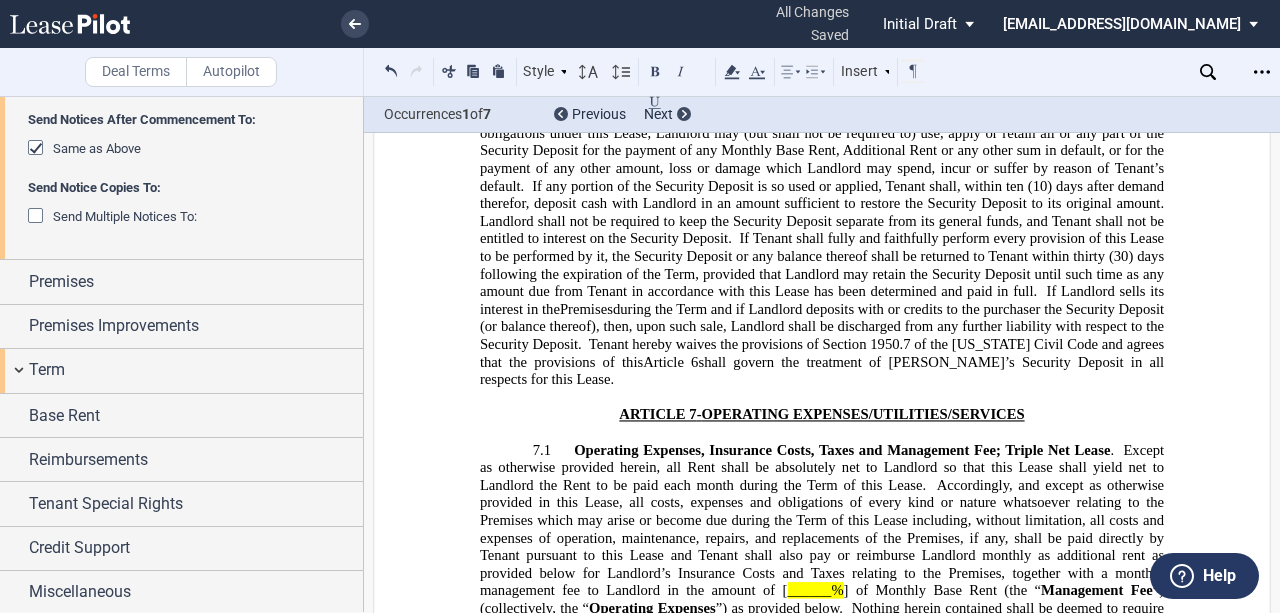 scroll, scrollTop: 1000, scrollLeft: 0, axis: vertical 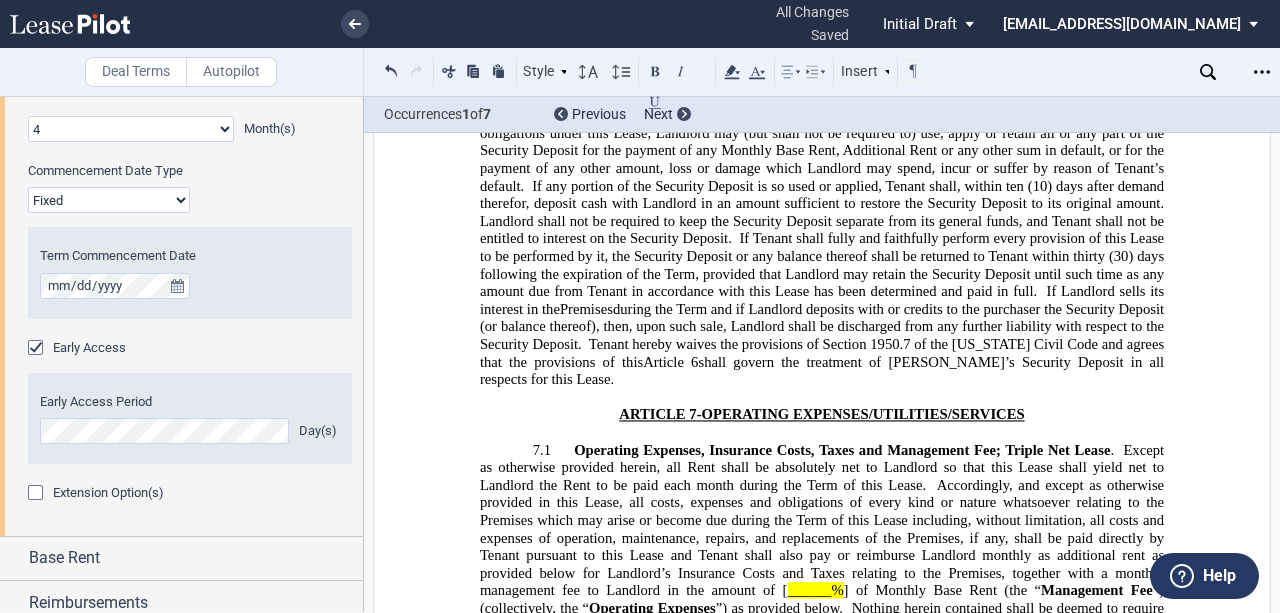 click 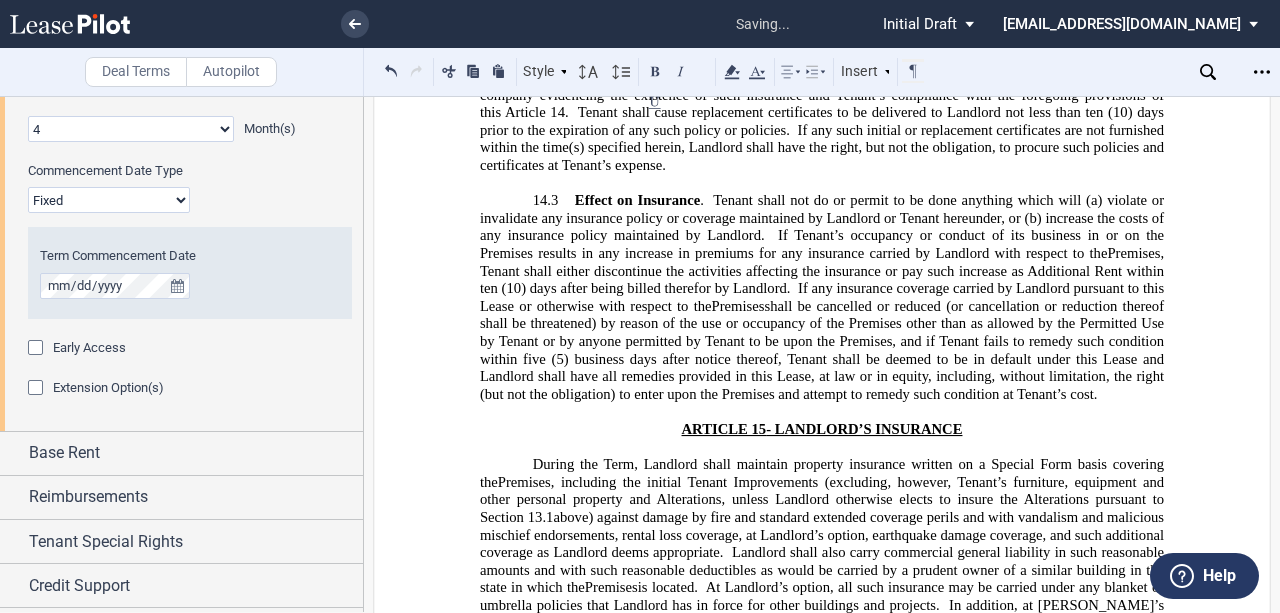 scroll, scrollTop: 15041, scrollLeft: 0, axis: vertical 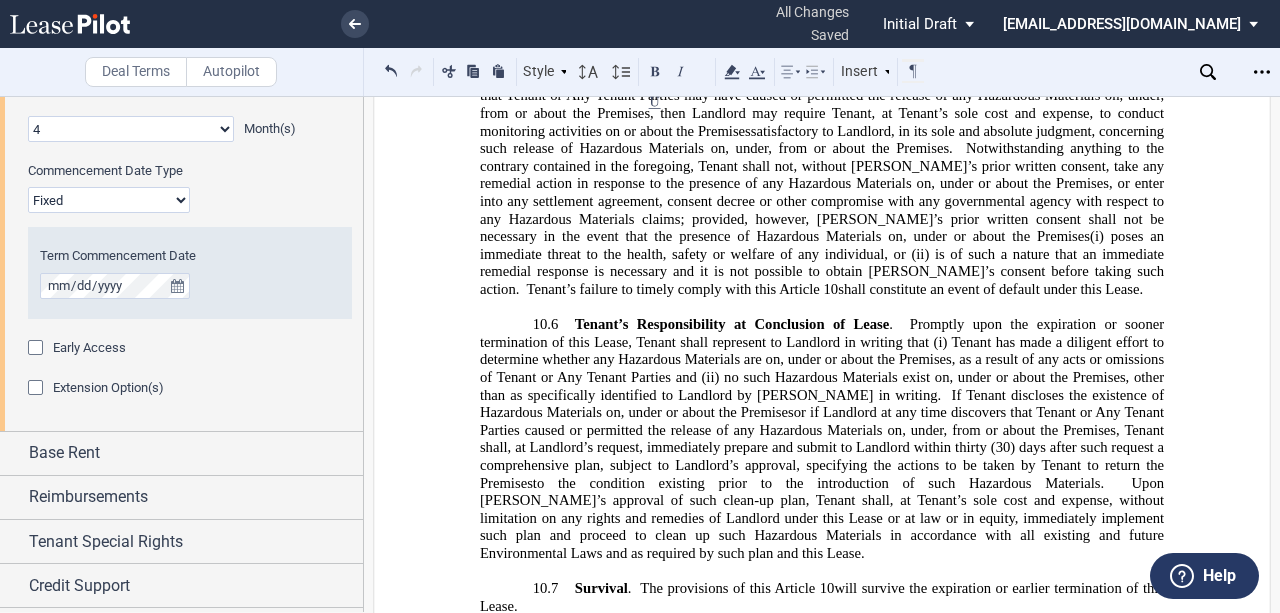 click on "All aspects of any such signs shall be subject to the prior written consent of Landlord (which shall not be unreasonably withheld), and shall be per Landlord’s standard specifications and materials, as revised by Landlord from time to time." 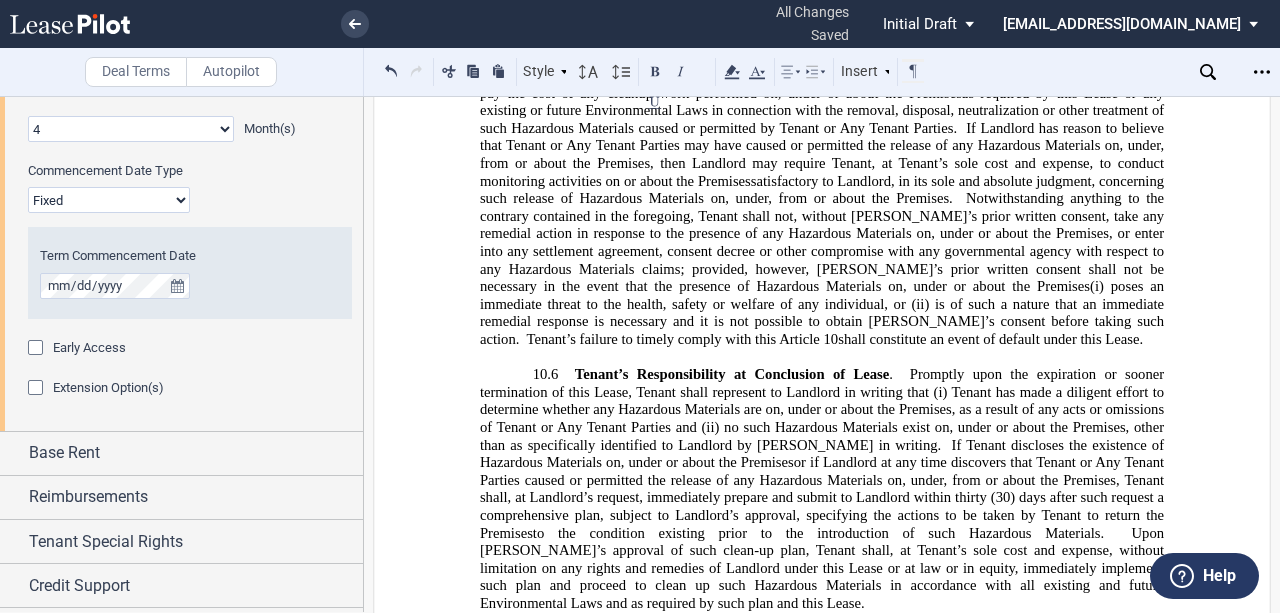click on ", subject to the provisions of this" 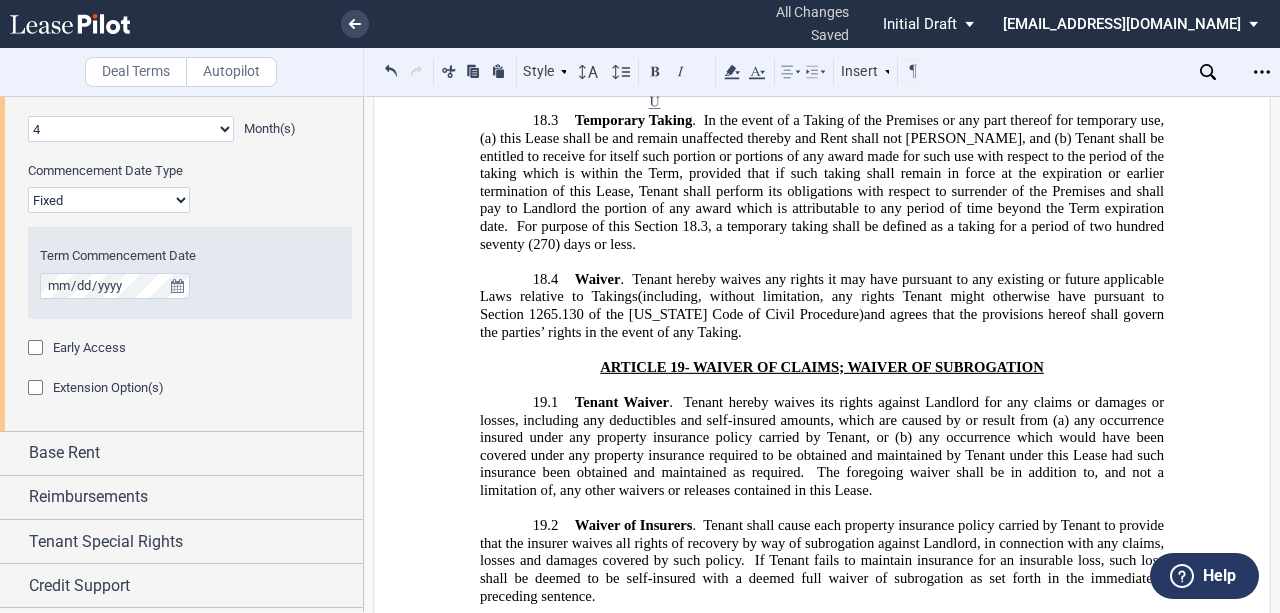scroll, scrollTop: 18424, scrollLeft: 0, axis: vertical 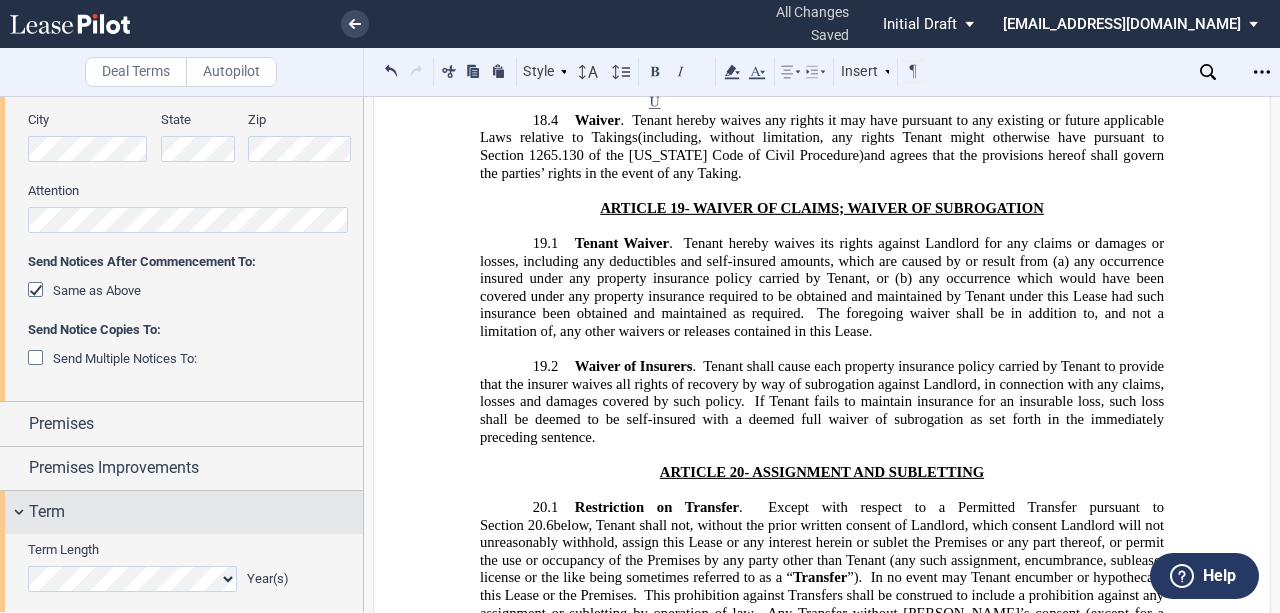 click on "Term" at bounding box center [196, 512] 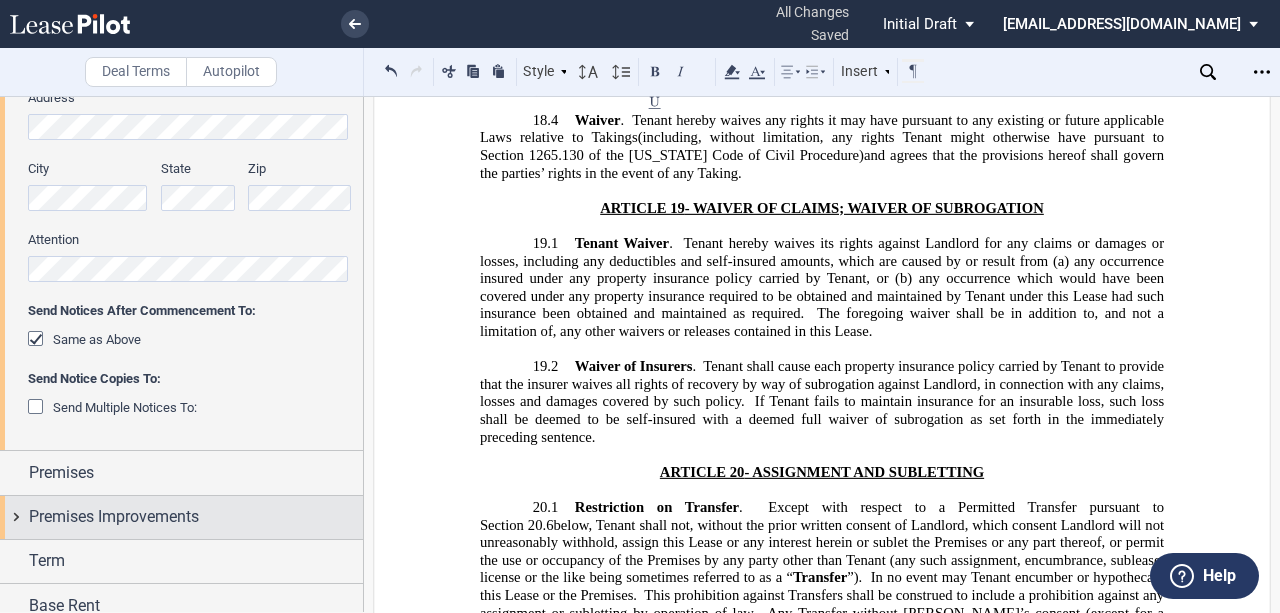 scroll, scrollTop: 294, scrollLeft: 0, axis: vertical 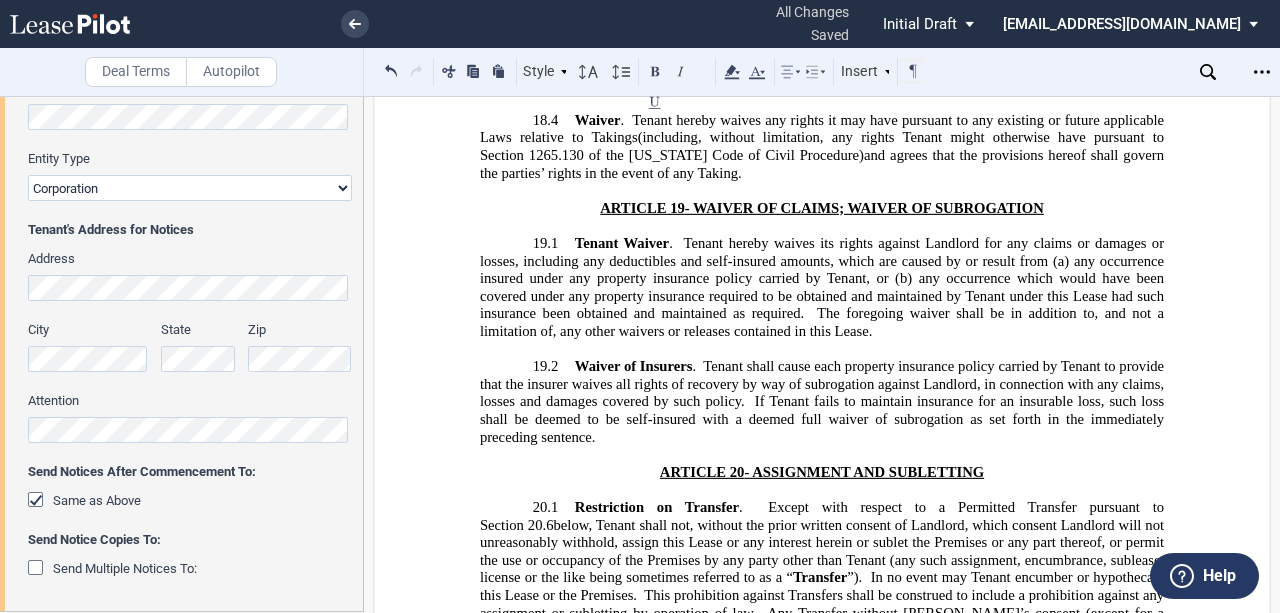 click on "Tenant" at bounding box center (53, -112) 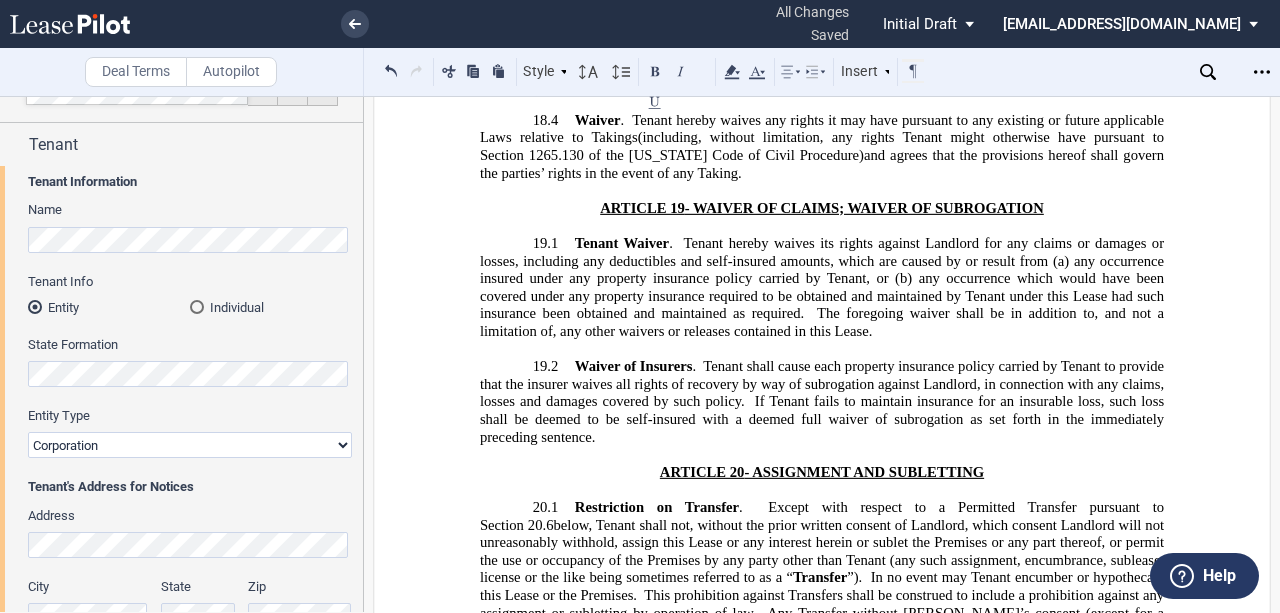 scroll, scrollTop: 0, scrollLeft: 0, axis: both 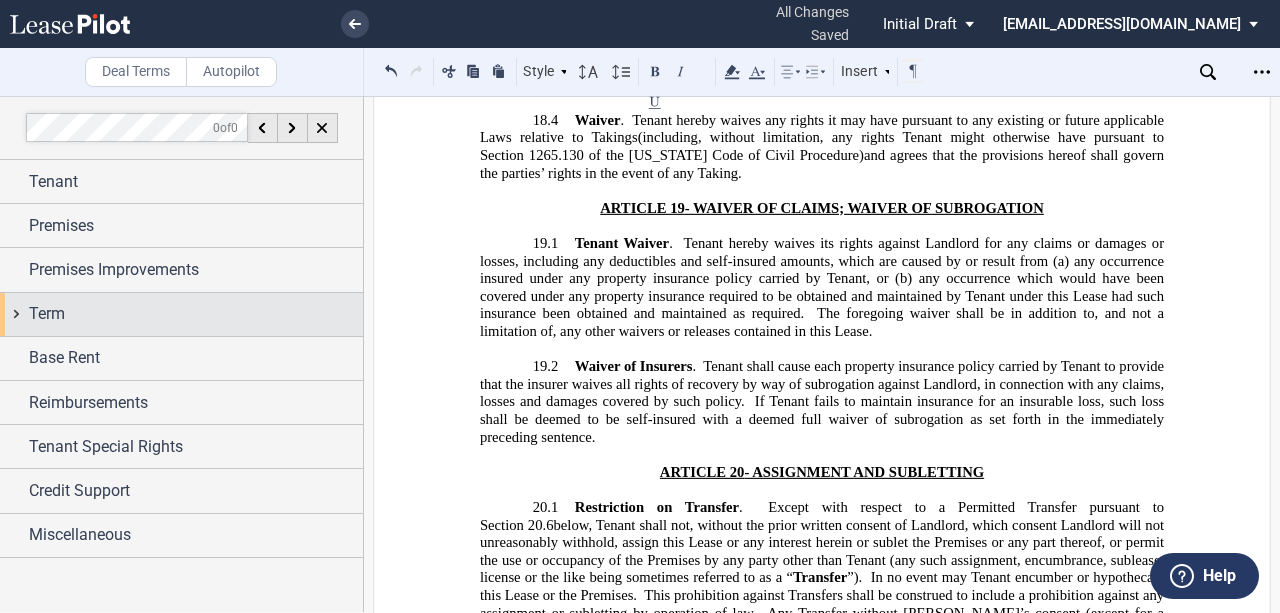 click on "Term" at bounding box center [196, 314] 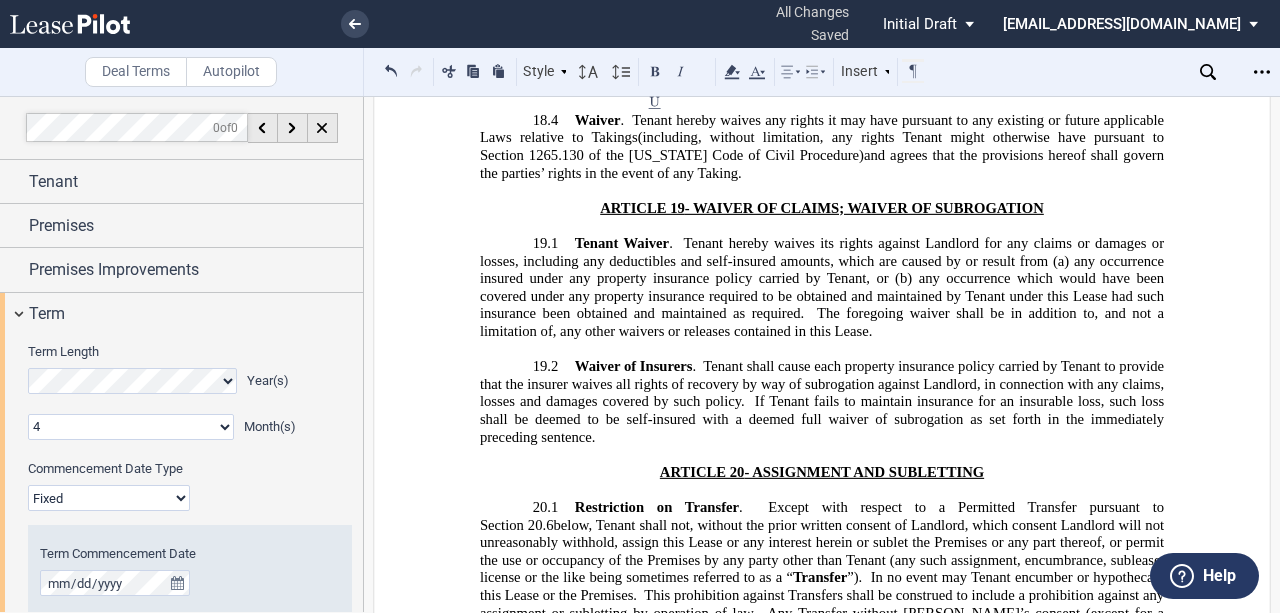 click on "Extension Option(s)" at bounding box center [108, 685] 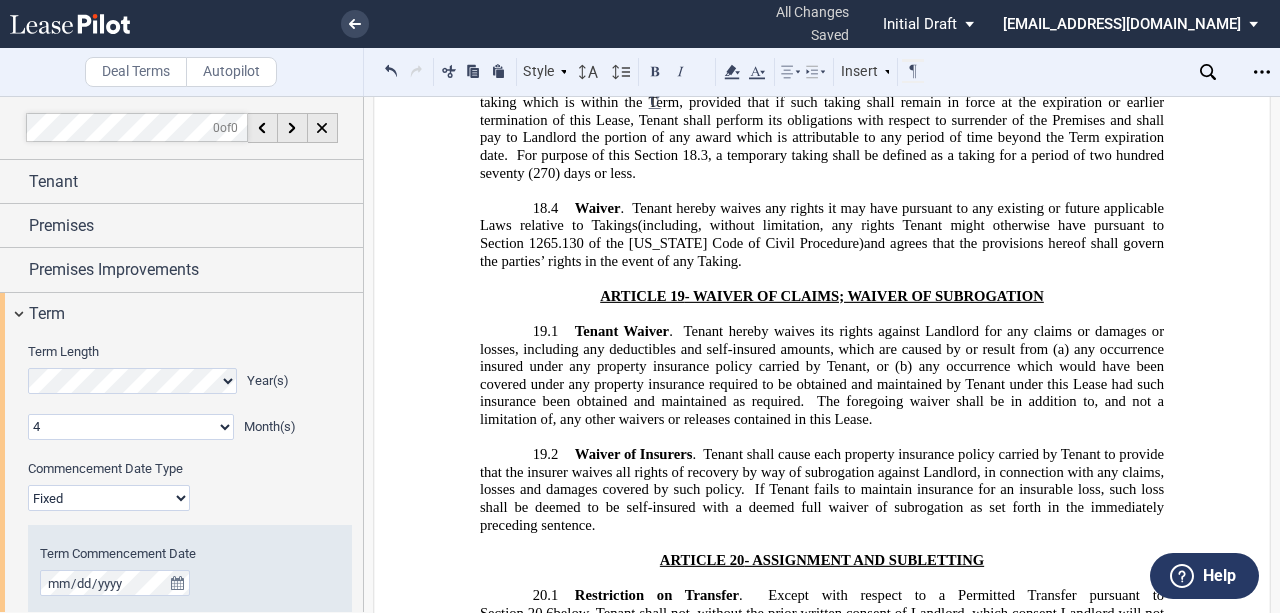 scroll, scrollTop: 200, scrollLeft: 0, axis: vertical 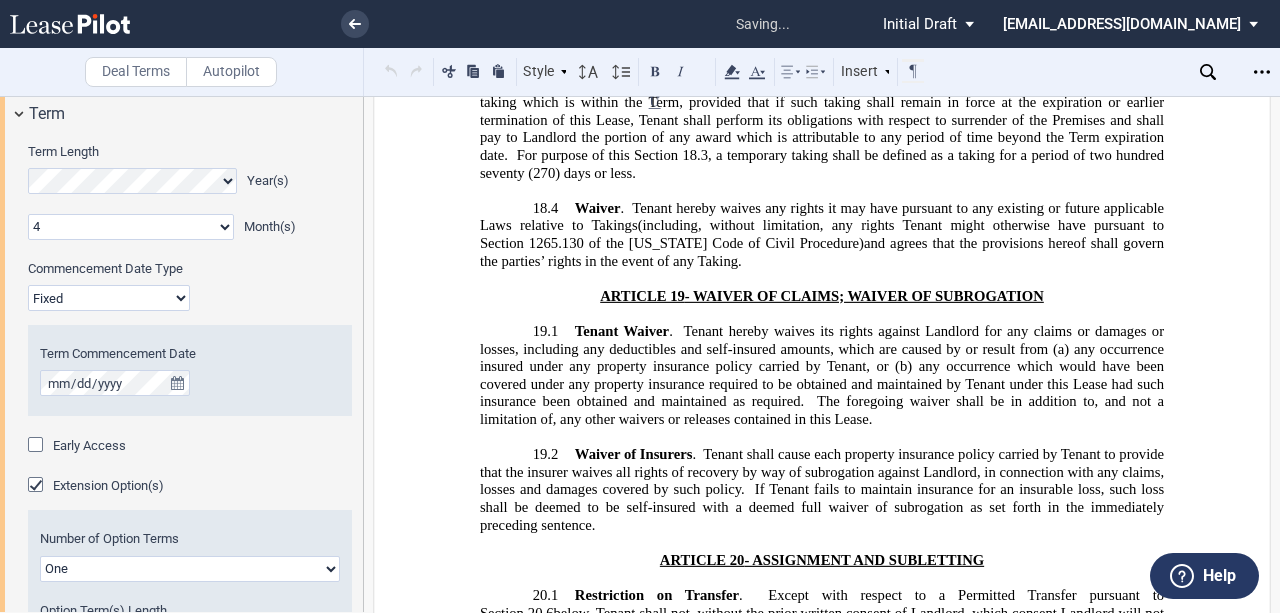 click on "Number of Option Terms
One
Two" 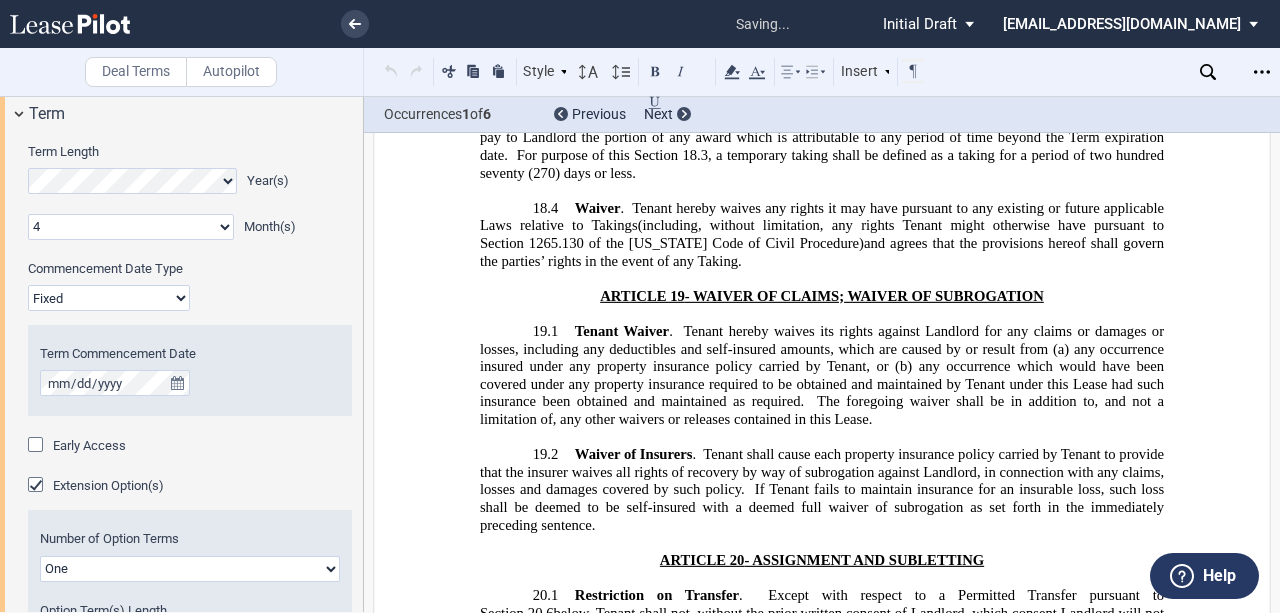 scroll, scrollTop: 18508, scrollLeft: 0, axis: vertical 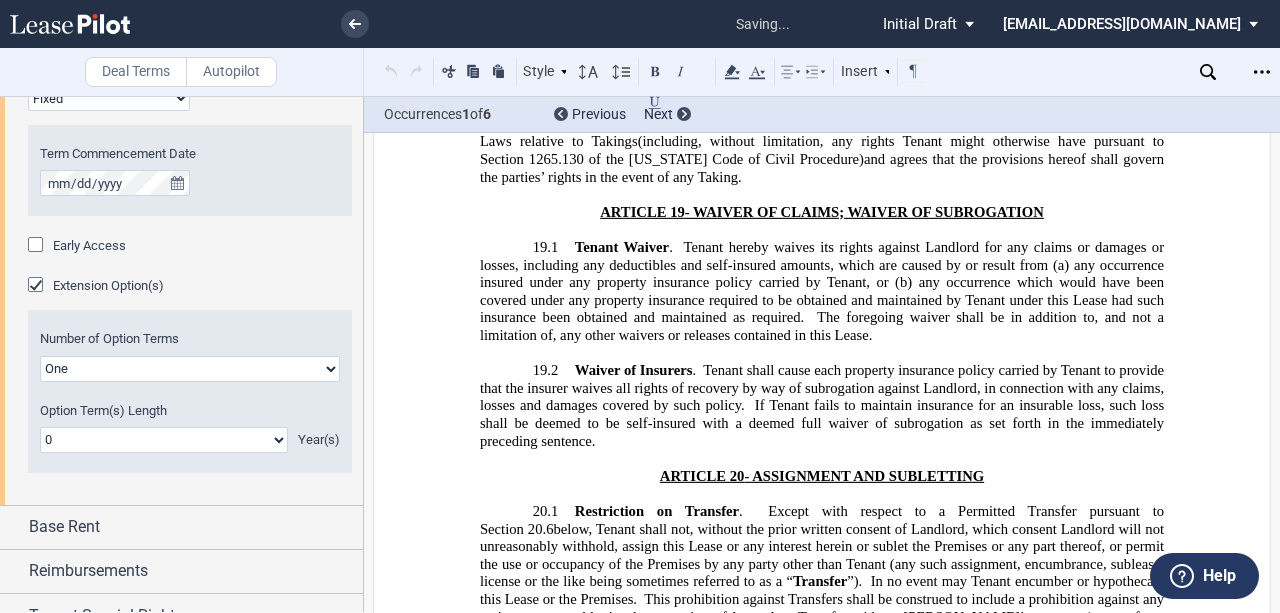 click on "One
Two" 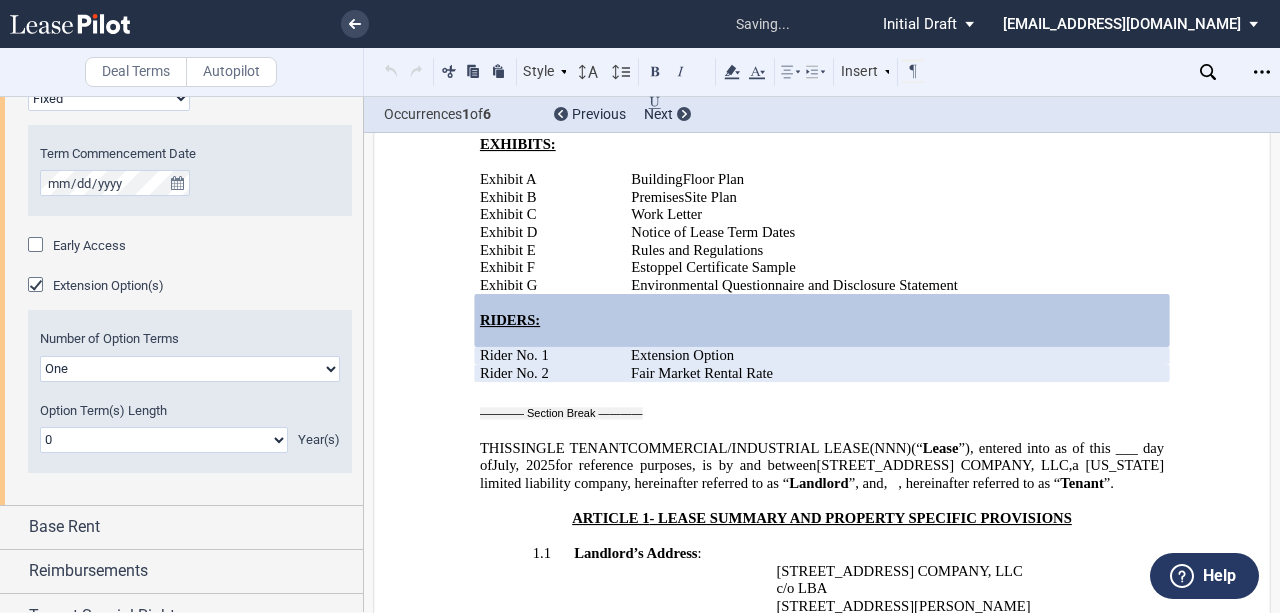 click on "One
Two" 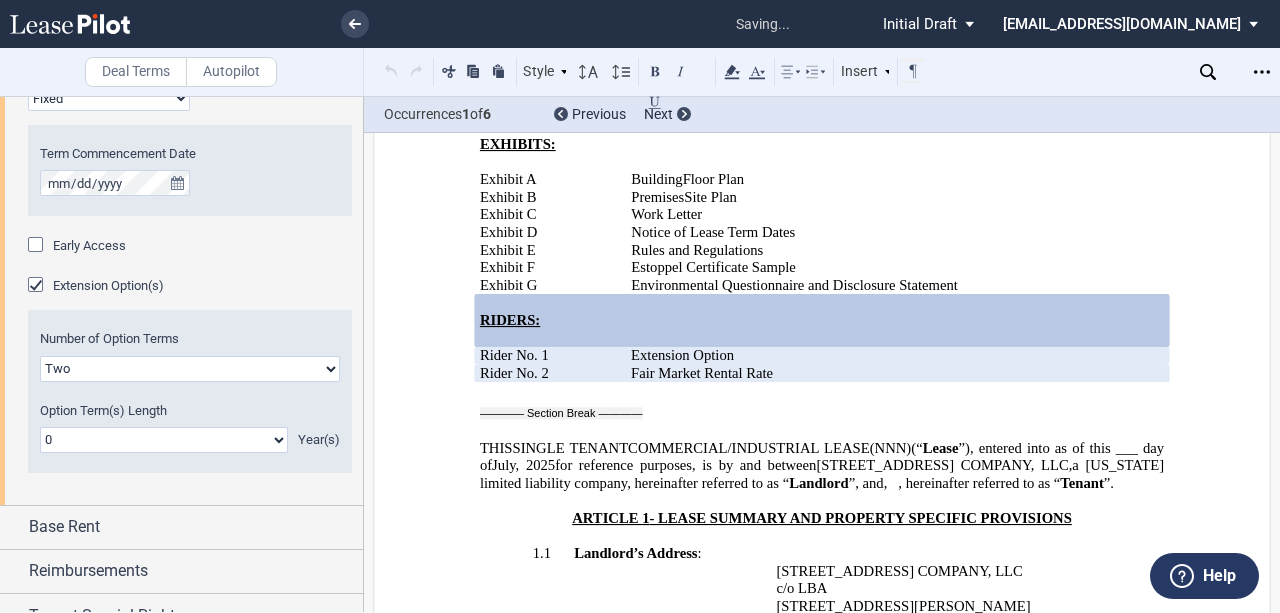 click on "One
Two" 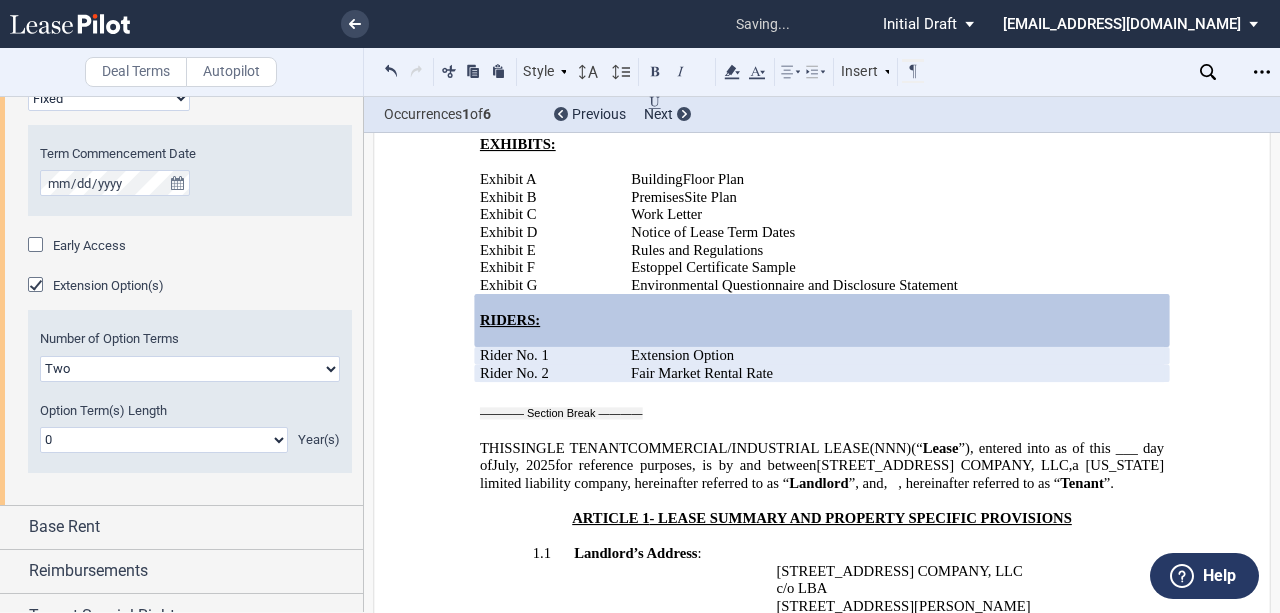 click on "0 1 2 3 4 5 6 7 8 9 10 11 12 13 14 15 16 17 18 19 20" 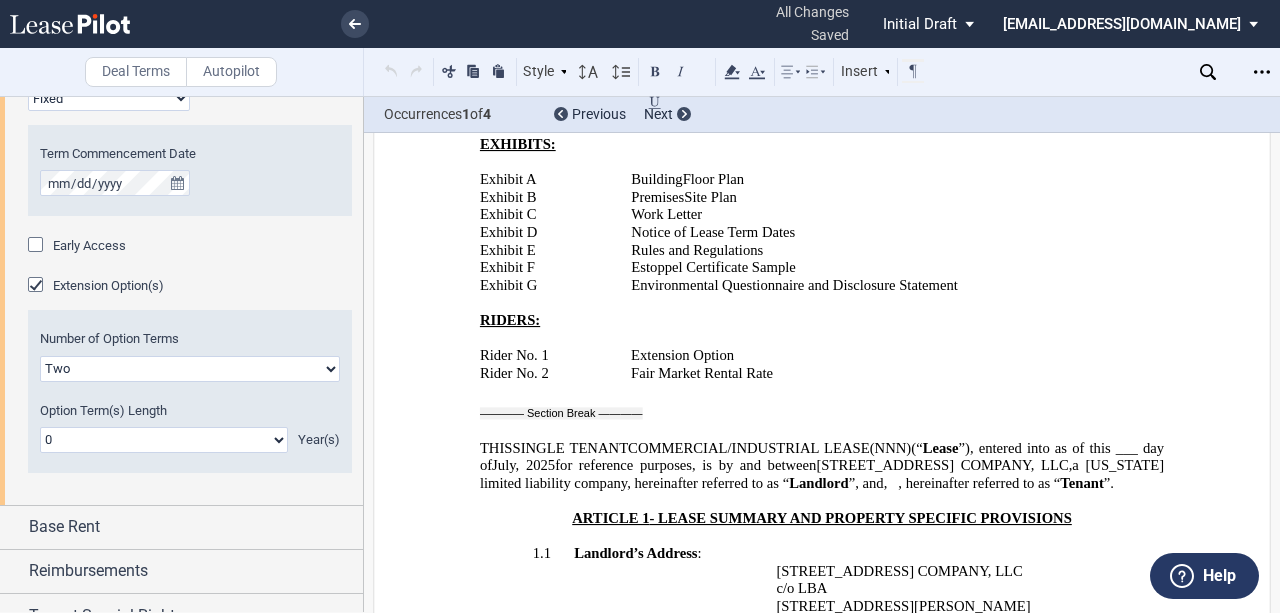 click on "0 1 2 3 4 5 6 7 8 9 10 11 12 13 14 15 16 17 18 19 20" 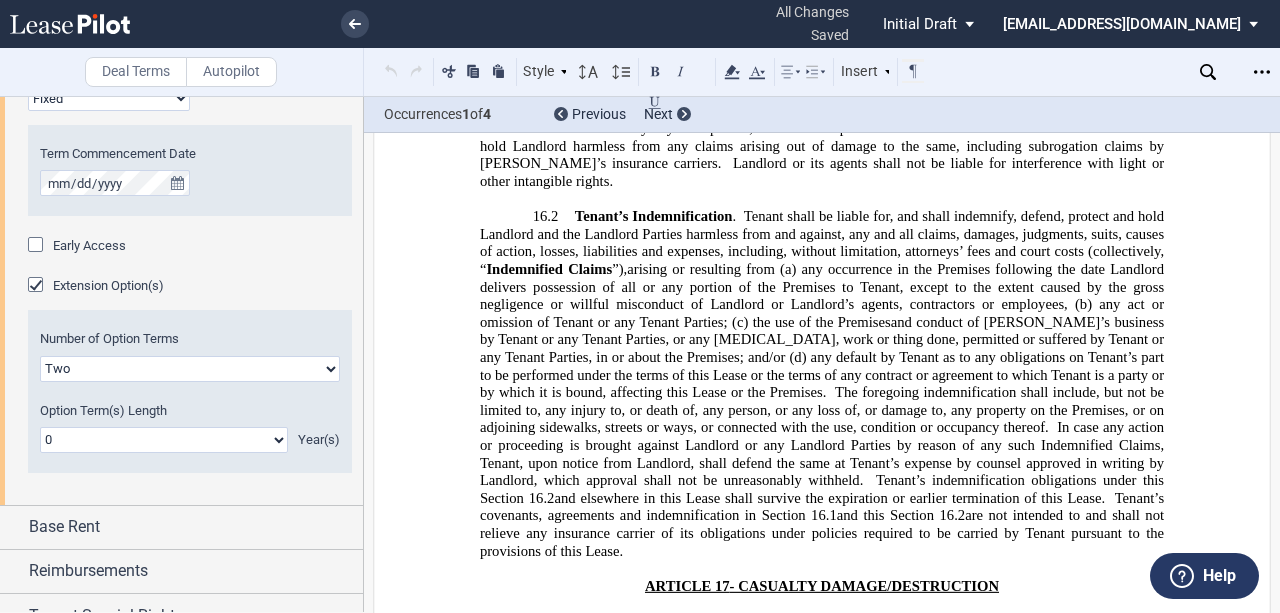 scroll, scrollTop: 45973, scrollLeft: 0, axis: vertical 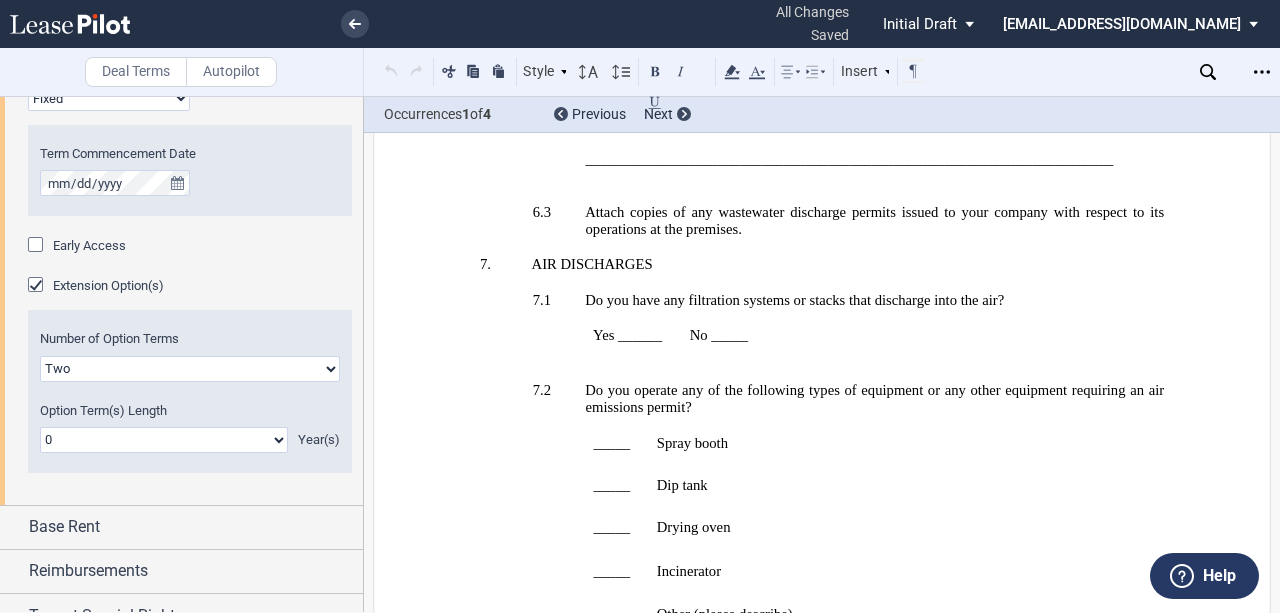 click on "0 1 2 3 4 5 6 7 8 9 10 11 12 13 14 15 16 17 18 19 20" 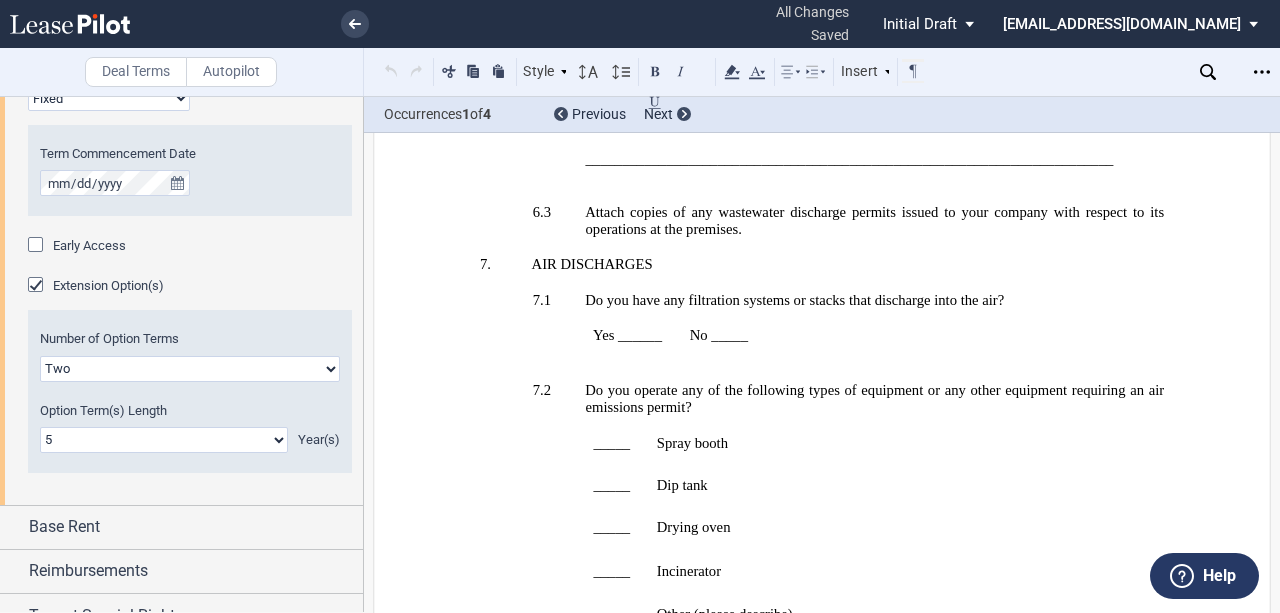 click on "0 1 2 3 4 5 6 7 8 9 10 11 12 13 14 15 16 17 18 19 20" 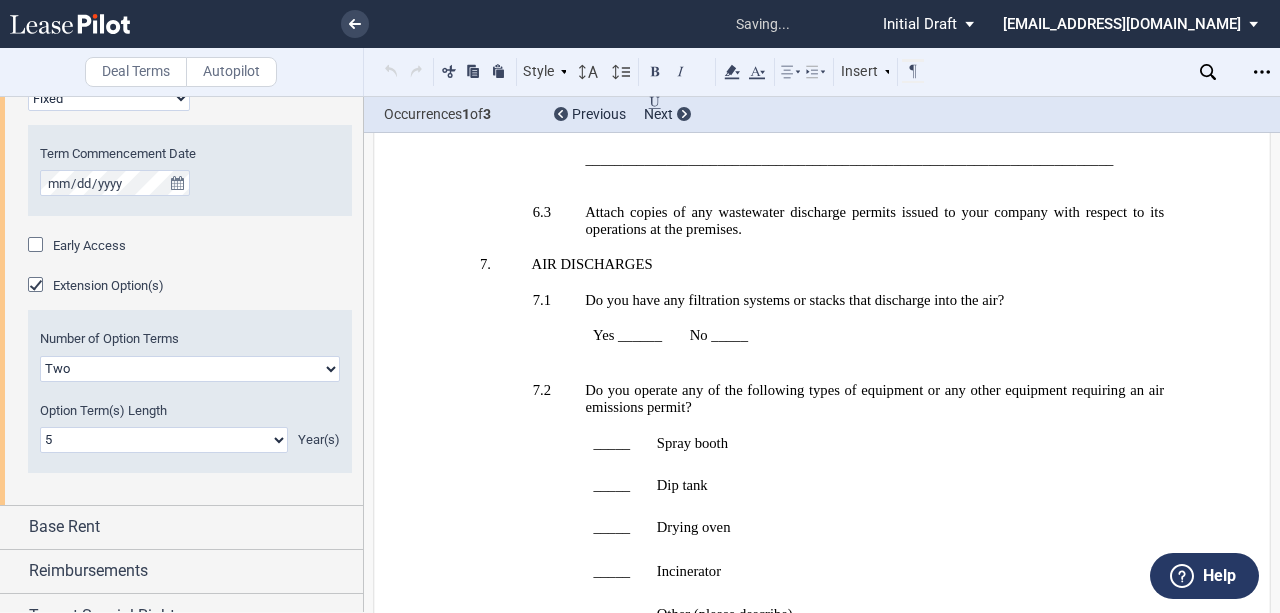 click on "Term" at bounding box center (47, -86) 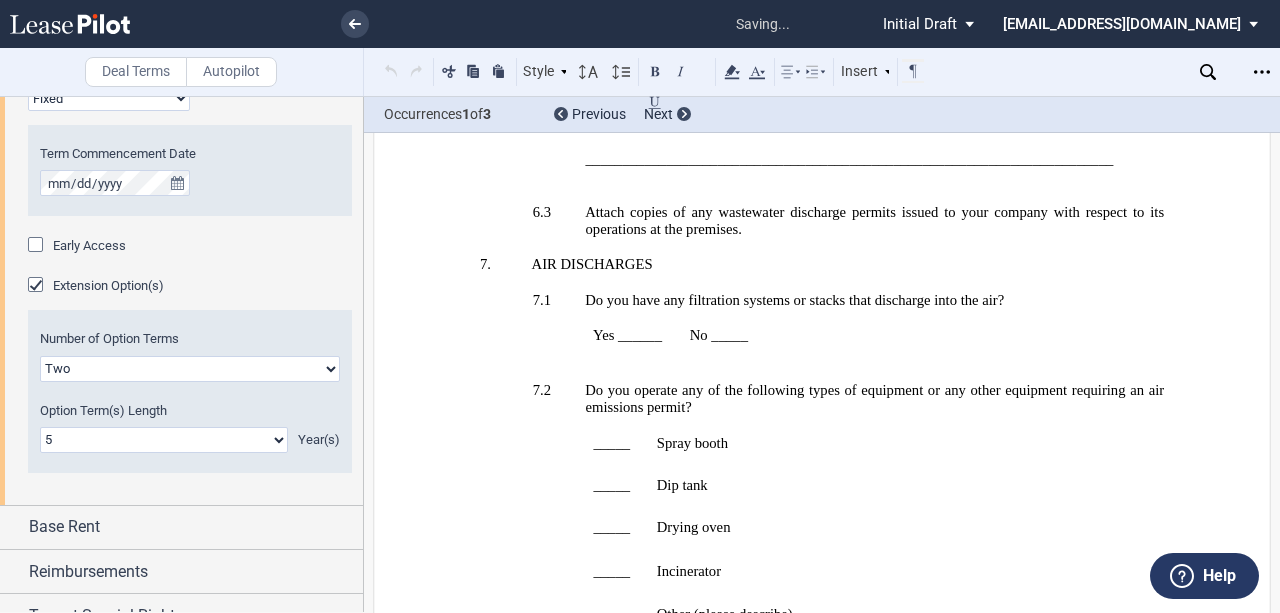 scroll, scrollTop: 0, scrollLeft: 0, axis: both 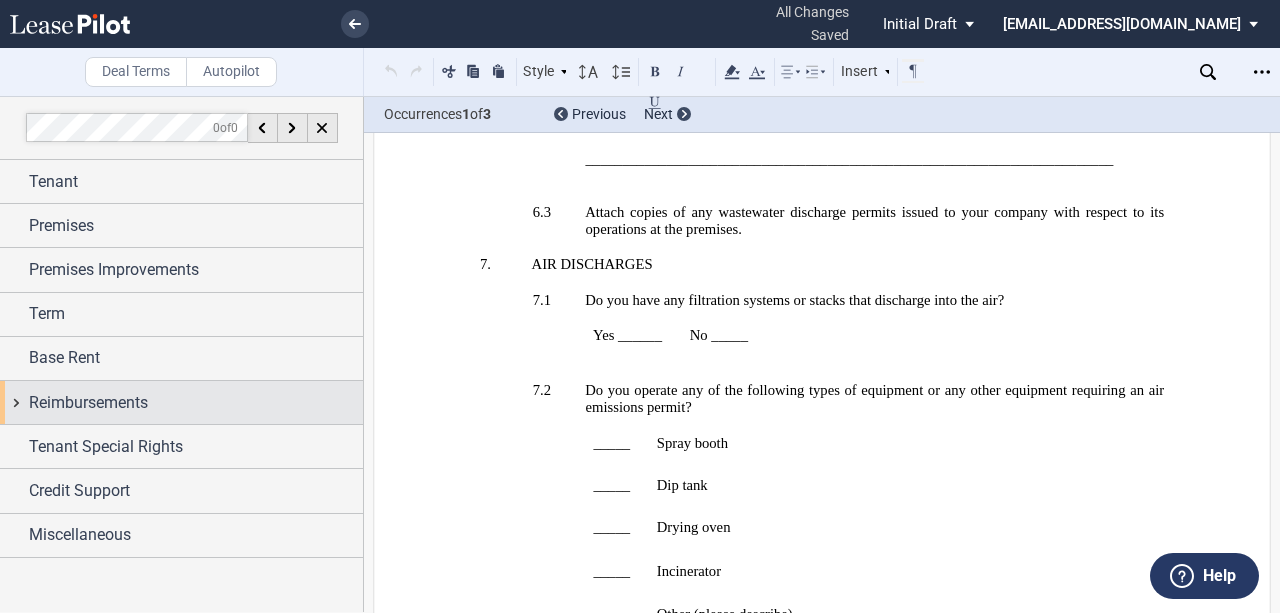 drag, startPoint x: 82, startPoint y: 358, endPoint x: 190, endPoint y: 392, distance: 113.22544 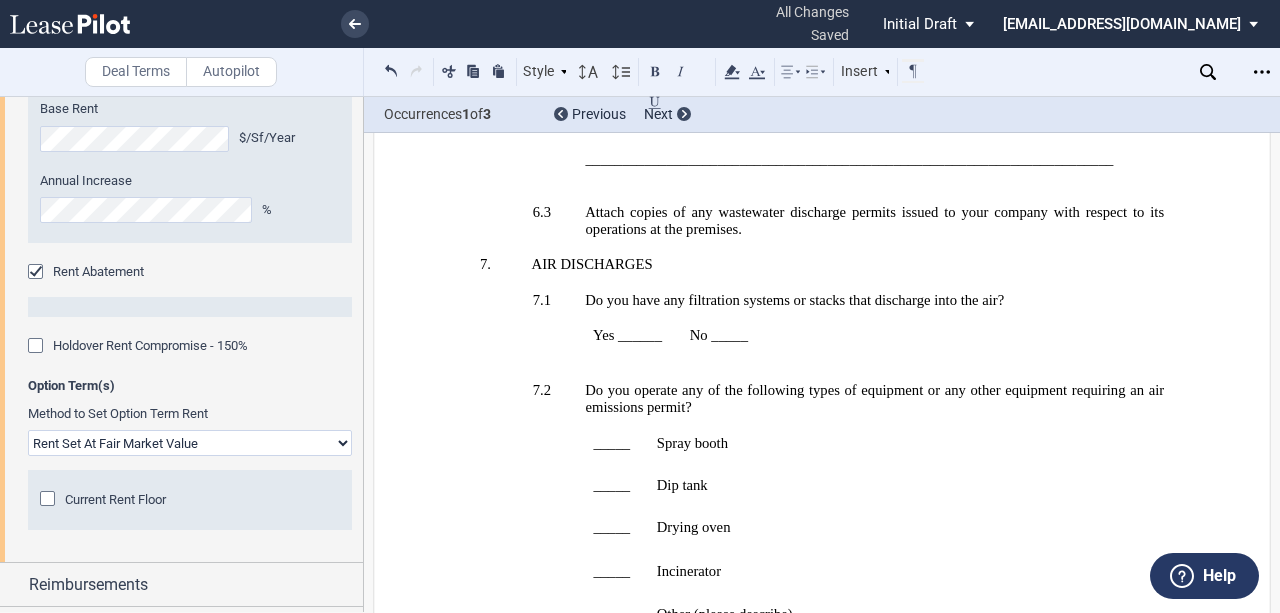 scroll, scrollTop: 466, scrollLeft: 0, axis: vertical 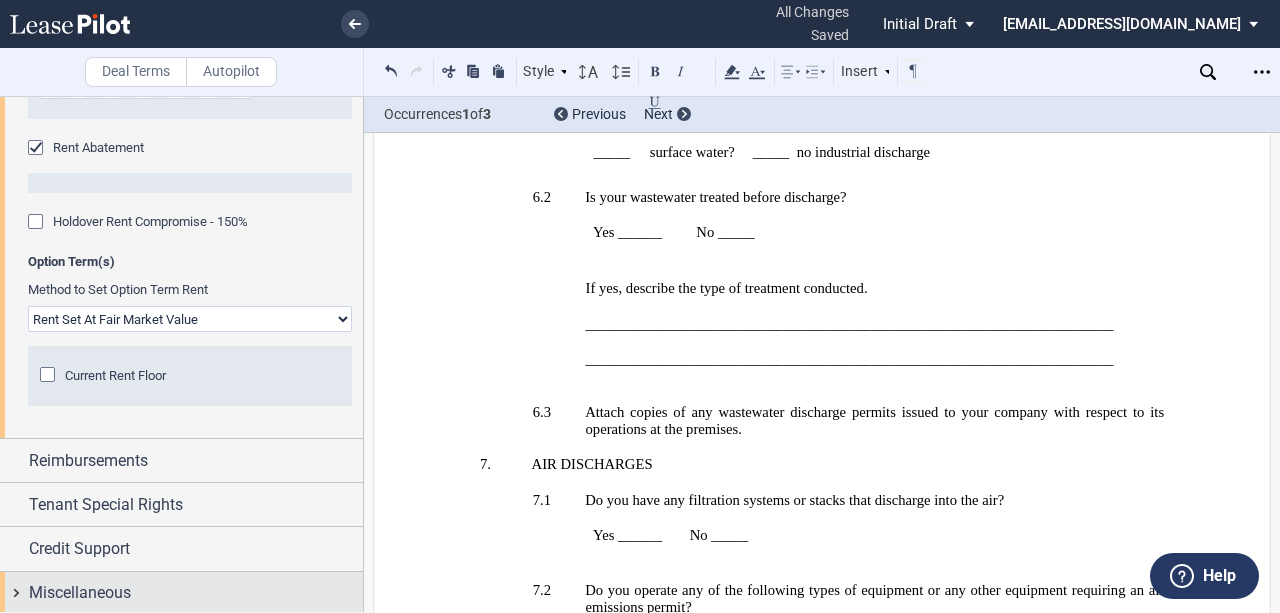 click on "Miscellaneous" at bounding box center (196, 593) 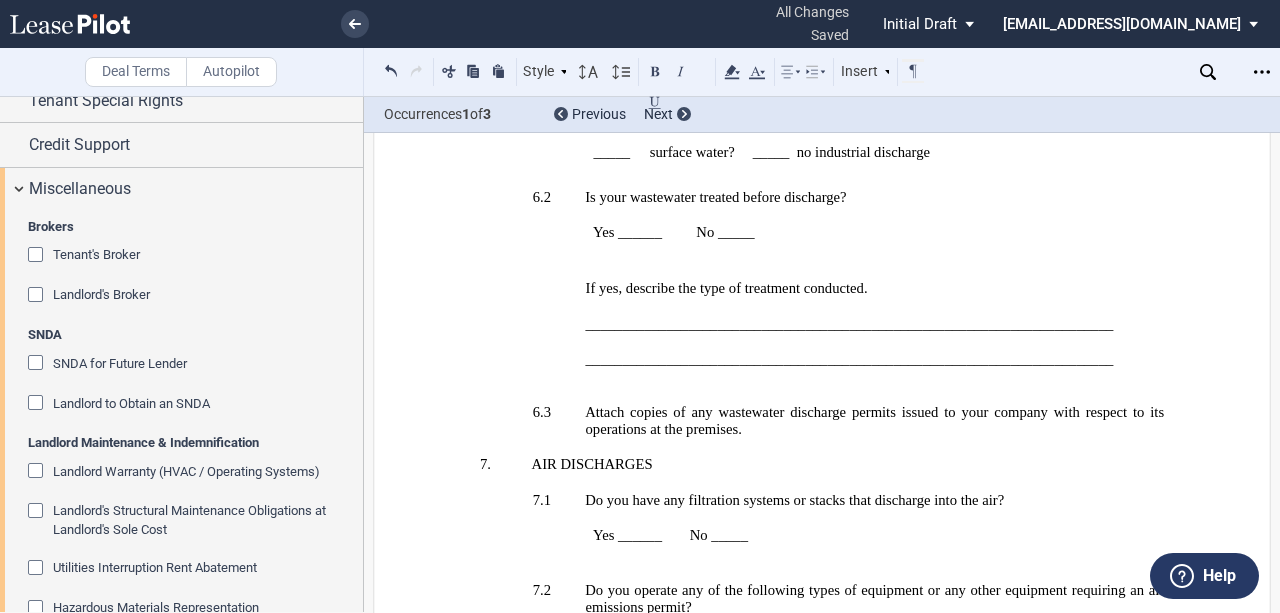 scroll, scrollTop: 991, scrollLeft: 0, axis: vertical 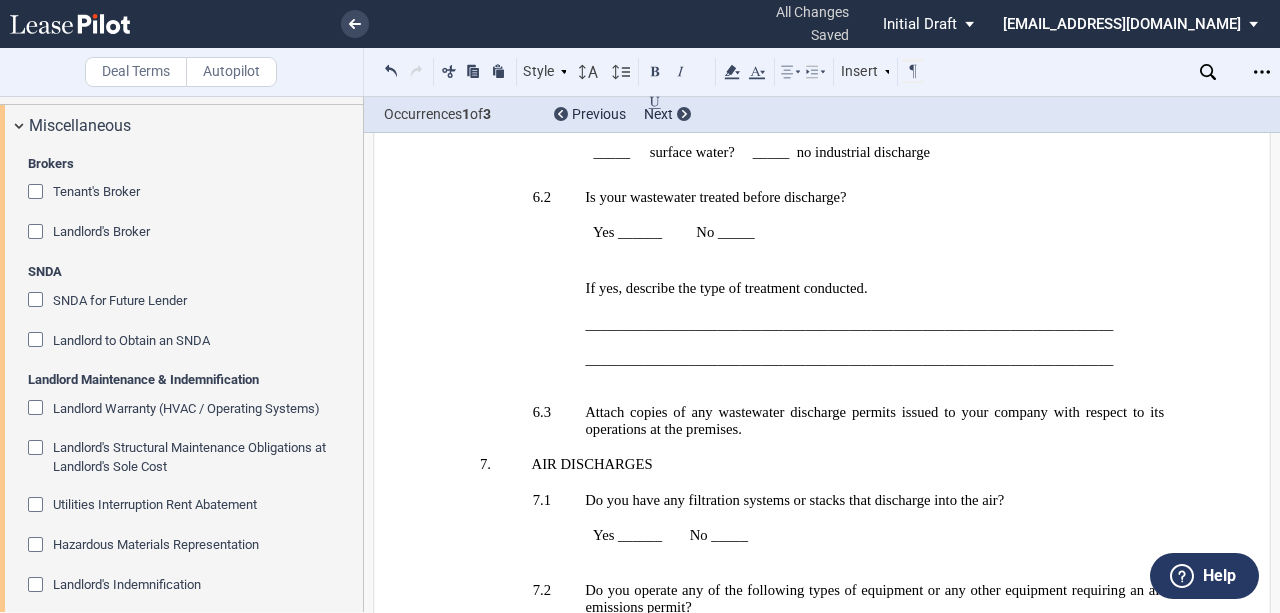 click on "Landlord Warranty (HVAC / Operating Systems)" 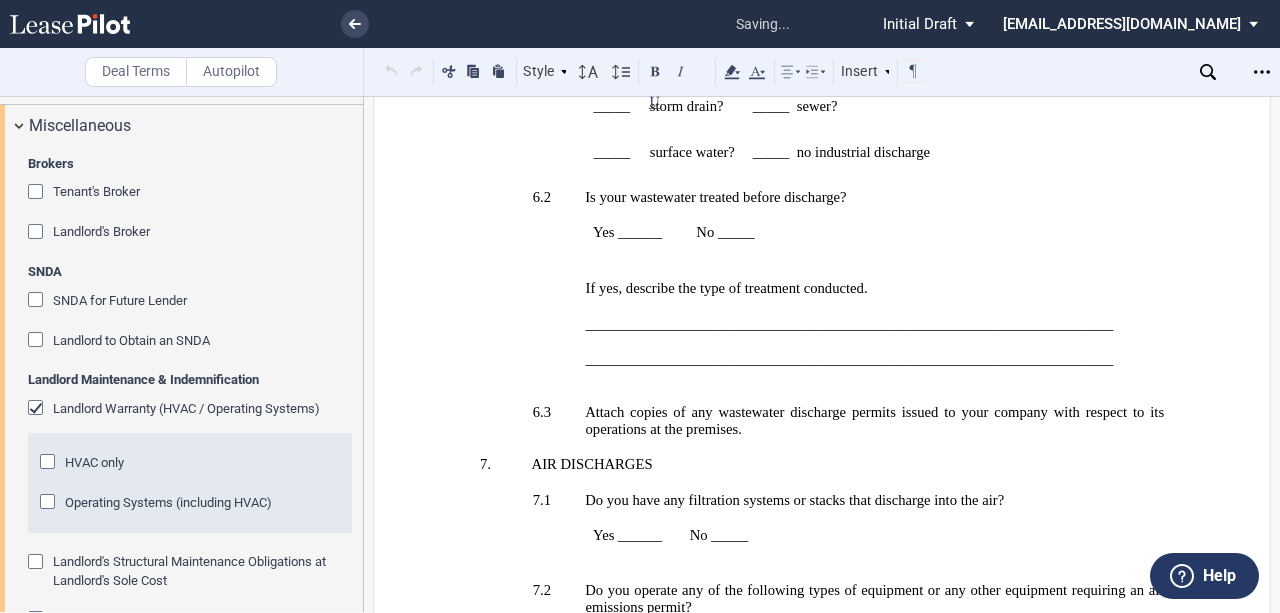 click on "Operating Systems (including HVAC)" 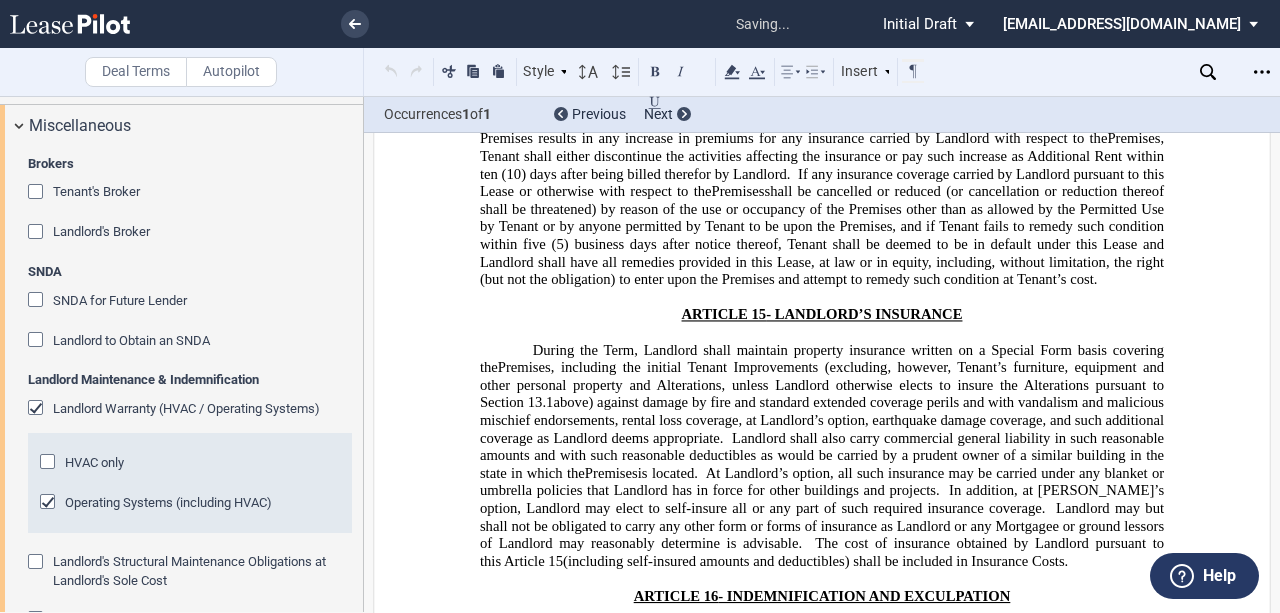 scroll, scrollTop: 4155, scrollLeft: 0, axis: vertical 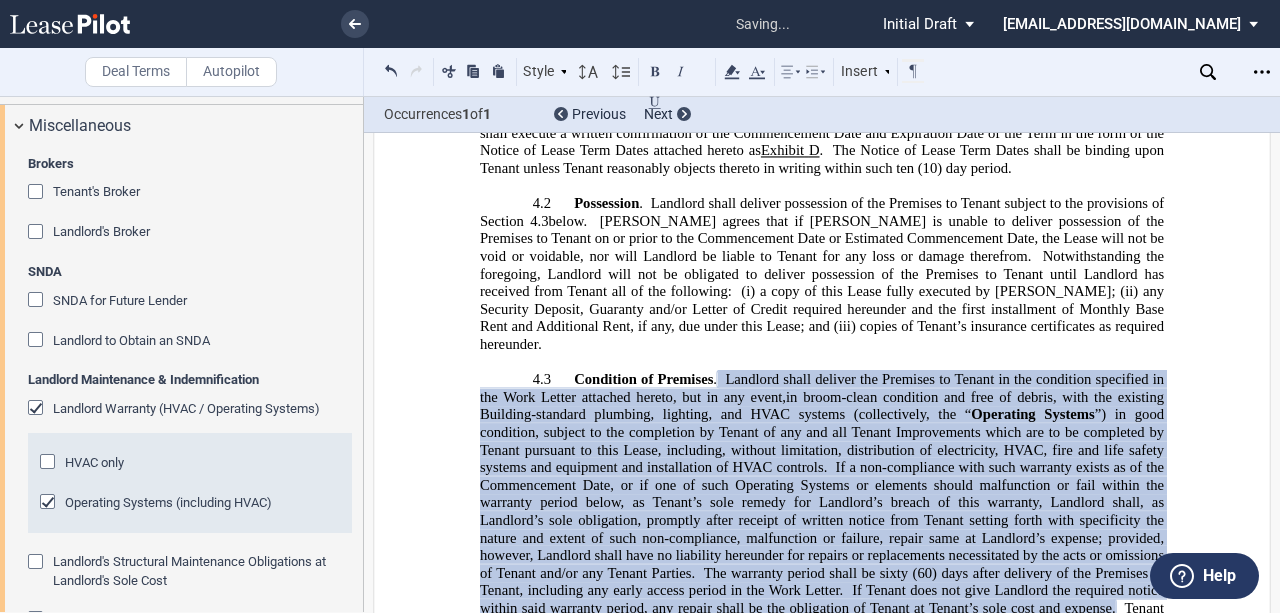 click on "If a non-compliance with such warranty exists as of the Commencement Date, or if one of such Operating Systems or elements should malfunction or fail within the warranty period below, as Tenant’s sole remedy for Landlord’s breach of this warranty, Landlord shall, as Landlord’s sole obligation, promptly after receipt of written notice from Tenant setting forth with specificity the nature and extent of such non-compliance, malfunction or failure, repair same at Landlord’s expense; provided, however, Landlord shall have no liability hereunder for repairs or replacements necessitated by the acts or omissions of Tenant and/or any Tenant Parties." 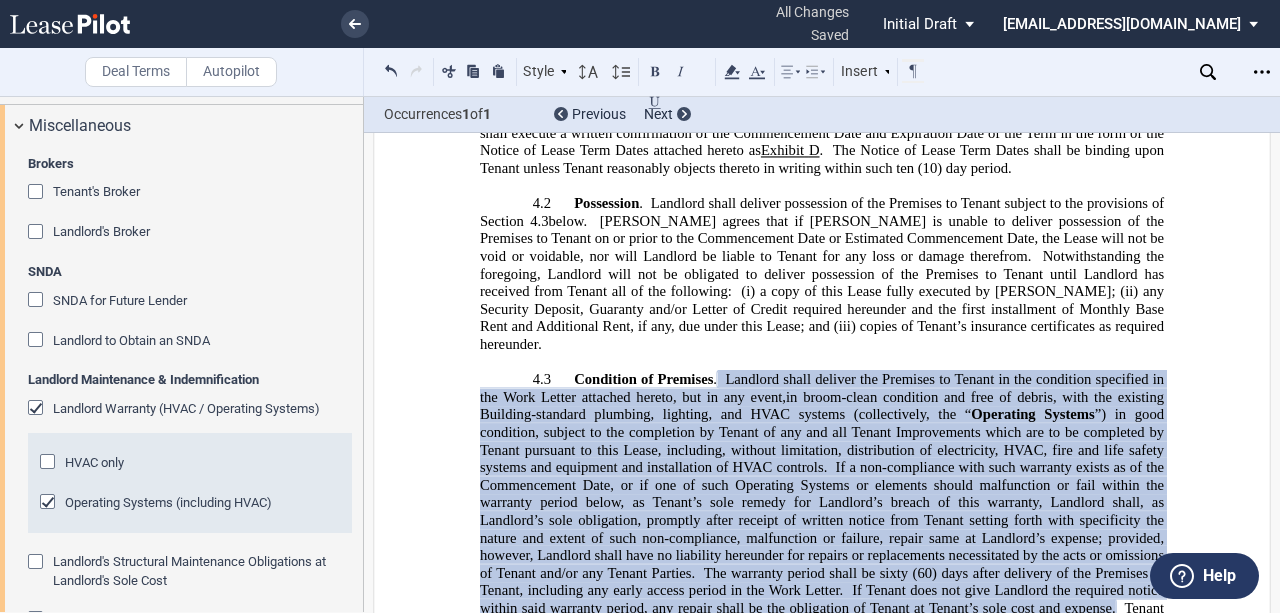 click on "in broom-clean condition and free of debris, with the existing Building-standard plumbing, lighting, and HVAC systems (collectively, the “" 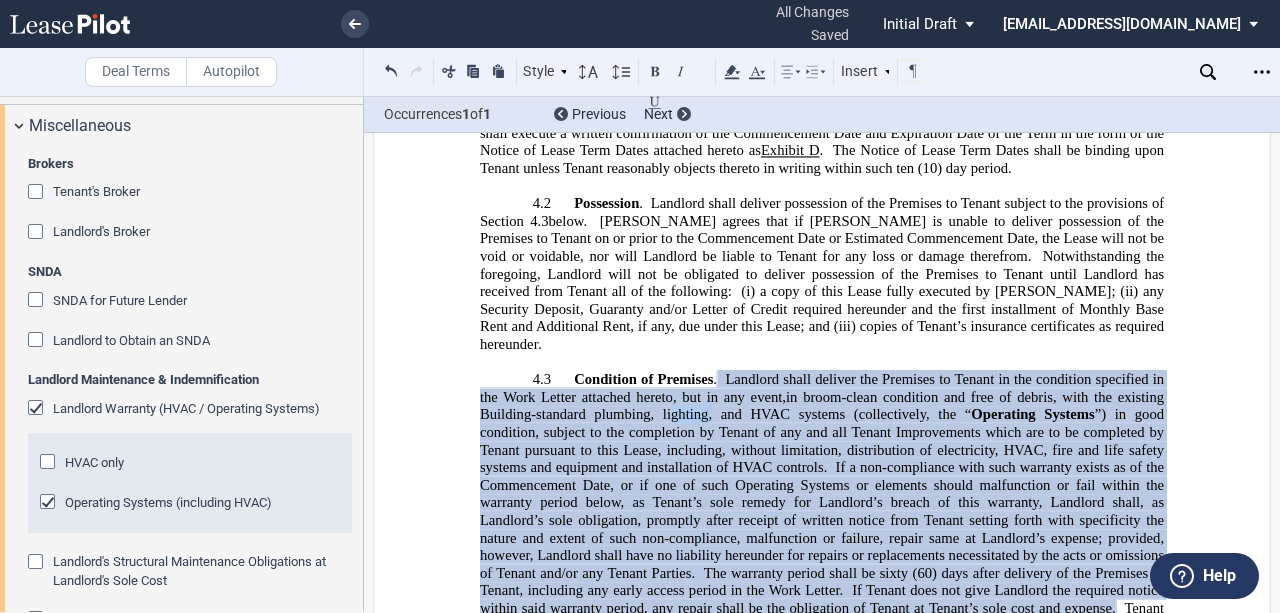 drag, startPoint x: 665, startPoint y: 224, endPoint x: 702, endPoint y: 223, distance: 37.01351 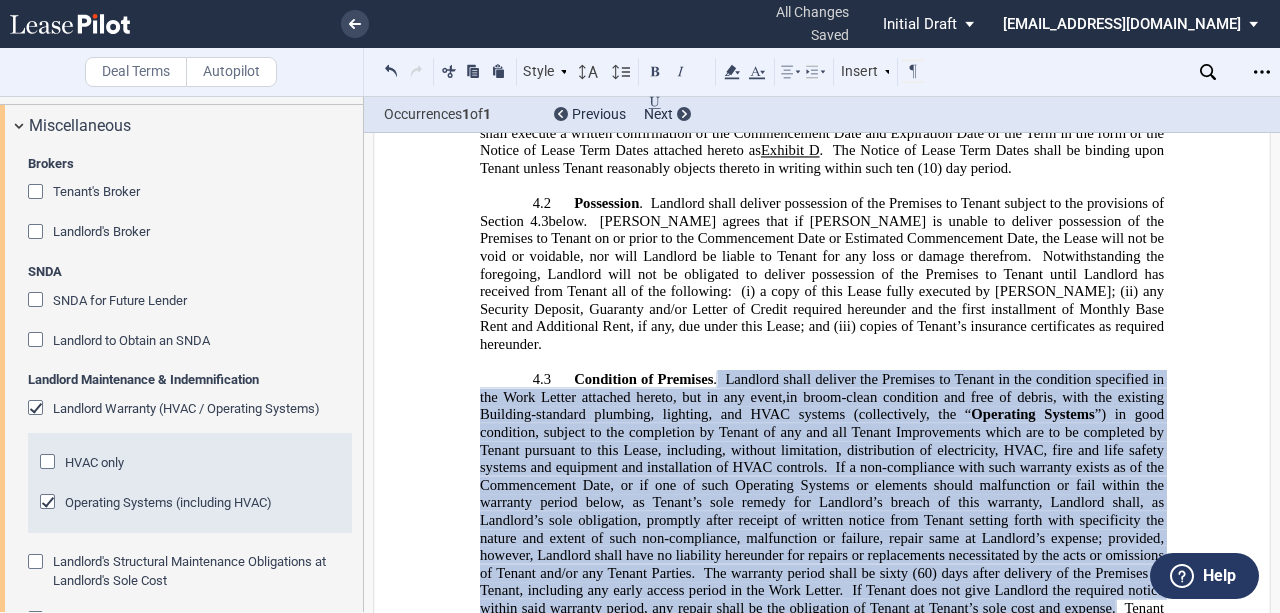 type 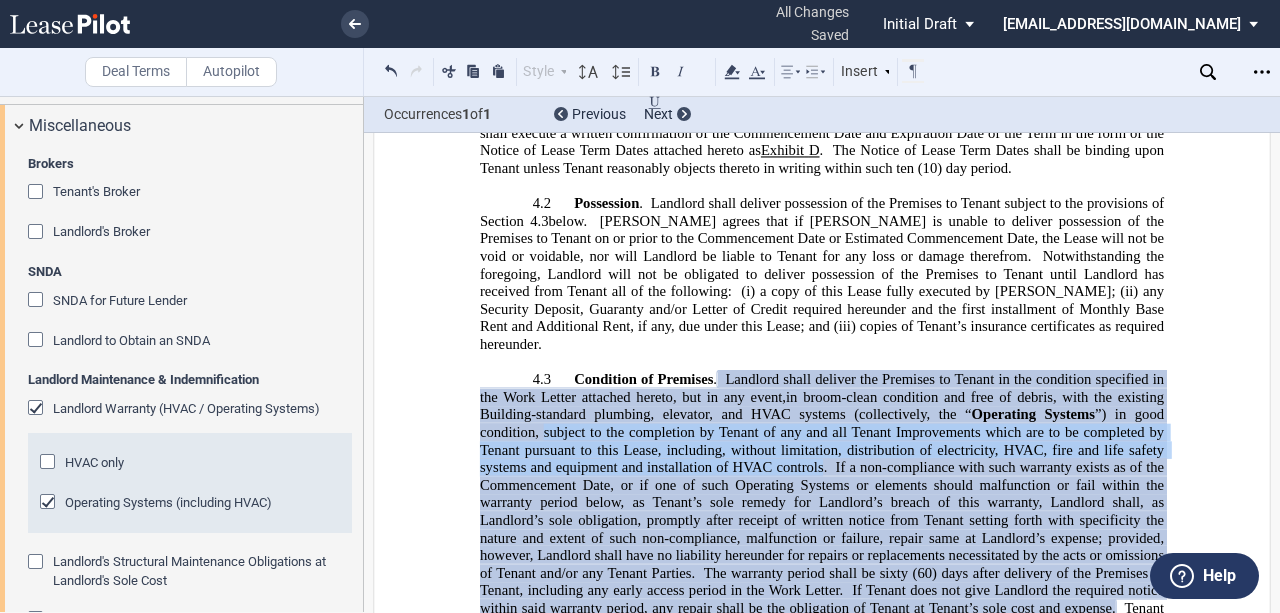 drag, startPoint x: 539, startPoint y: 244, endPoint x: 820, endPoint y: 284, distance: 283.8327 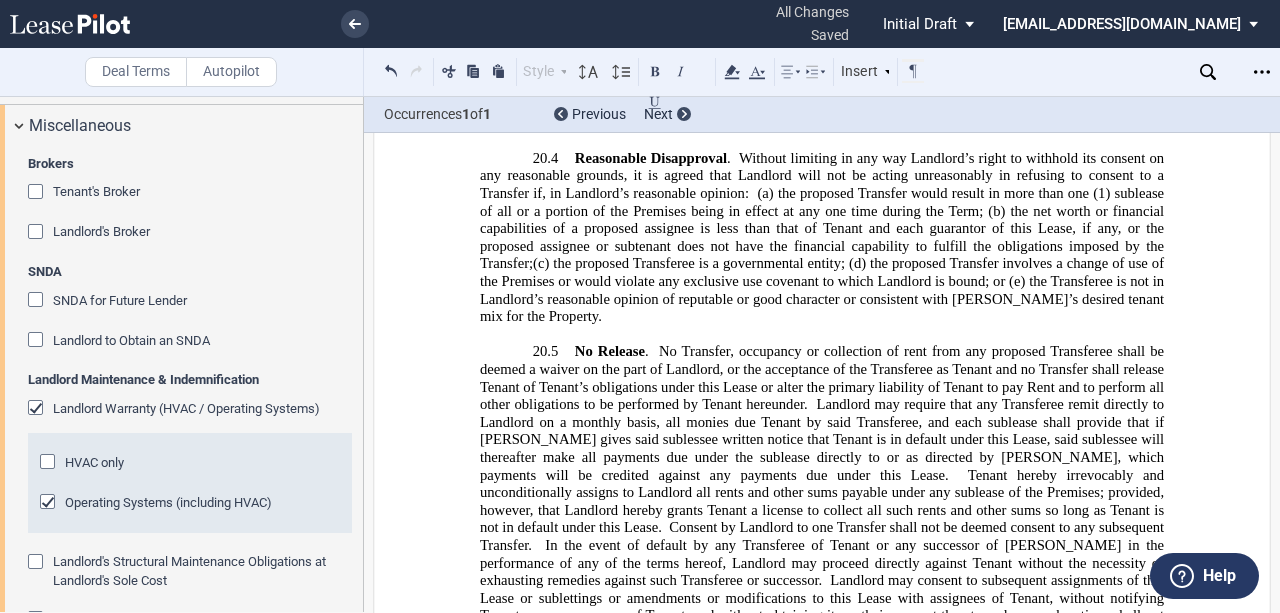 scroll, scrollTop: 20300, scrollLeft: 0, axis: vertical 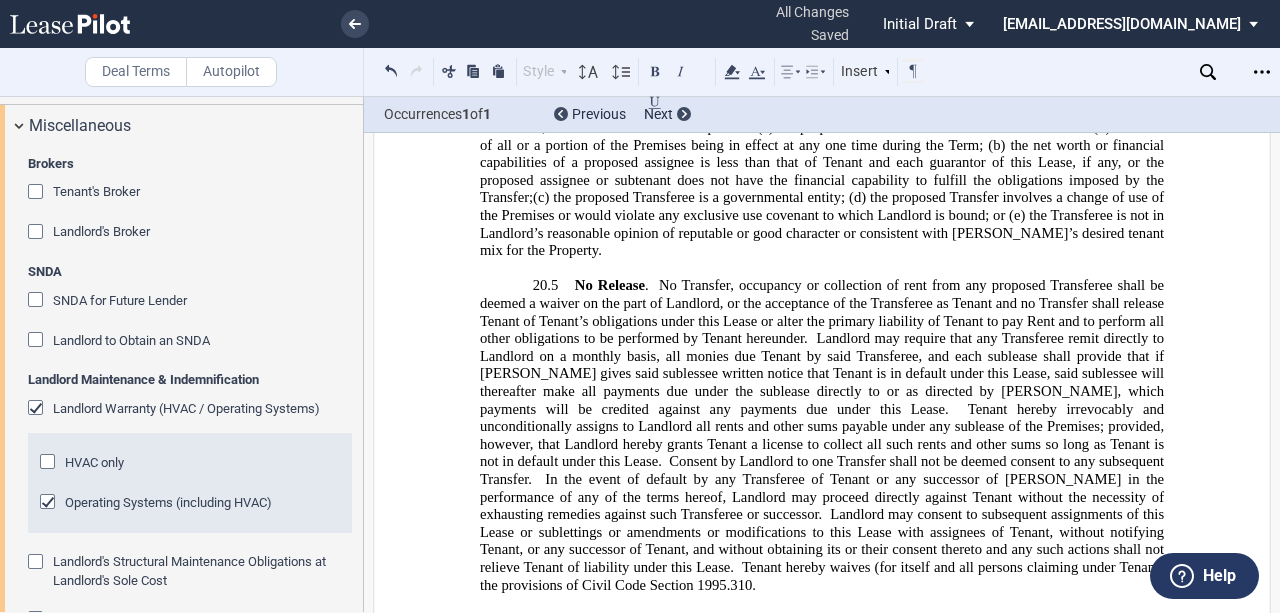 click on "of the Monthly Base Rent applicable to the Premises immediately prior to the date of such expiration or earlier termination." 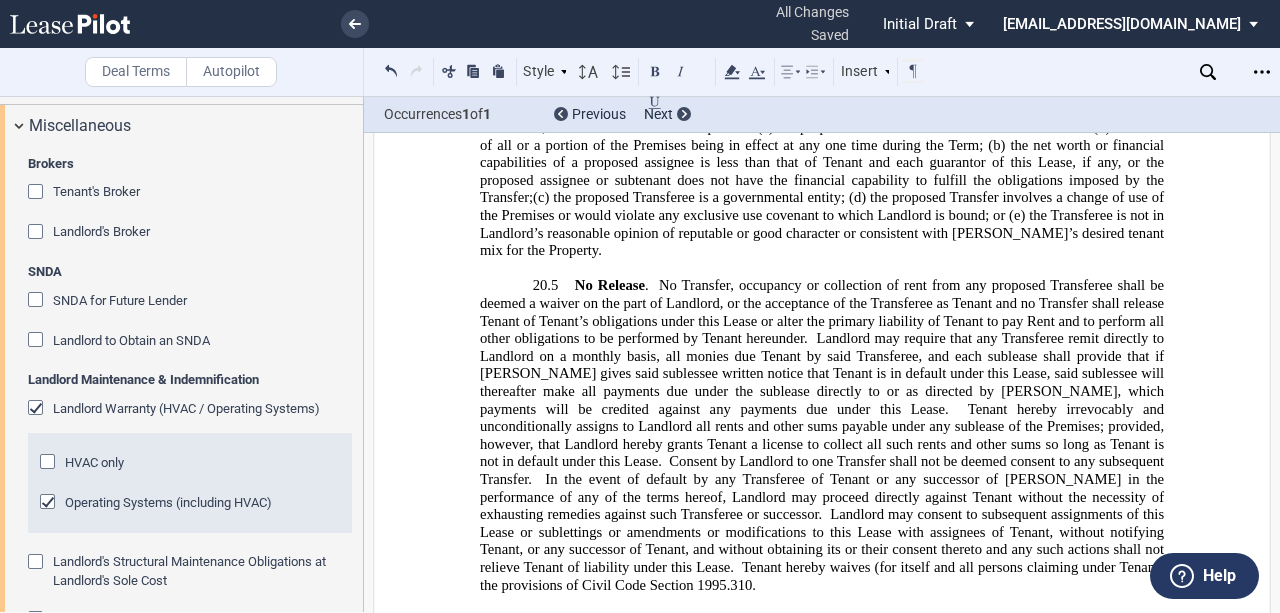 click on "two hundred percent" 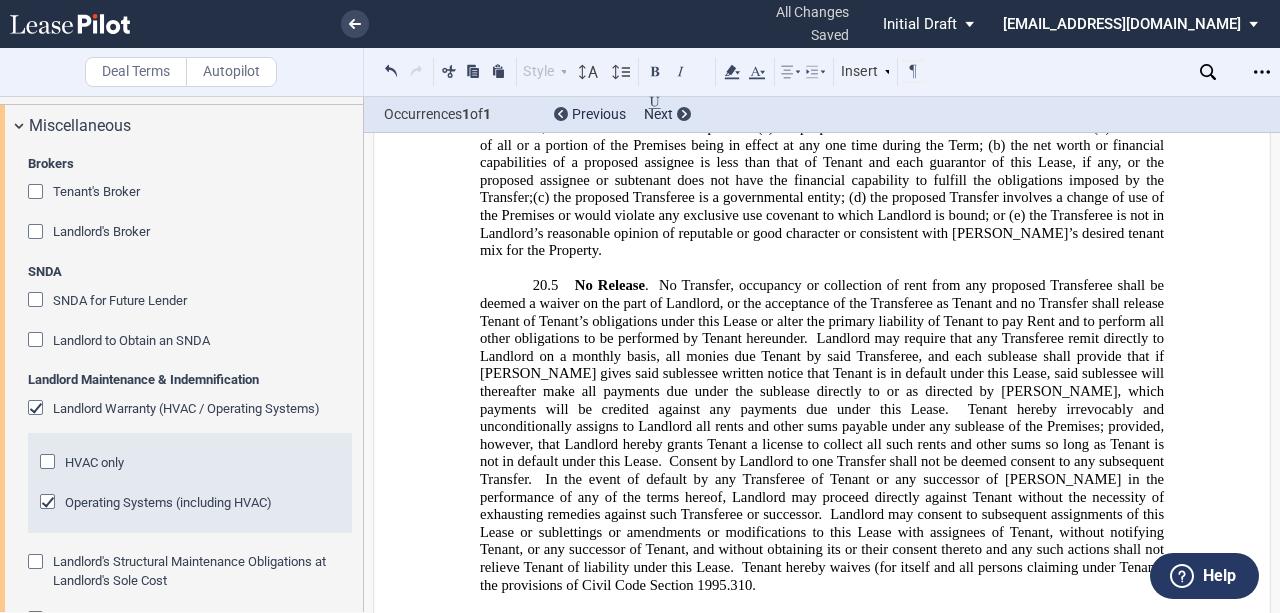 drag, startPoint x: 503, startPoint y: 317, endPoint x: 950, endPoint y: 332, distance: 447.25162 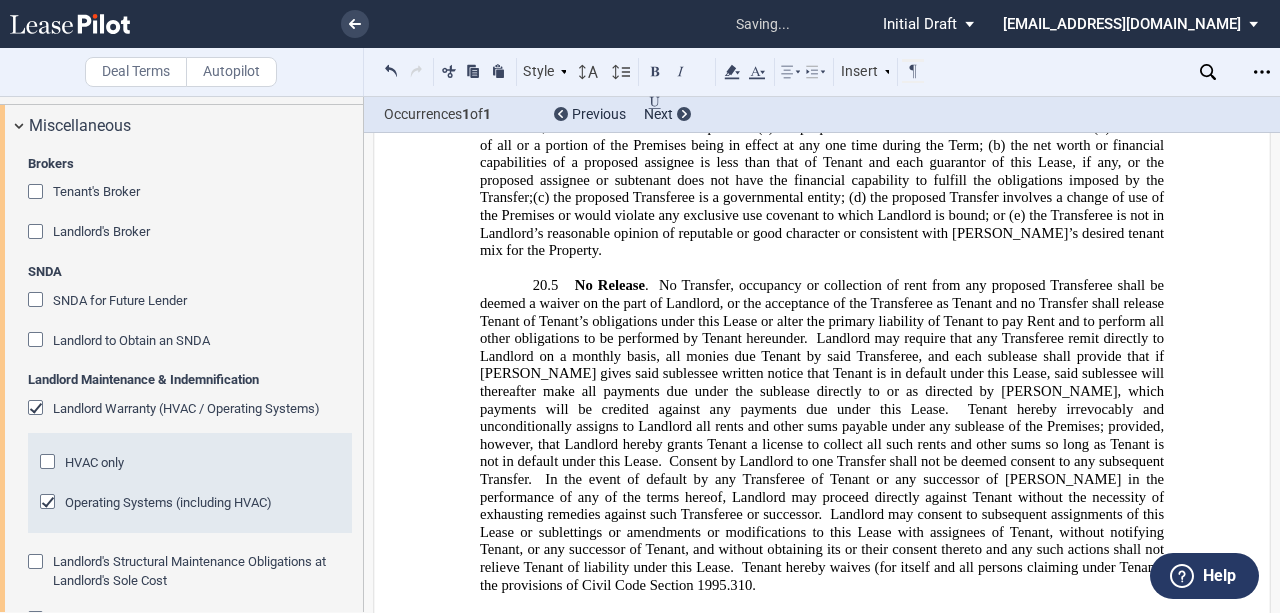 click on "t a Monthly Base Rent equal to one hundred percent (100%) of the Monthly Base Rent applicable to the Premises immediately prior to the date of such expiration or earlier termination" 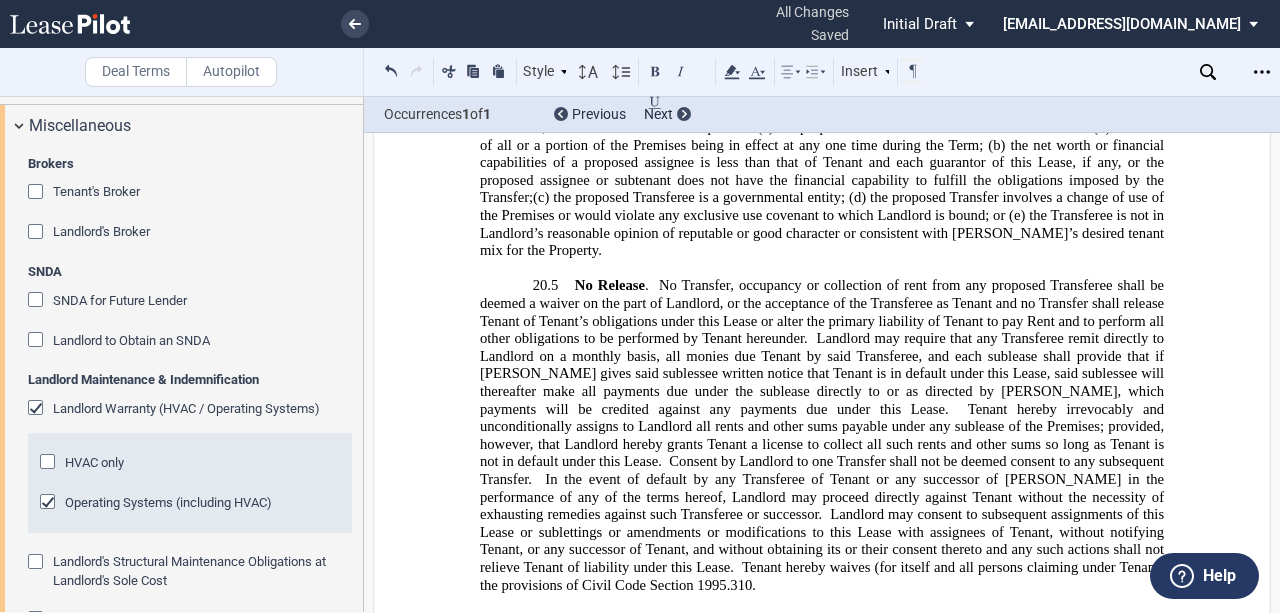 click on "t a Monthly Base Rent equal to one hundred percent (100%) of the Monthly Base Rent applicable to the Premises immediately prior to the date of such expiration or earlier termination" 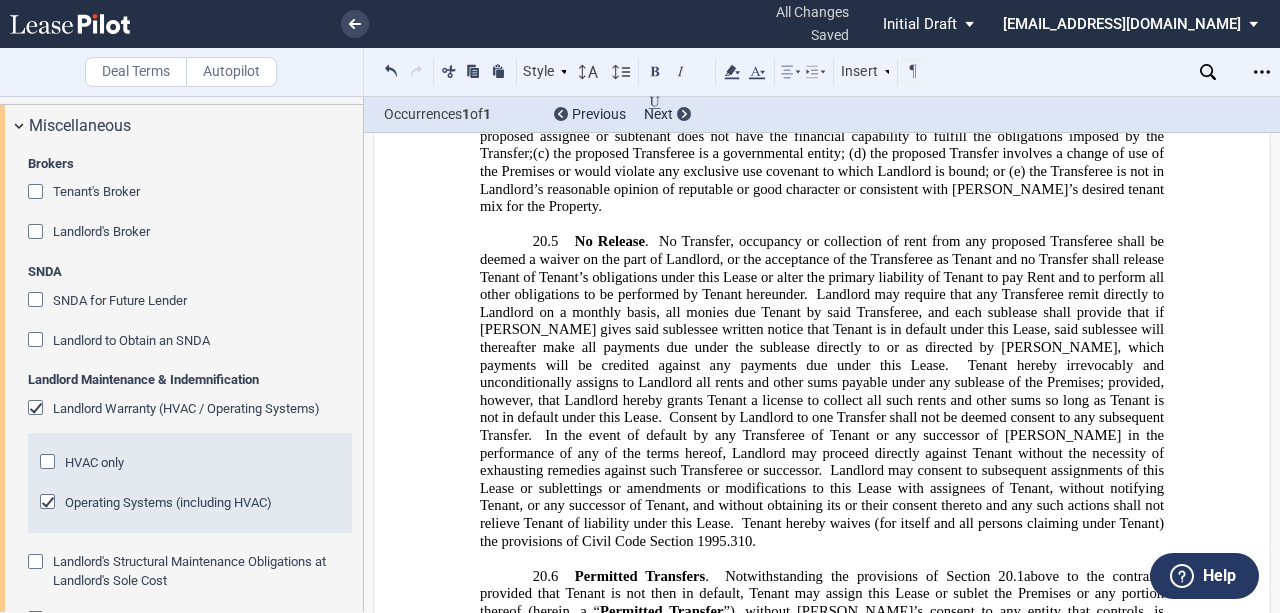 scroll, scrollTop: 20367, scrollLeft: 0, axis: vertical 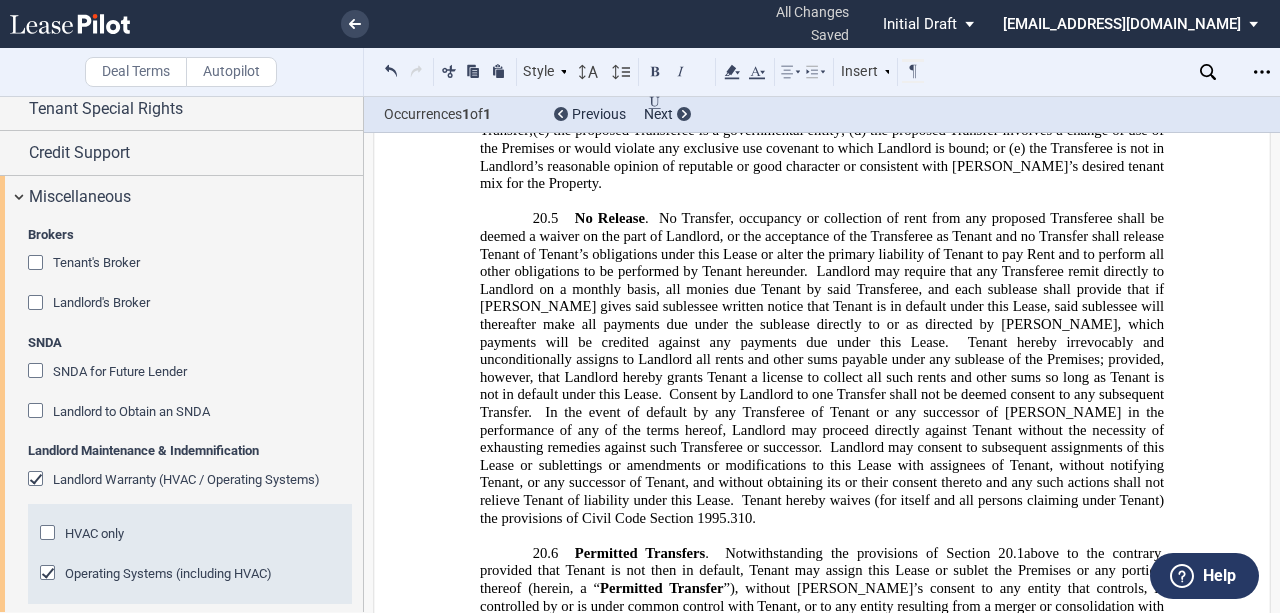 click on "Tenant's Broker" at bounding box center (96, 262) 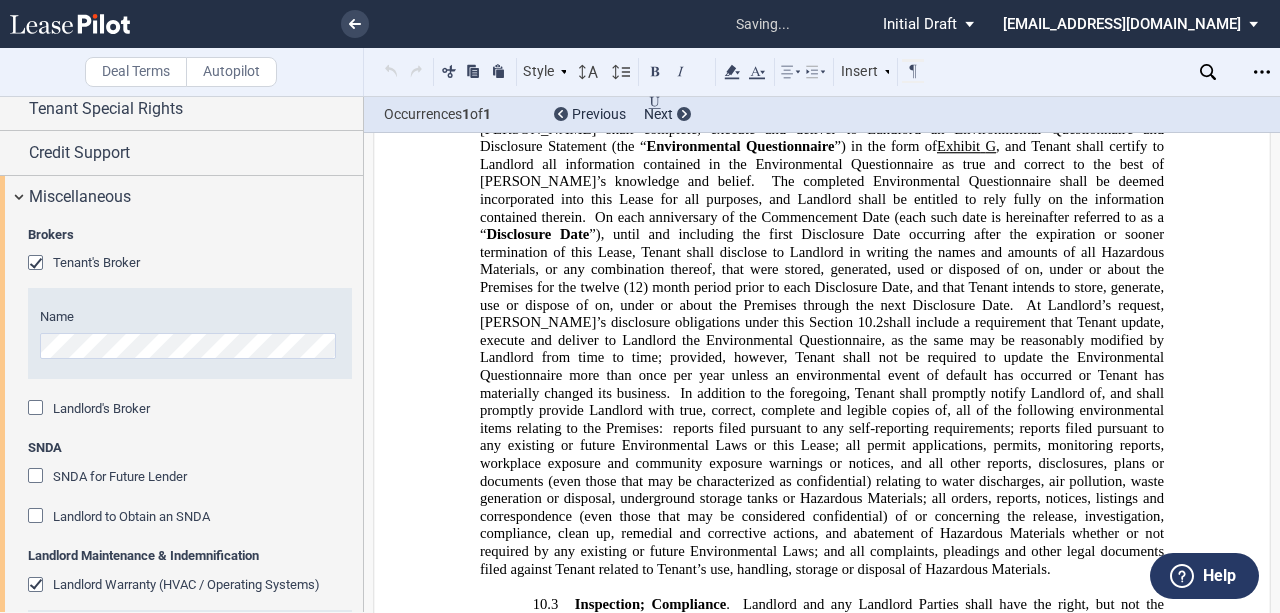 scroll, scrollTop: 2658, scrollLeft: 0, axis: vertical 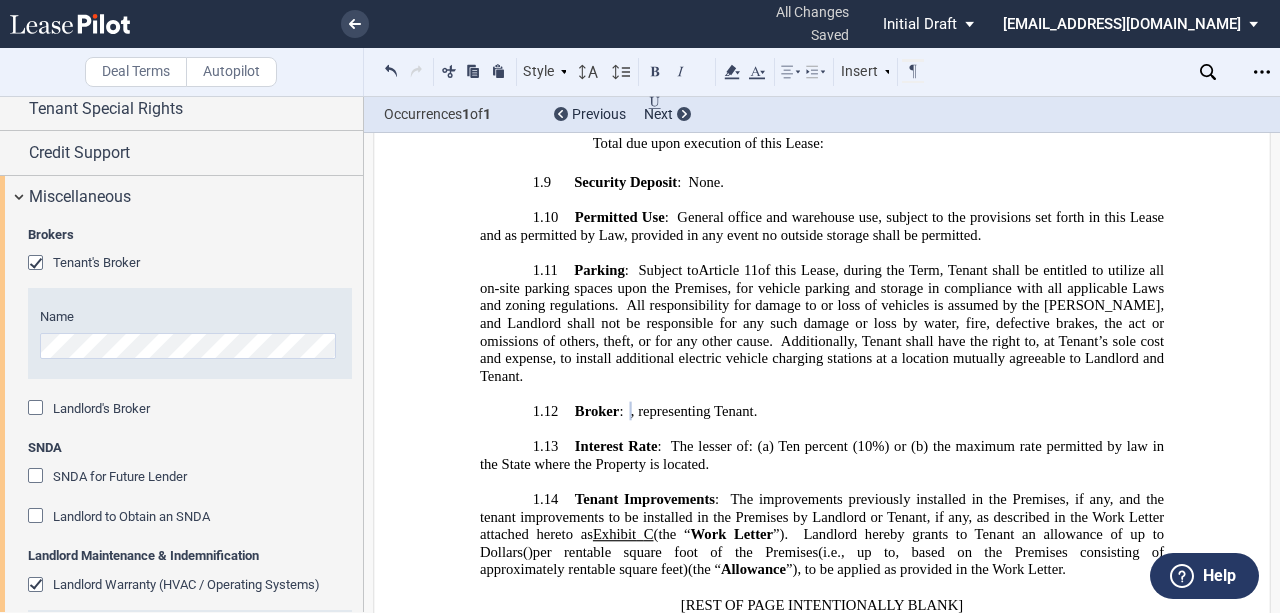 drag, startPoint x: 88, startPoint y: 410, endPoint x: 112, endPoint y: 420, distance: 26 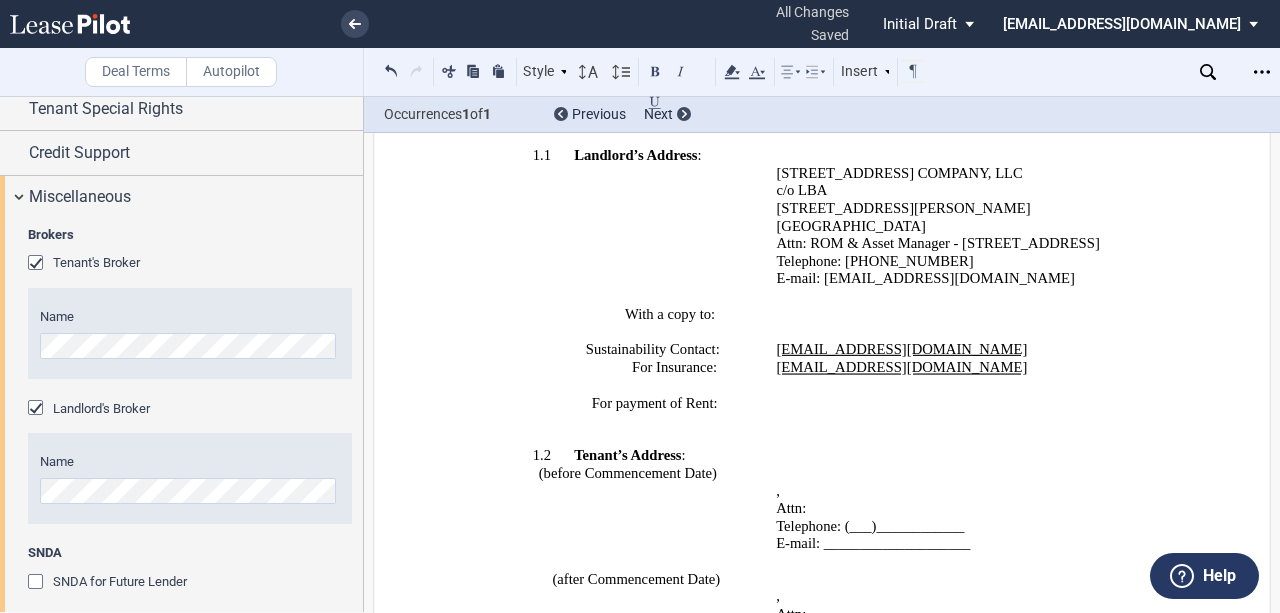 scroll, scrollTop: 724, scrollLeft: 0, axis: vertical 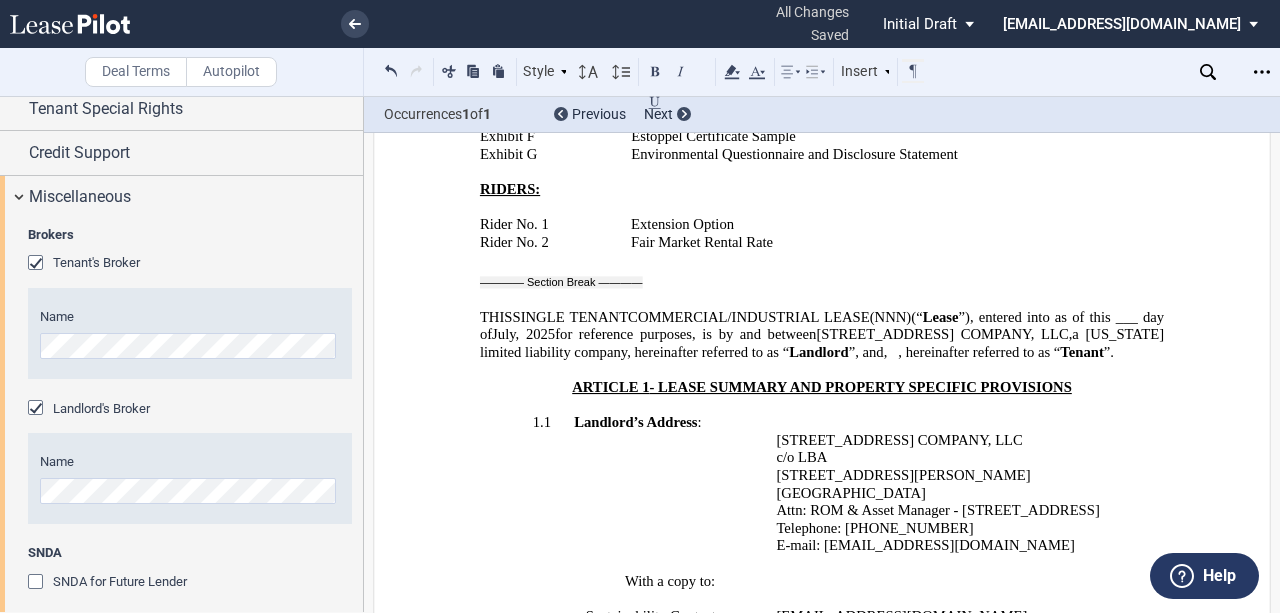 drag, startPoint x: 1030, startPoint y: 302, endPoint x: 1142, endPoint y: 306, distance: 112.0714 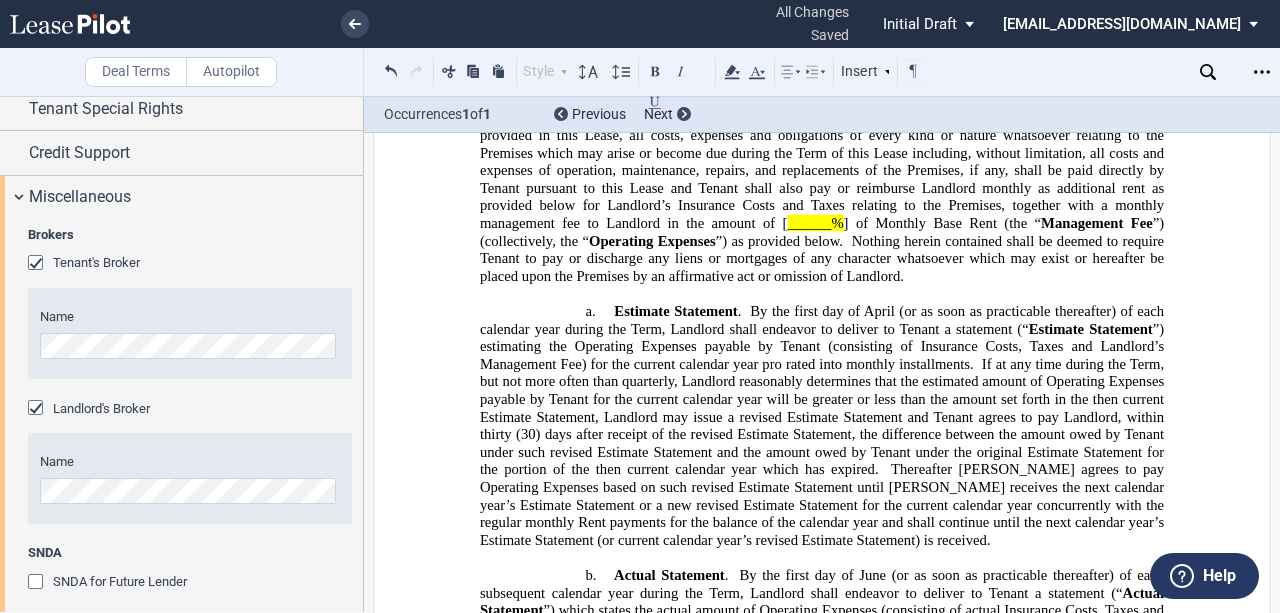 scroll, scrollTop: 6858, scrollLeft: 0, axis: vertical 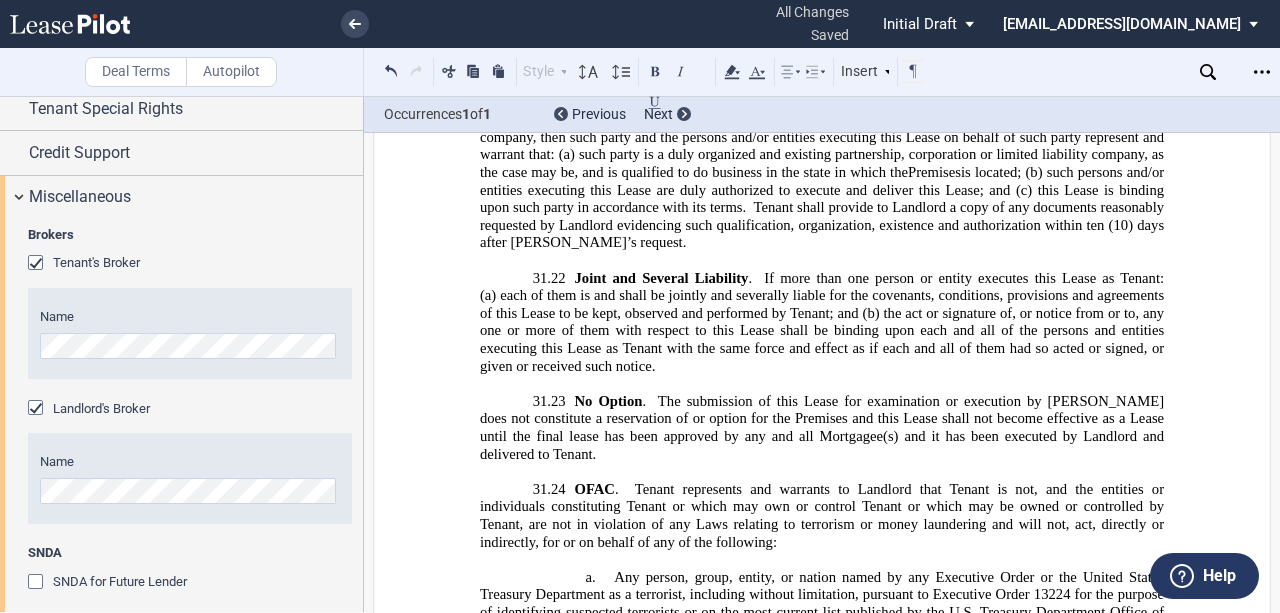 drag, startPoint x: 474, startPoint y: 324, endPoint x: 798, endPoint y: 325, distance: 324.00156 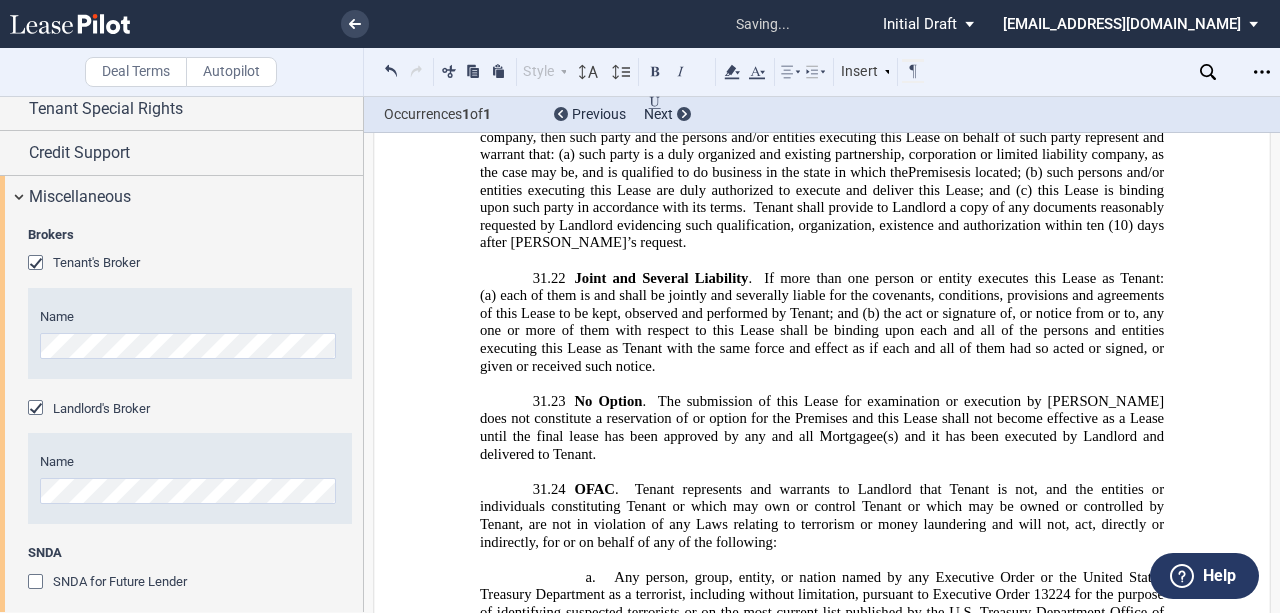 click on "[STREET_ADDRESS] COMPANY, LLC BPP PACIFIC INDUSTRIAL CA REIT OWNER 1 LLC" 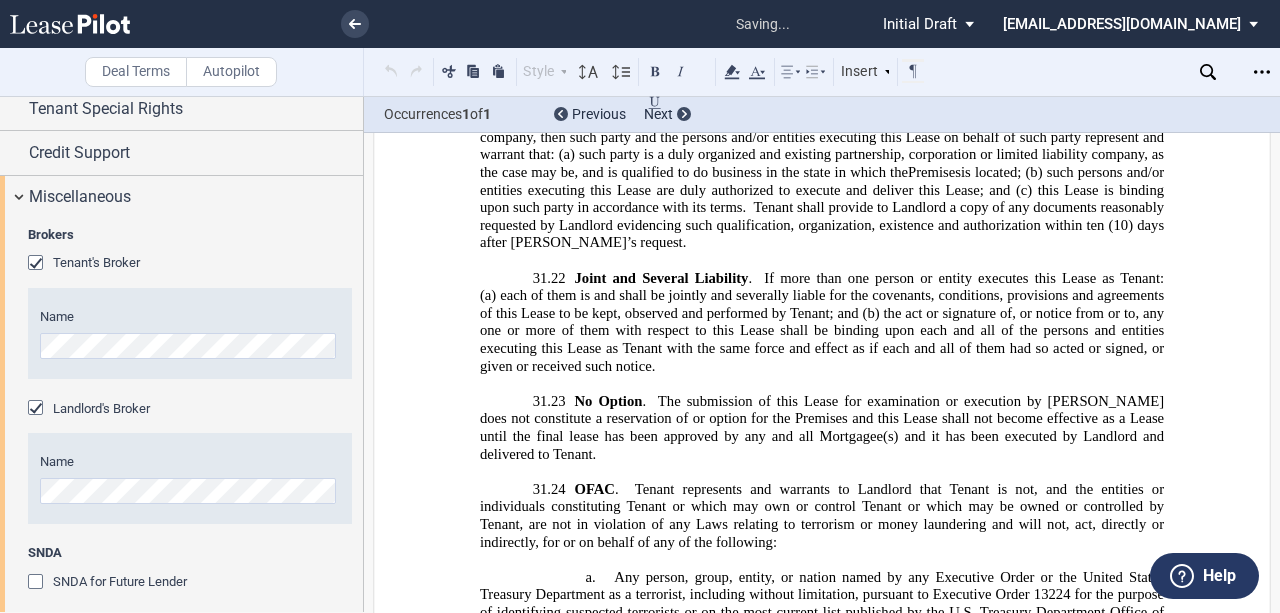 click on "limited liability company" 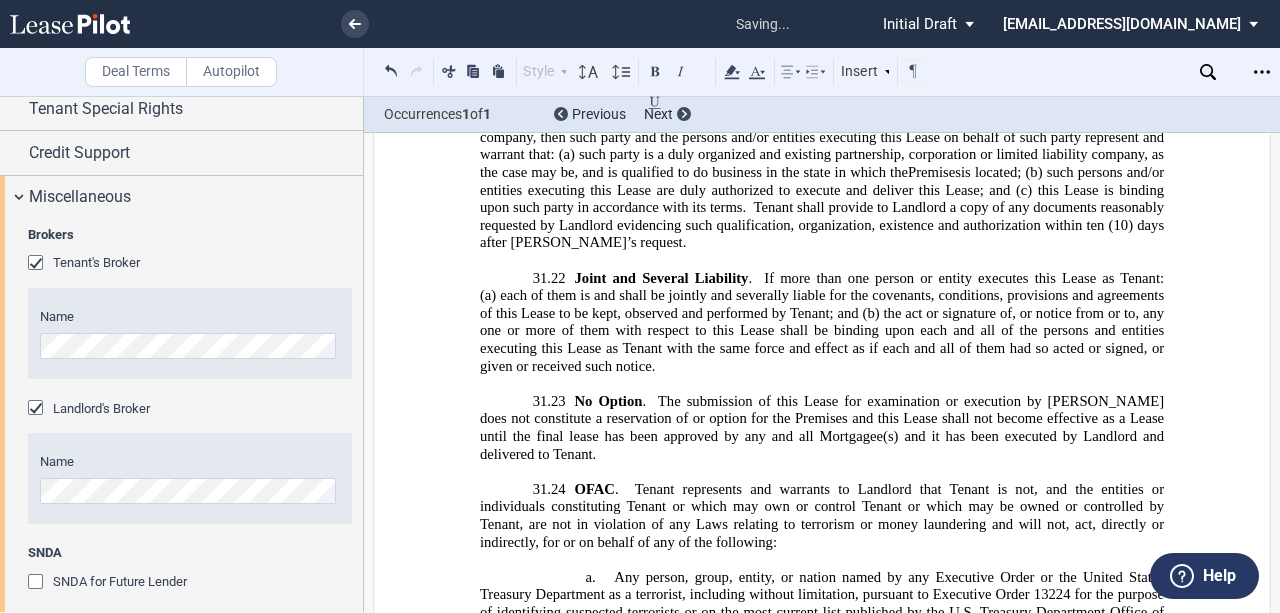 type 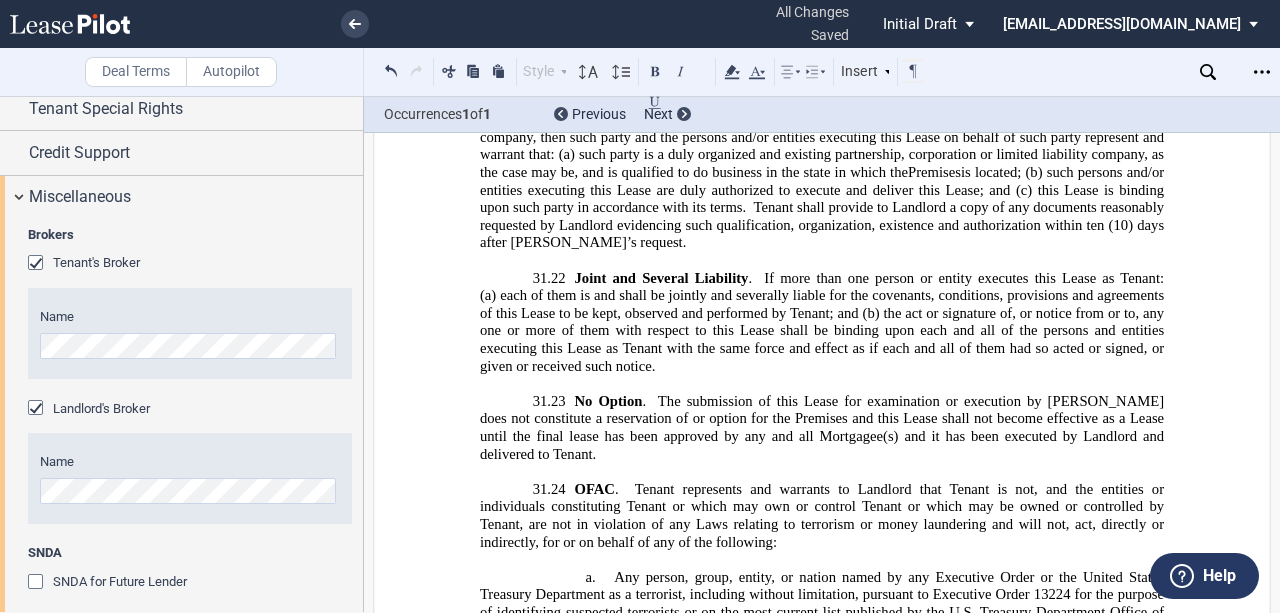 drag, startPoint x: 895, startPoint y: 326, endPoint x: 864, endPoint y: 352, distance: 40.459858 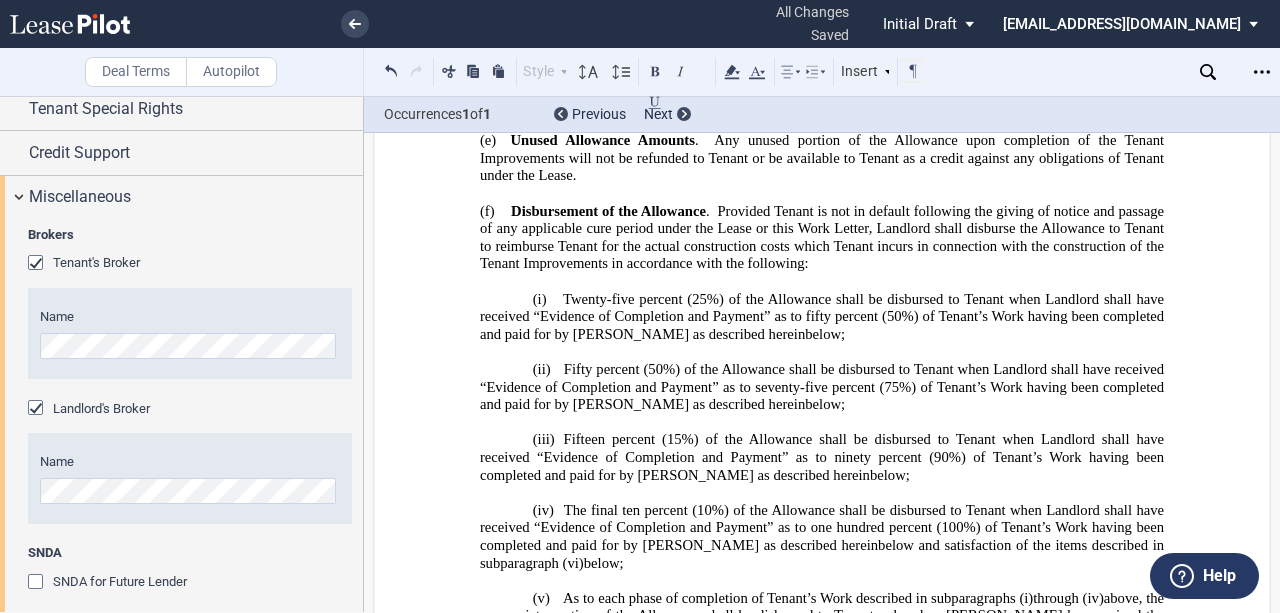 scroll, scrollTop: 34340, scrollLeft: 0, axis: vertical 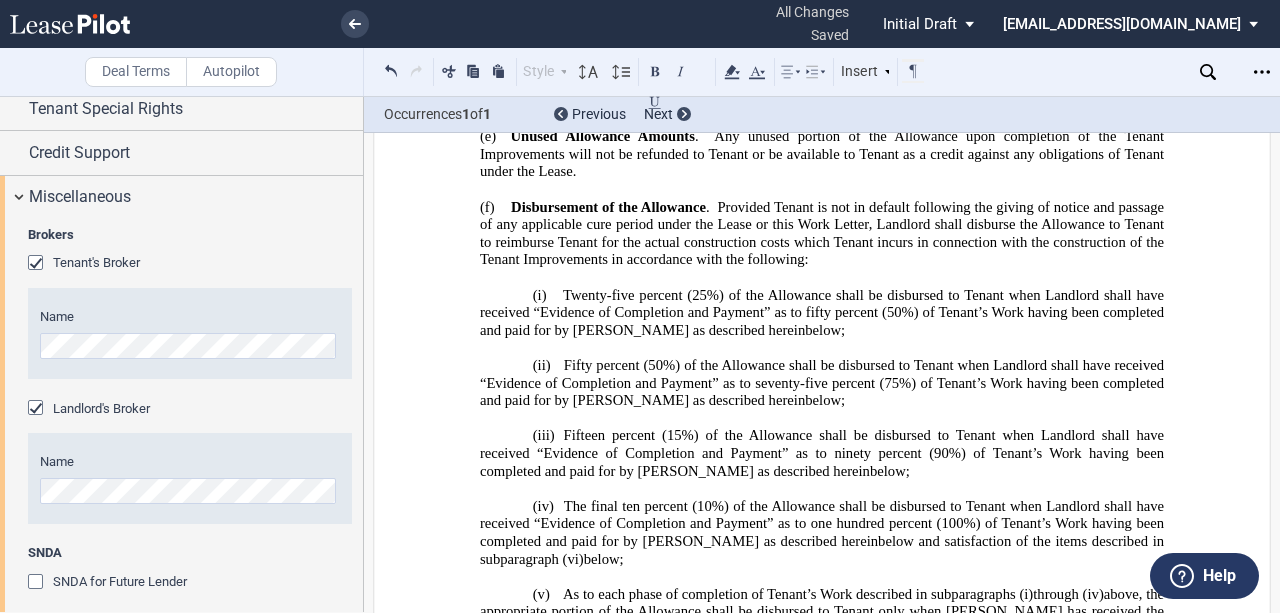 drag, startPoint x: 694, startPoint y: 335, endPoint x: 852, endPoint y: 336, distance: 158.00316 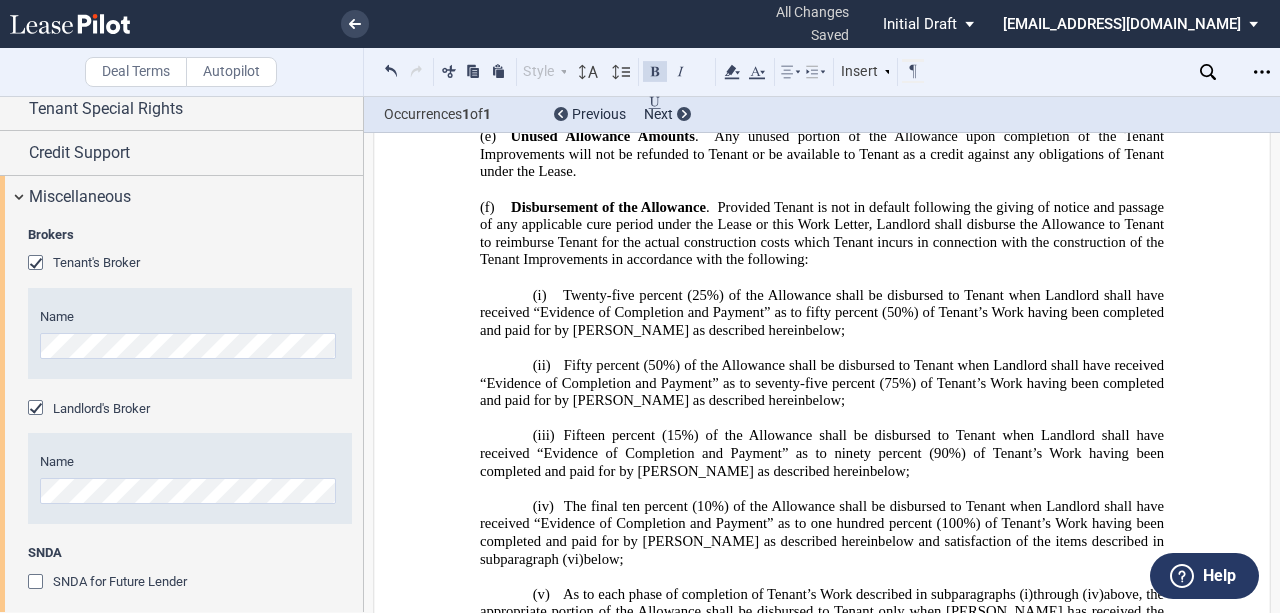 drag, startPoint x: 691, startPoint y: 334, endPoint x: 838, endPoint y: 336, distance: 147.01361 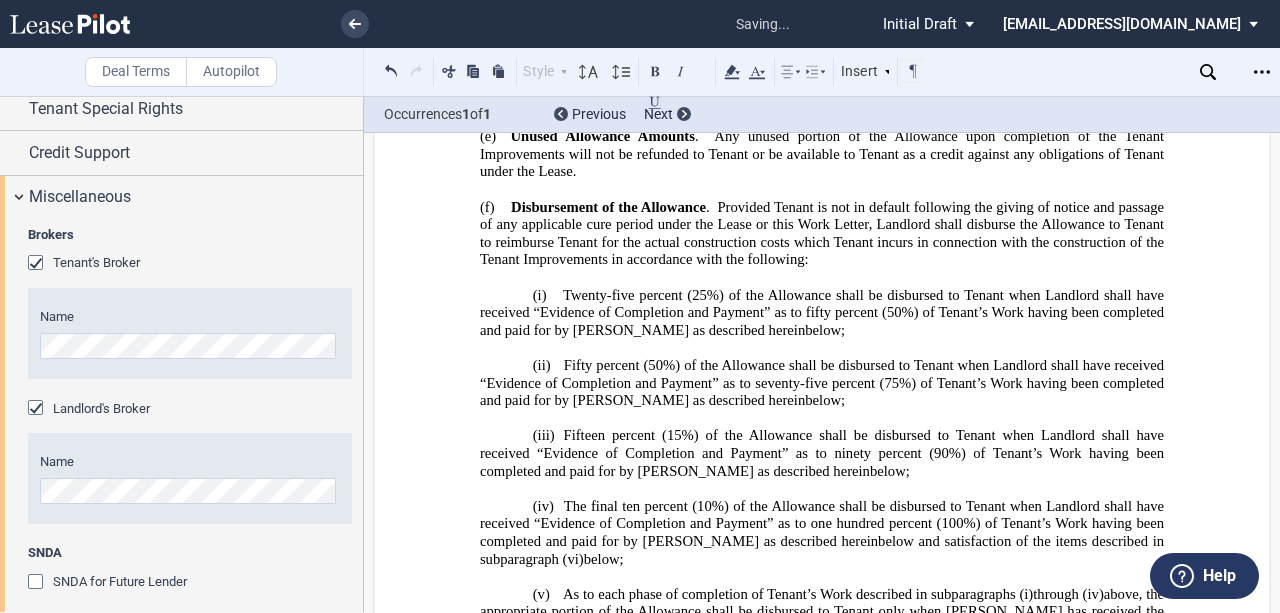 click on "[PERSON_NAME] agrees that if [PERSON_NAME] is unable to deliver possession of the Premises to Tenant on or prior to the Scheduled Turnover Date, the Lease will not be void or voidable, nor will Landlord be liable to Tenant for any loss or damage resulting therefrom." 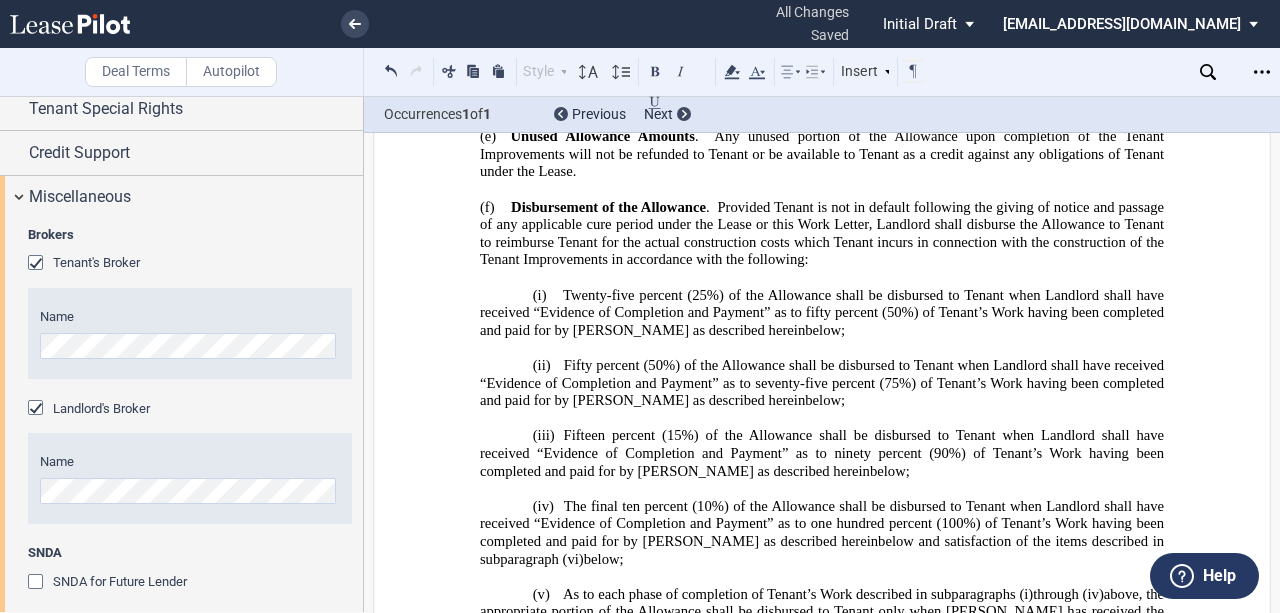 drag, startPoint x: 803, startPoint y: 327, endPoint x: 1045, endPoint y: 332, distance: 242.05165 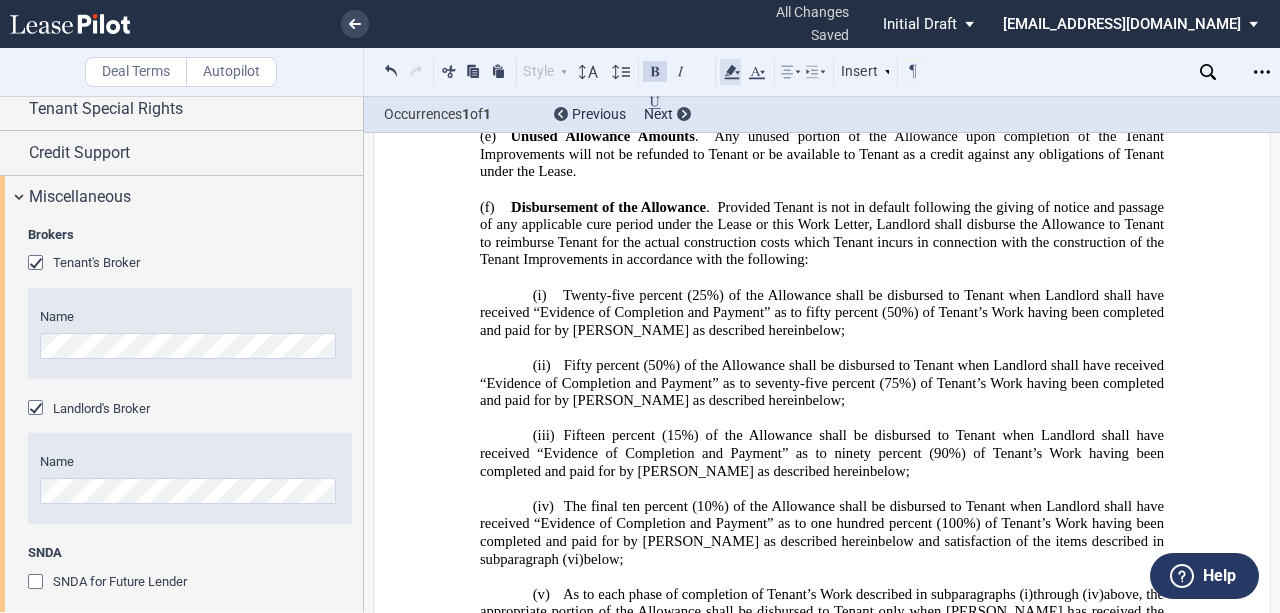 click 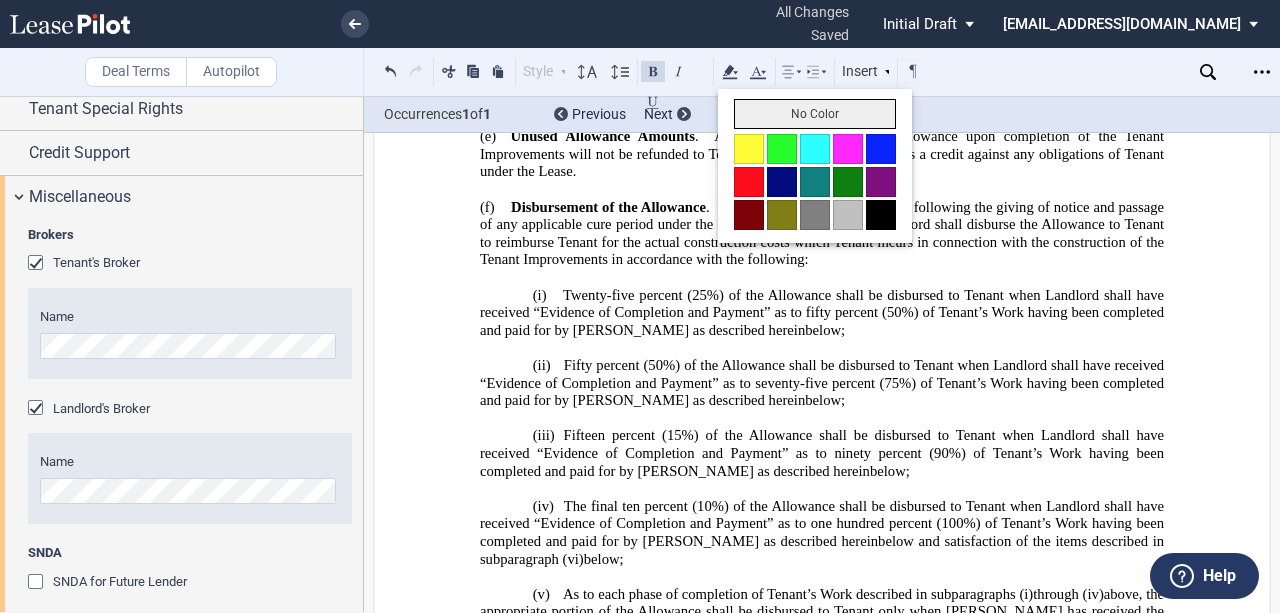 drag, startPoint x: 761, startPoint y: 107, endPoint x: 774, endPoint y: 223, distance: 116.72617 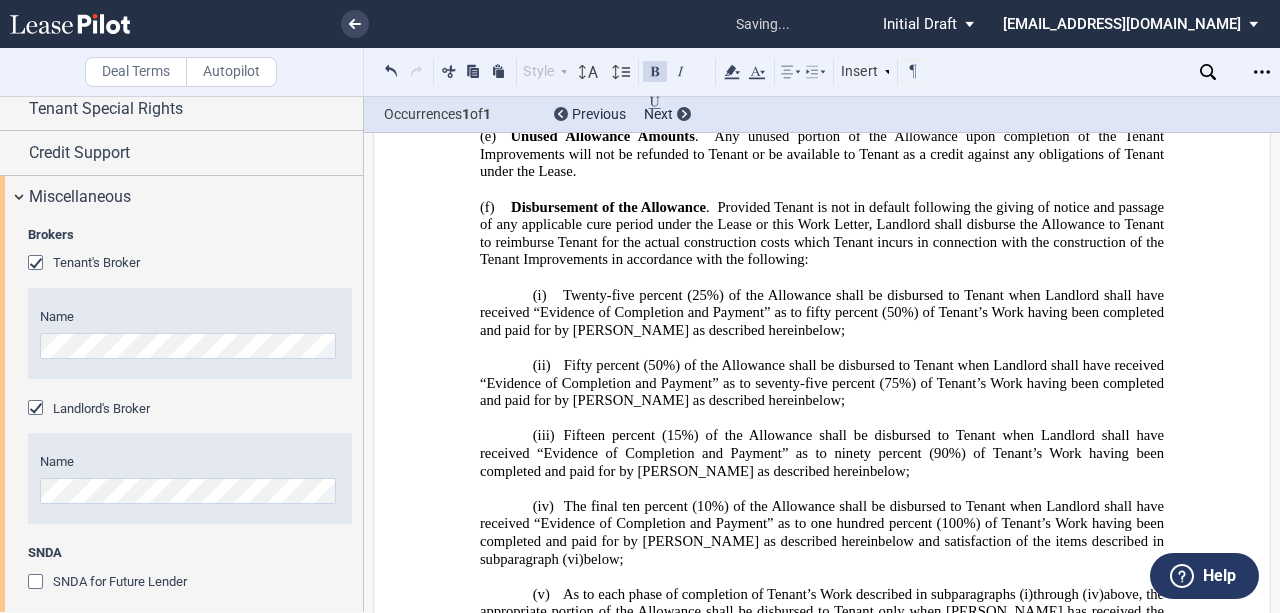 drag, startPoint x: 746, startPoint y: 274, endPoint x: 694, endPoint y: 316, distance: 66.8431 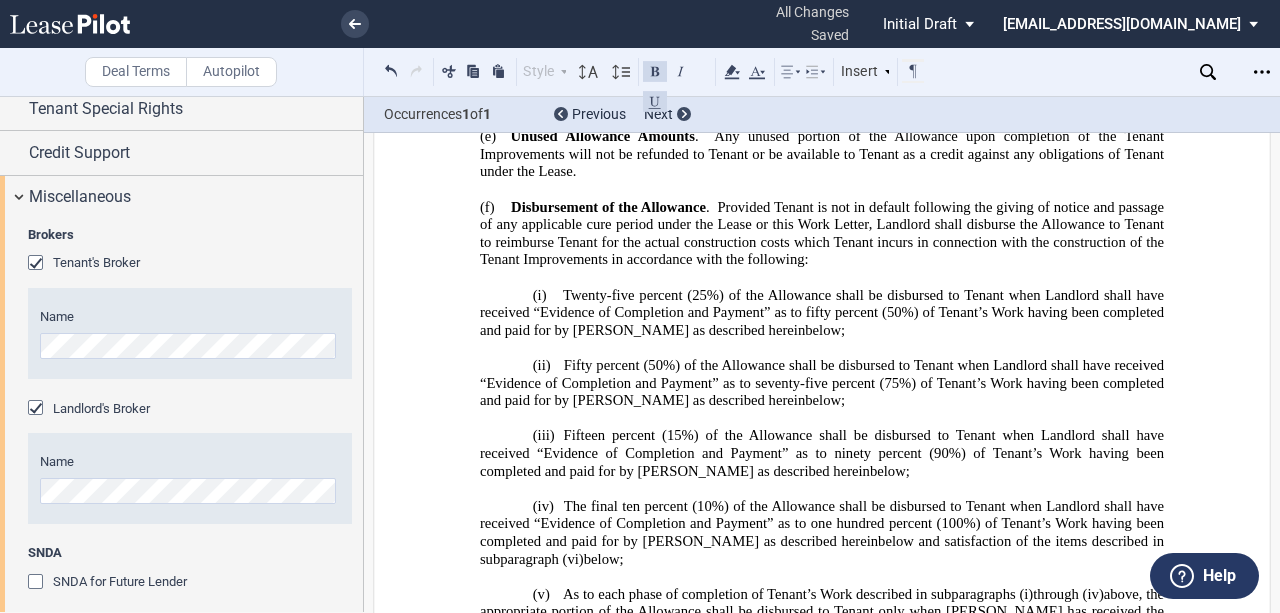 drag, startPoint x: 687, startPoint y: 332, endPoint x: 1061, endPoint y: 331, distance: 374.00134 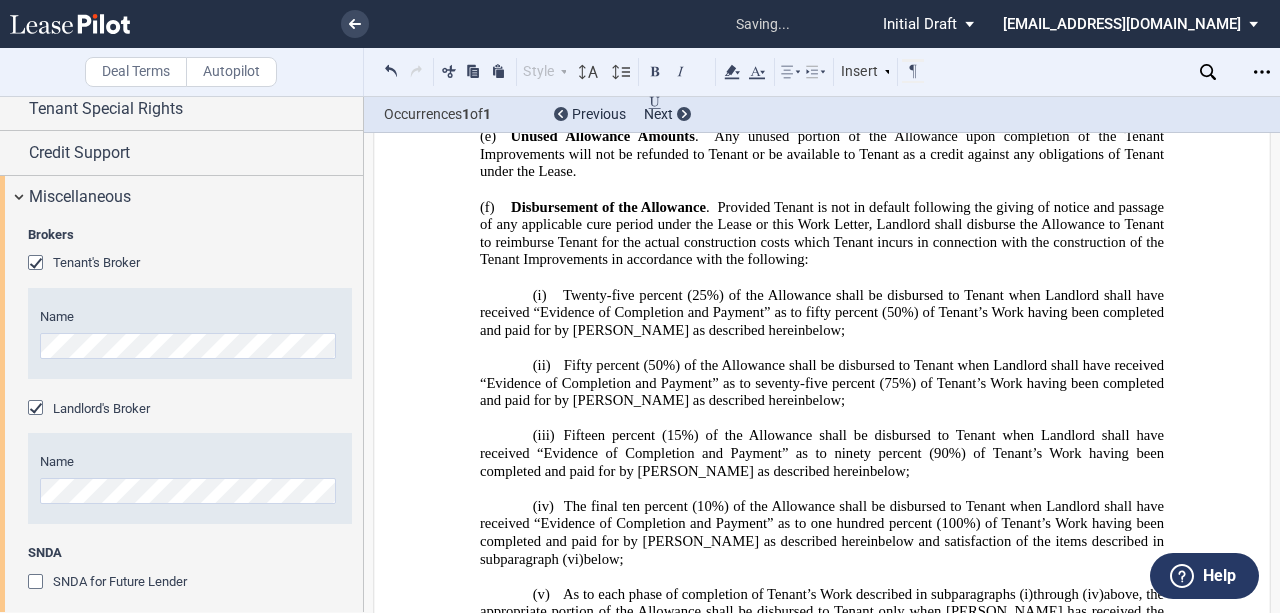 click on "[PERSON_NAME] agrees that if [PERSON_NAME] is unable to deliver possession of the Premises to Tenant on or prior to the Scheduled Turnover Date, the Lease will not be void or voidable, nor will Landlord be liable to Tenant for any loss or damage resulting therefrom." 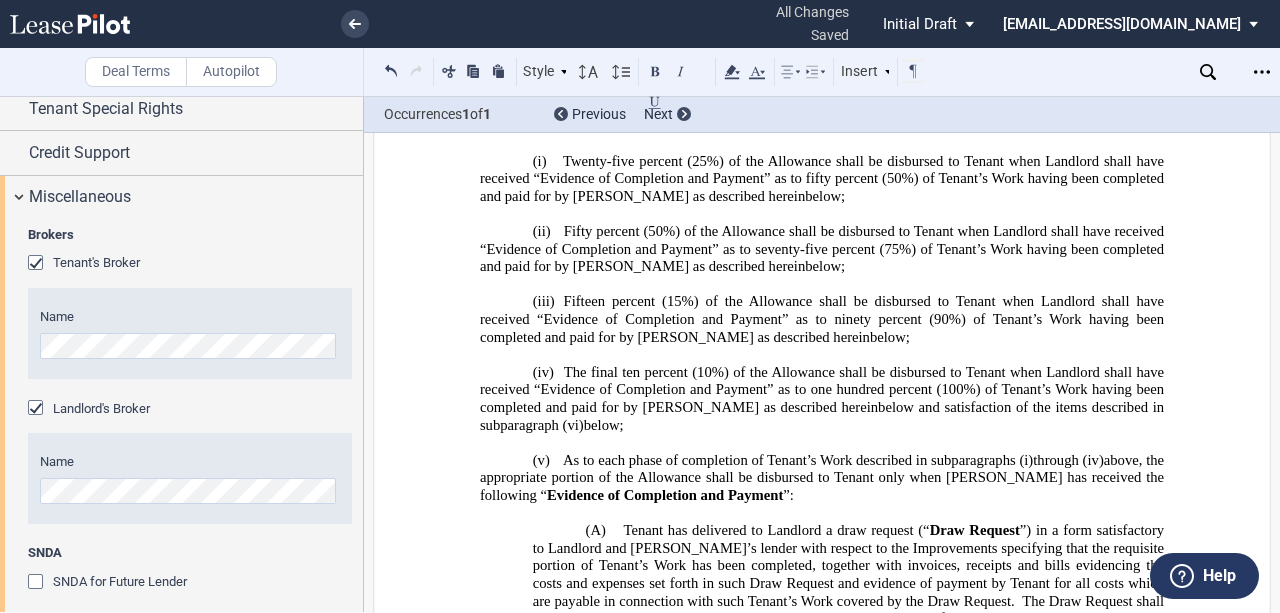 scroll, scrollTop: 34140, scrollLeft: 0, axis: vertical 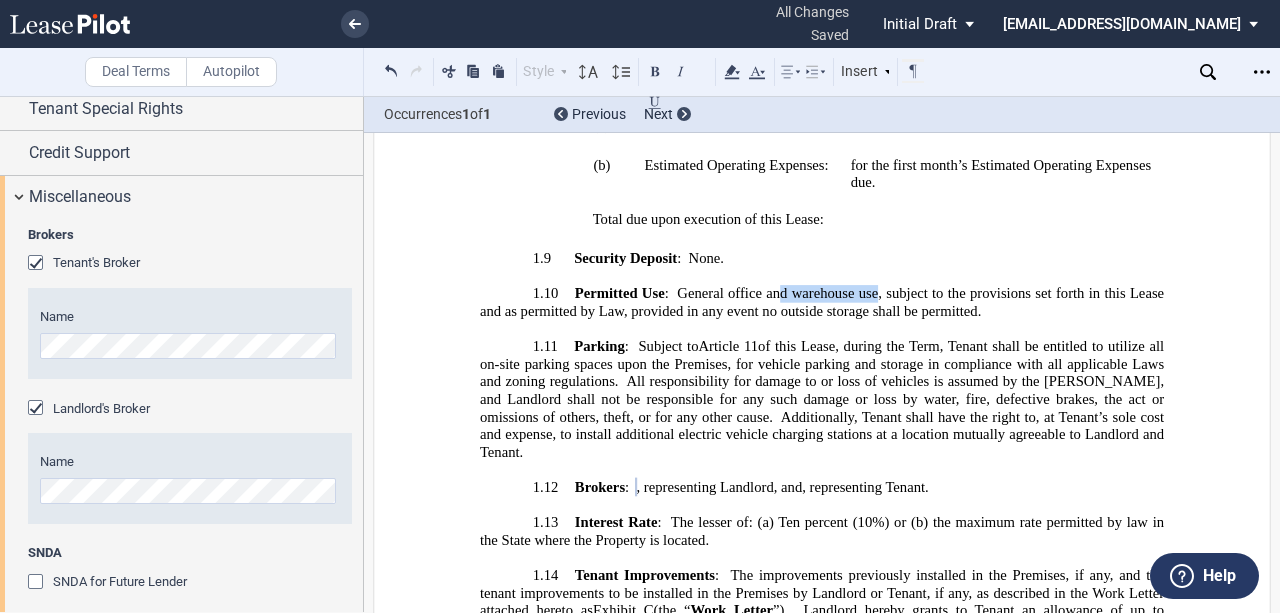 drag, startPoint x: 774, startPoint y: 198, endPoint x: 874, endPoint y: 196, distance: 100.02 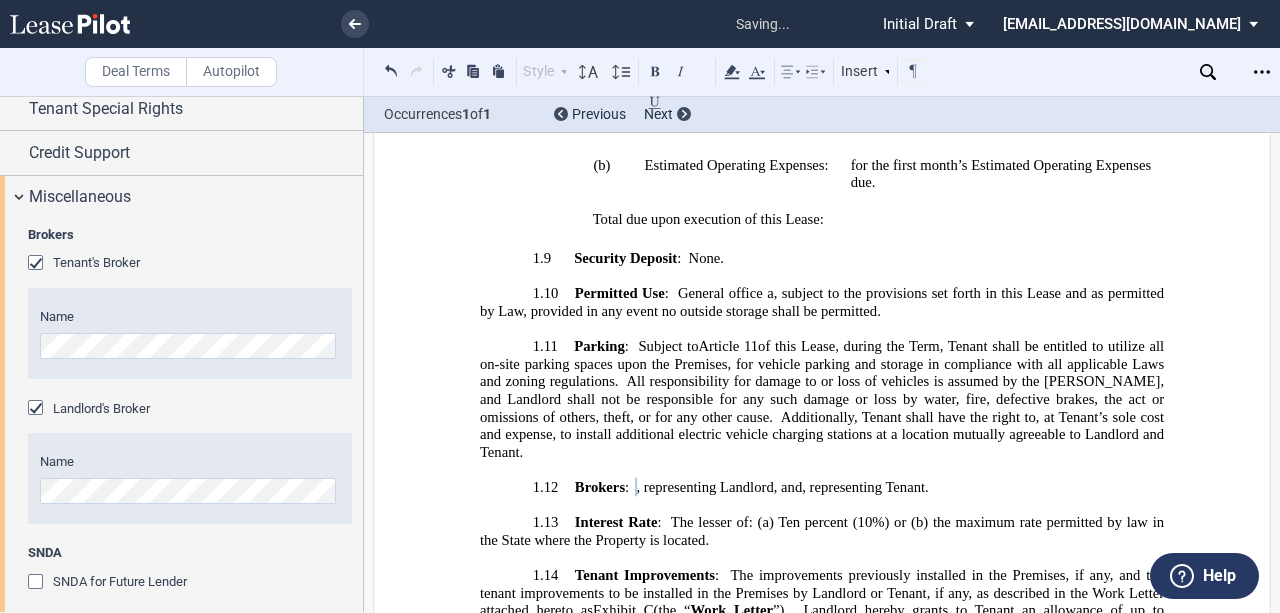 type 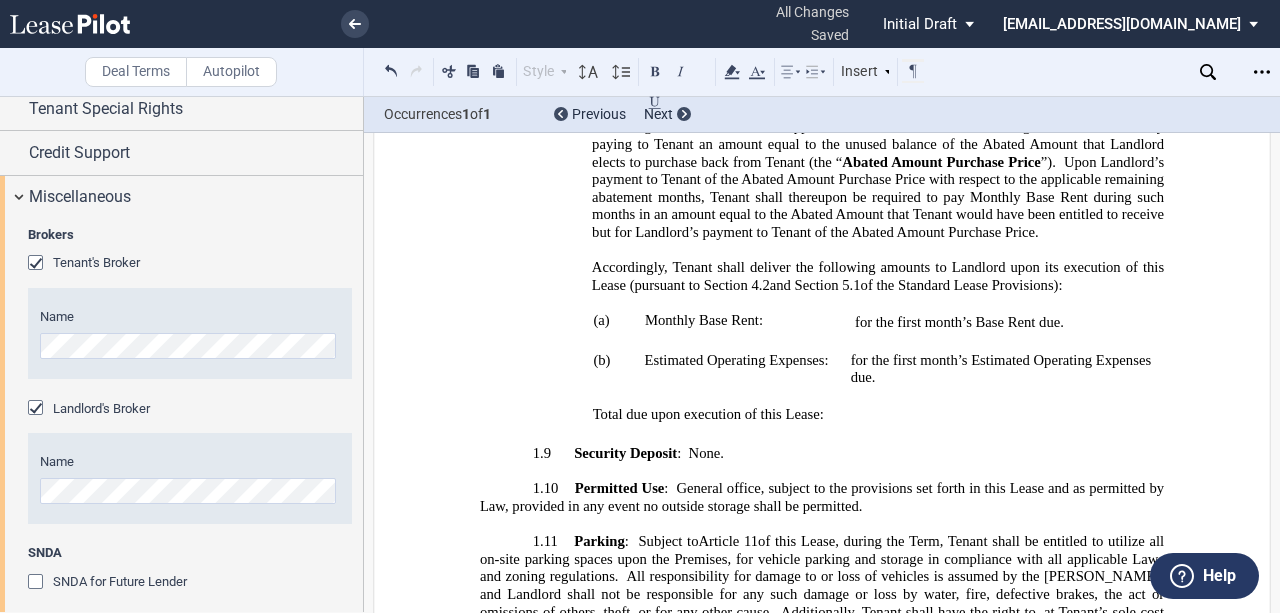 scroll, scrollTop: 2382, scrollLeft: 0, axis: vertical 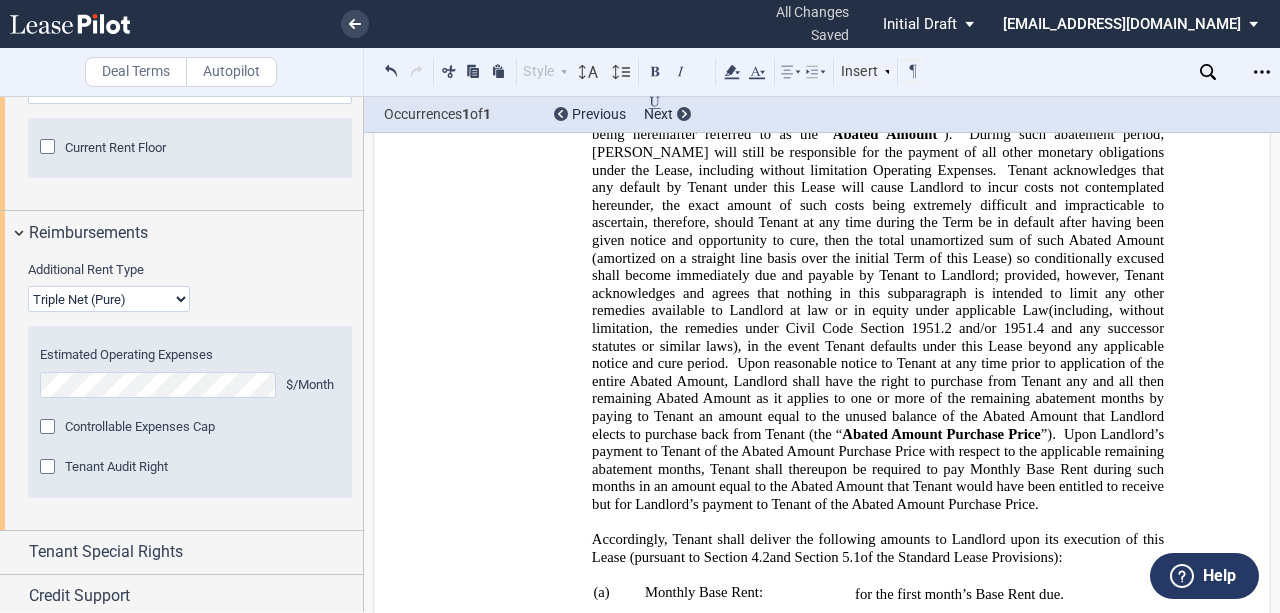 click on "Estimated Operating Expenses
$/Month" 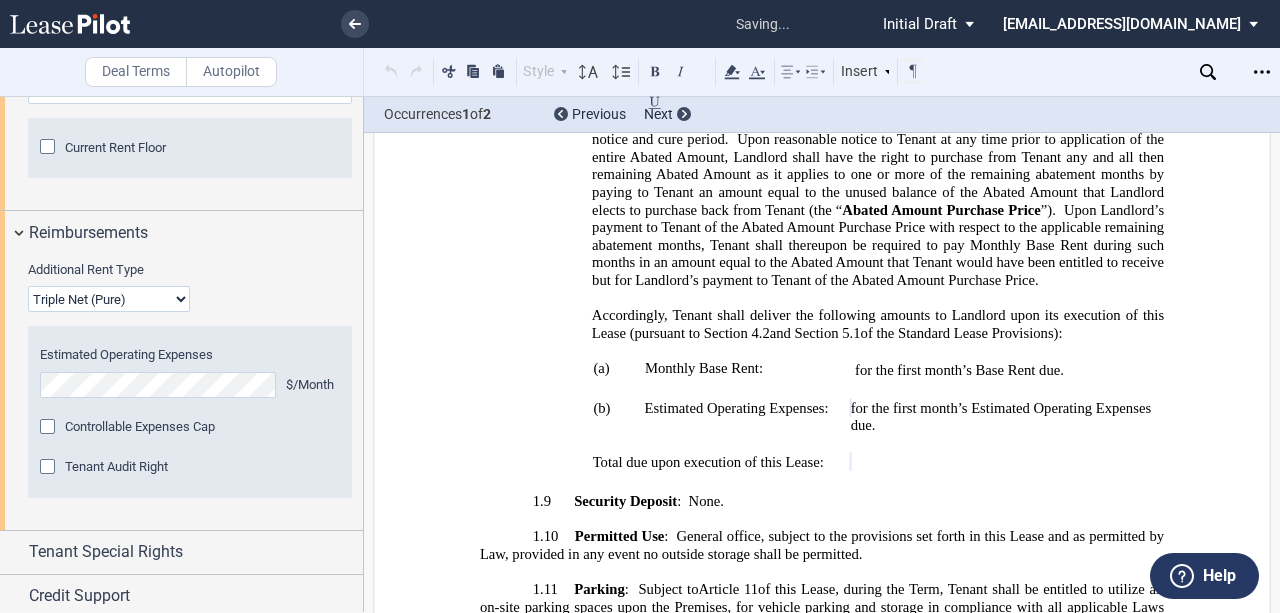 scroll, scrollTop: 2359, scrollLeft: 0, axis: vertical 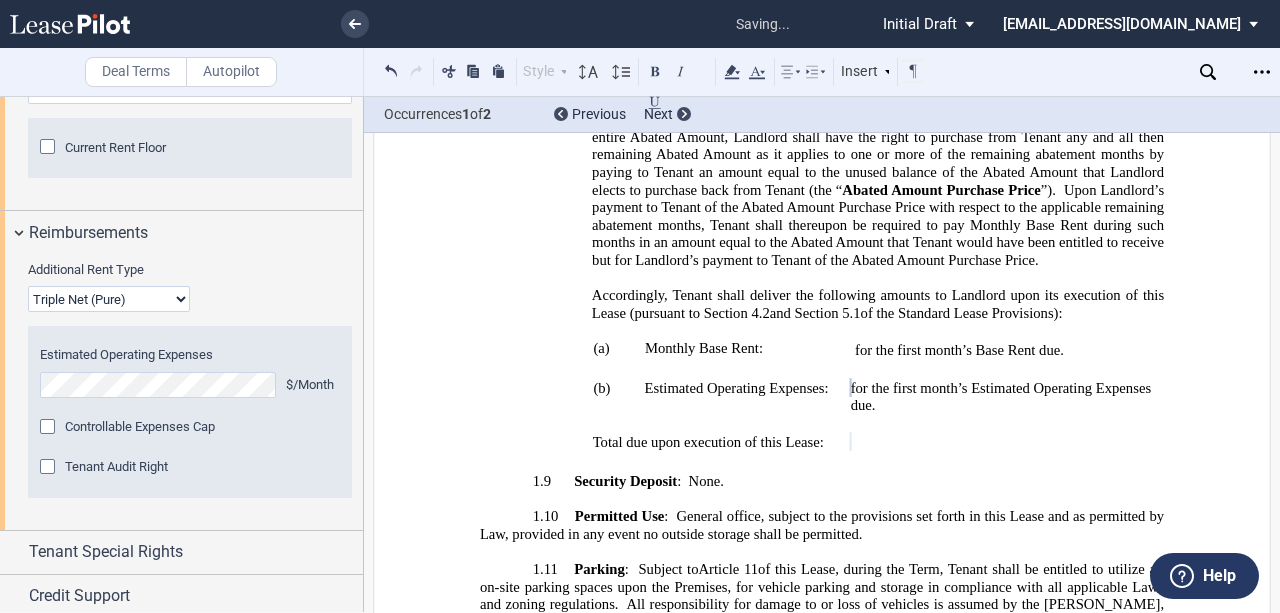 click on "All responsibility for damage to or loss of vehicles is assumed by the [PERSON_NAME], and Landlord shall not be responsible for any such damage or loss by water, fire, defective brakes, the act or omissions of others, theft, or for any other cause.  Additionally, Tenant shall have the right to, at Tenant’s sole cost and expense, to install additional electric vehicle charging stations at a location mutually agreeable to Landlord and Tenant." 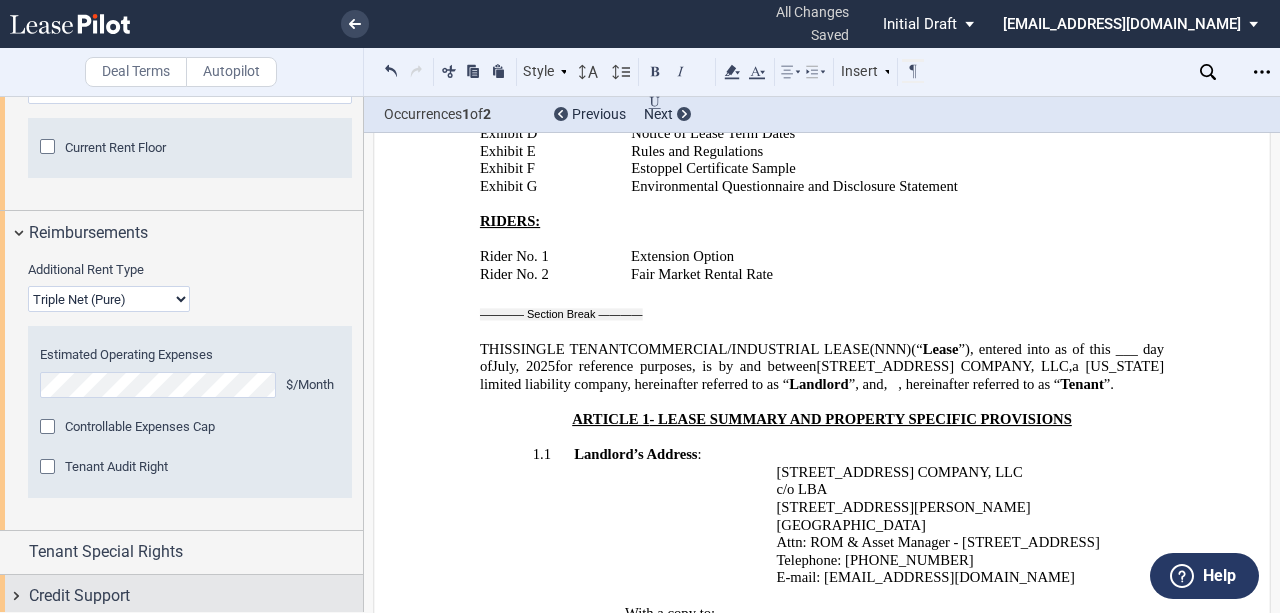 scroll, scrollTop: 826, scrollLeft: 0, axis: vertical 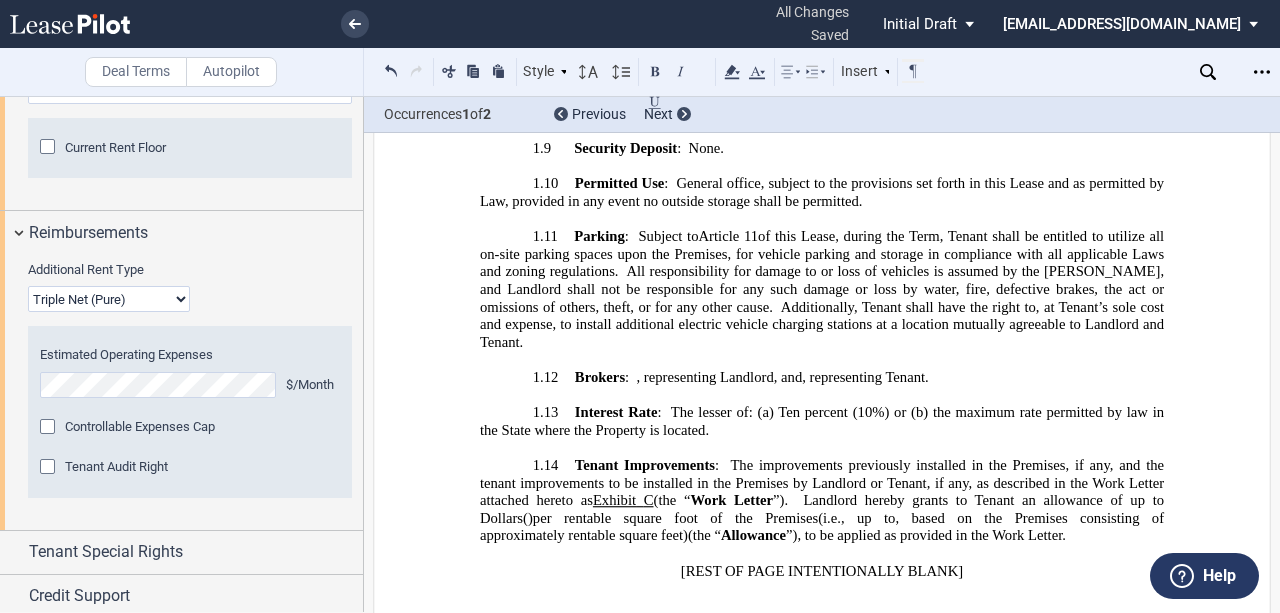 click on "1.14               Tenant Improvements :    The improvements previously installed in the Premises, if any, and the tenant improvements to be installed in the Premises by Landlord or Tenant, if any, as described in the Work Letter attached hereto as  Exhibit   ﻿ C ﻿  (the “ Work Letter ”).    Landlord hereby grants to Tenant an allowance of up to   ﻿ ﻿  Dollar s  ( ﻿ ﻿ )   ﻿ ﻿  Dollar s  ( ﻿ ﻿ )  per rentable square foot of the Premises  (i.e., up to  ﻿ ﻿ , based on the Premises consisting of approximately  ﻿ ﻿   rentable square feet)  (i.e., up to  ﻿ ﻿ , based on the Premises consisting of approximately  ﻿ ﻿   rentable square feet)  (the “ Allowance ”), to be applied as provided in the Work Letter." at bounding box center (822, 500) 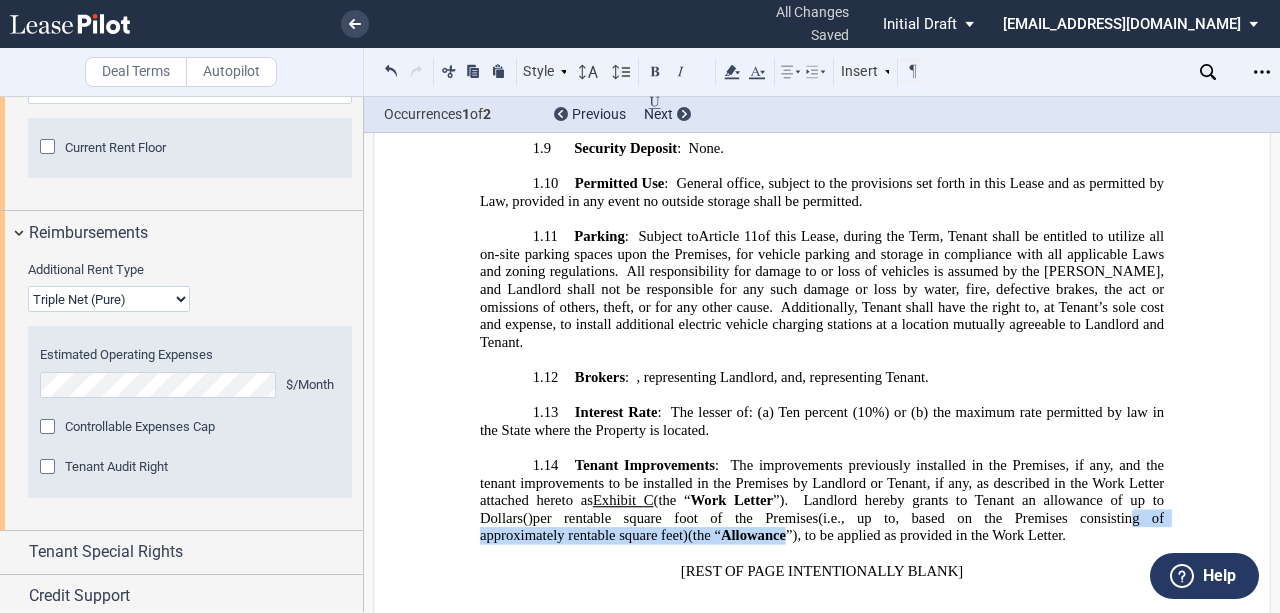 click on "1.14               Tenant Improvements :    The improvements previously installed in the Premises, if any, and the tenant improvements to be installed in the Premises by Landlord or Tenant, if any, as described in the Work Letter attached hereto as  Exhibit   ﻿ C ﻿  (the “ Work Letter ”).    Landlord hereby grants to Tenant an allowance of up to   ﻿ ﻿  Dollar s  ( ﻿ ﻿ )   ﻿ ﻿  Dollar s  ( ﻿ ﻿ )  per rentable square foot of the Premises  (i.e., up to  ﻿ ﻿ , based on the Premises consisting of approximately  ﻿ ﻿   rentable square feet)  (i.e., up to  ﻿ ﻿ , based on the Premises consisting of approximately  ﻿ ﻿   rentable square feet)  (the “ Allowance ”), to be applied as provided in the Work Letter." at bounding box center [822, 500] 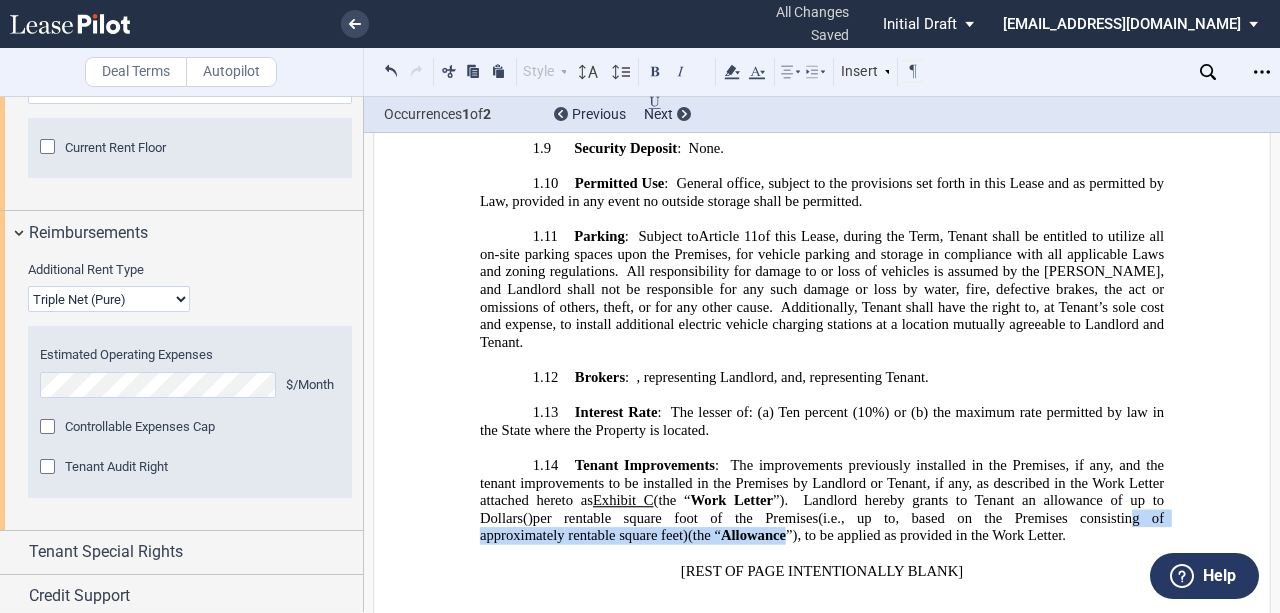 click on "1.14               Tenant Improvements :    The improvements previously installed in the Premises, if any, and the tenant improvements to be installed in the Premises by Landlord or Tenant, if any, as described in the Work Letter attached hereto as  Exhibit   ﻿ C ﻿  (the “ Work Letter ”).    Landlord hereby grants to Tenant an allowance of up to   ﻿ ﻿  Dollar s  ( ﻿ ﻿ )   ﻿ ﻿  Dollar s  ( ﻿ ﻿ )  per rentable square foot of the Premises  (i.e., up to  ﻿ ﻿ , based on the Premises consisting of approximately  ﻿ ﻿   rentable square feet)  (i.e., up to  ﻿ ﻿ , based on the Premises consisting of approximately  ﻿ ﻿   rentable square feet)  (the “ Allowance ”), to be applied as provided in the Work Letter." at bounding box center (822, 500) 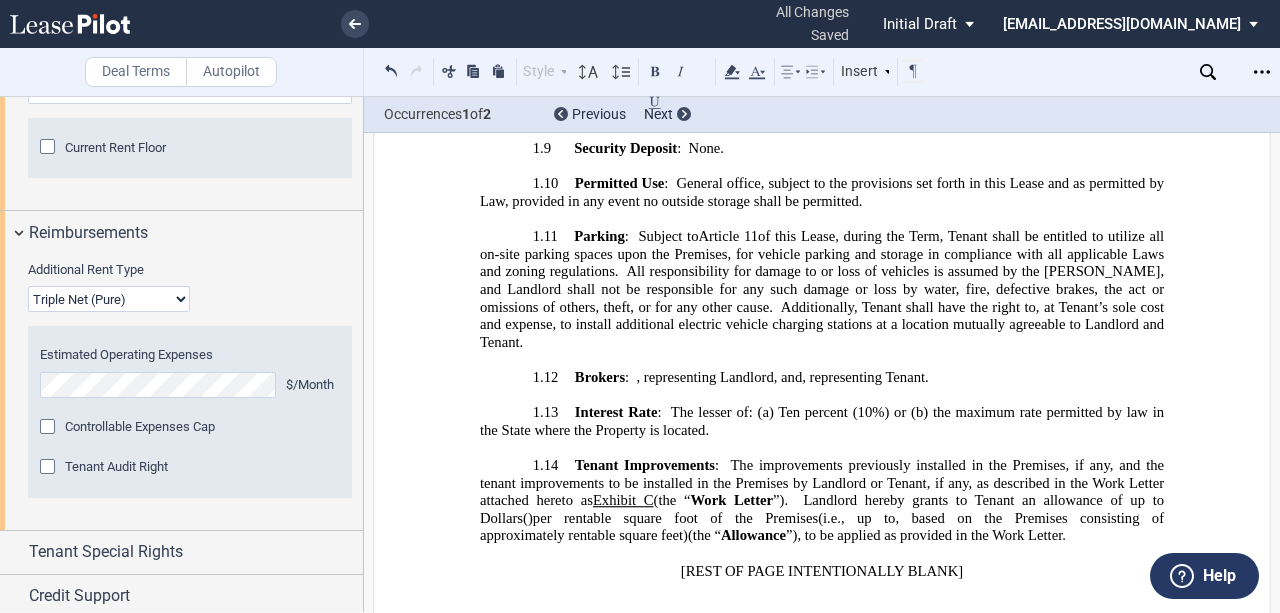 type 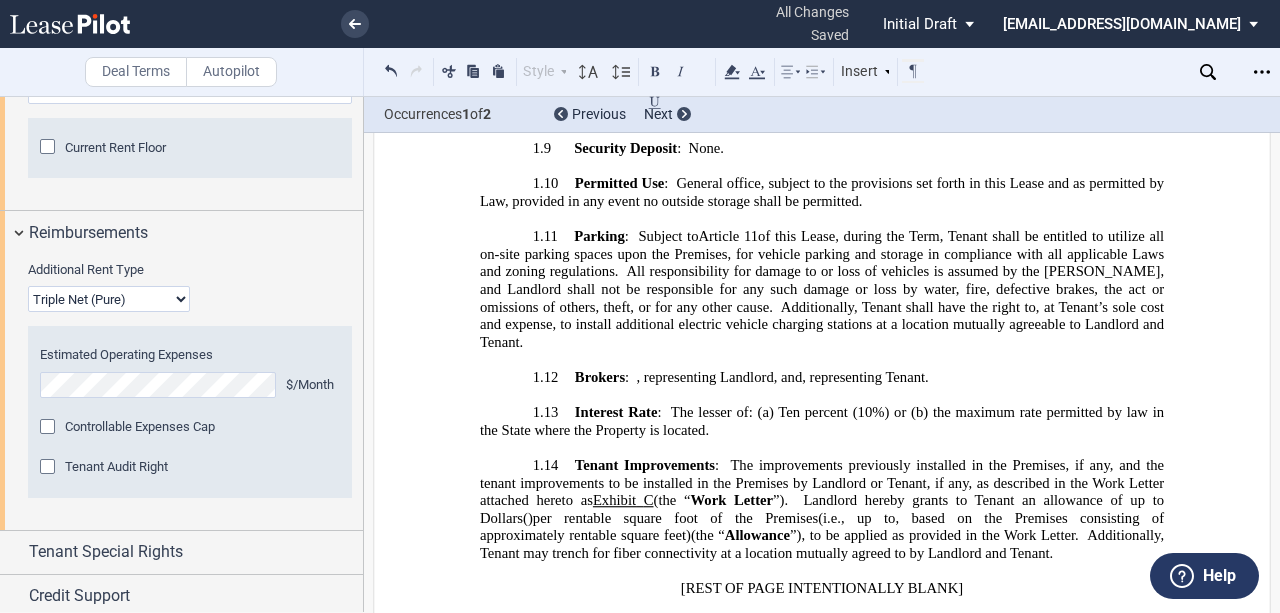 click on "﻿
MULTI-TENANT SINGLE TENANT  COMMERCIAL/INDUSTRIAL LEASE  (NNN)  (MG)
﻿
﻿
[STREET_ADDRESS]
[GEOGRAPHIC_DATA],  [US_STATE]
﻿
﻿
﻿
﻿
LANDLORD:
﻿
[STREET_ADDRESS] COMPANY, LLC ﻿ ,
a   [US_STATE]   limited liability company
﻿
﻿
﻿
﻿
TENANT:
﻿
﻿ ﻿ ,
﻿ ﻿   ﻿ ﻿   ﻿ ﻿ an individual
﻿
﻿
TABLE OF CONTENTS
!!TOC \o "1-1" \h \z \u!!
﻿
EXHIBITS:
﻿
Exhibit   ﻿ A ﻿
﻿
Premises Building  Floor Plan" at bounding box center (822, 22738) 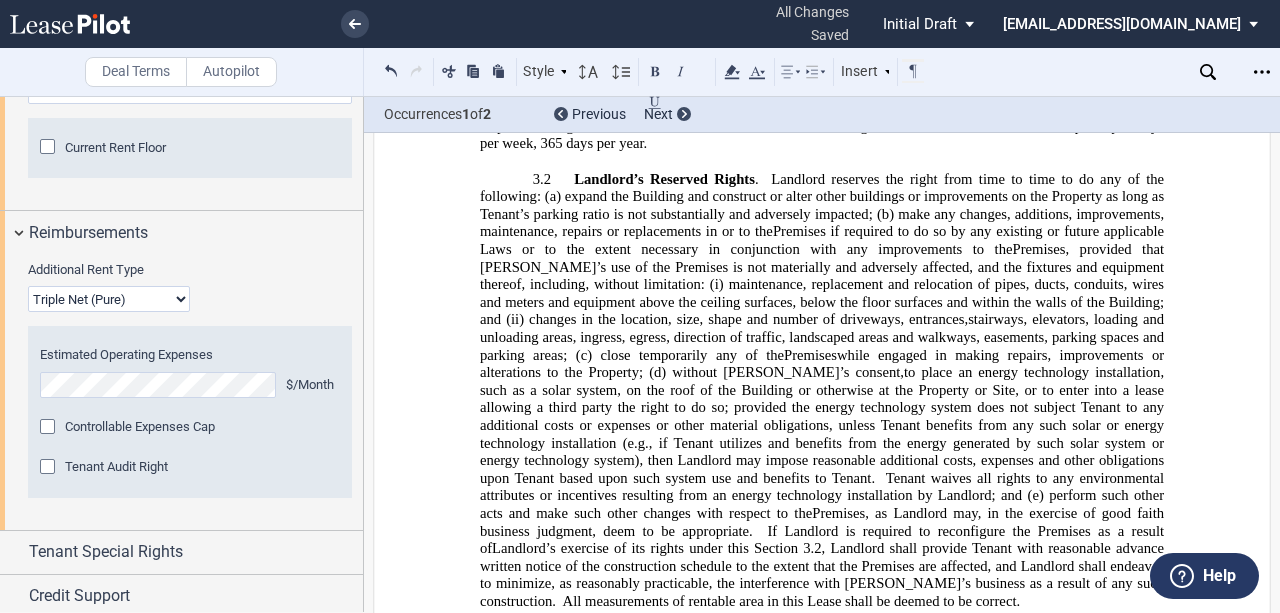 scroll, scrollTop: 3626, scrollLeft: 0, axis: vertical 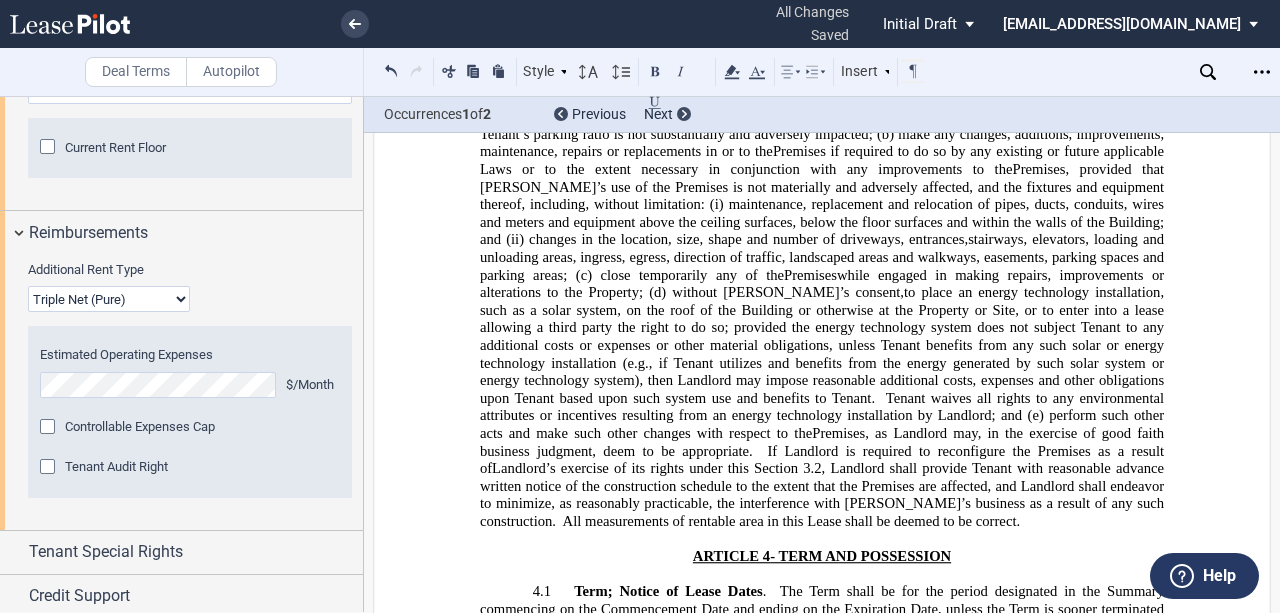 click on "﻿
MULTI-TENANT SINGLE TENANT  COMMERCIAL/INDUSTRIAL LEASE  (NNN)  (MG)
﻿
﻿
[STREET_ADDRESS]
[GEOGRAPHIC_DATA],  [US_STATE]
﻿
﻿
﻿
﻿
LANDLORD:
﻿
[STREET_ADDRESS] COMPANY, LLC ﻿ ,
a   [US_STATE]   limited liability company
﻿
﻿
﻿
﻿
TENANT:
﻿
﻿ ﻿ ,
﻿ ﻿   ﻿ ﻿   ﻿ ﻿ an individual
﻿
﻿
TABLE OF CONTENTS
!!TOC \o "1-1" \h \z \u!!
﻿
EXHIBITS:
﻿
Exhibit   ﻿ A ﻿
﻿
Premises Building  Floor Plan" at bounding box center [822, 21804] 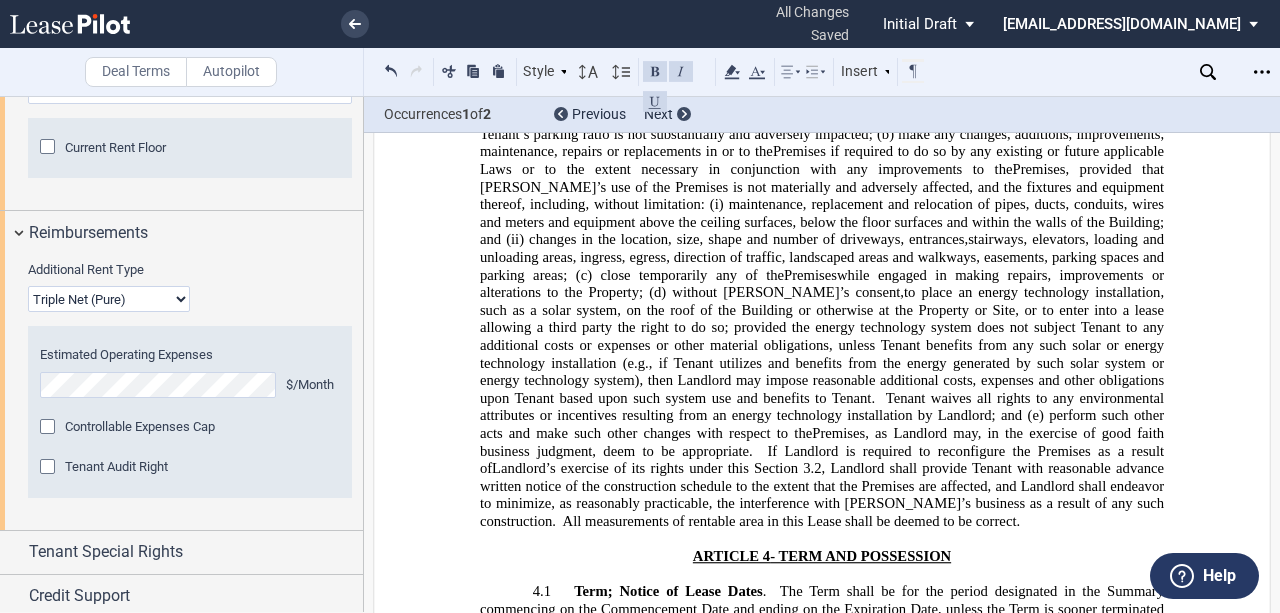 click on "3.2                  Landlord’s Reserved Rights .    Landlord reserves the right from time to time to do any of the following: (a)   expand the Building and construct or alter other buildings or improvements on the Property as long as Tenant’s parking ratio is not substantially and adversely impacted; (b)   make any changes, additions, improvements, maintenance, repairs or replacements in or to the  Property, Common Areas and/or the Building (including the  Premises if required to do so by any existing or future applicable Laws or to the extent necessary in conjunction with any improvements to the  Property, Common Areas and/or the Building  Premises , provided that Tenant’s use of the Premises is not materially and adversely affected ) , and the fixtures and equipment thereof, including, without limitation: (i)    and the Premises ; and (ii)   changes in the location, size, shape and number of driveways, entrances,  sidewalks, ; (c)   close temporarily any of the  Premises" at bounding box center [822, 310] 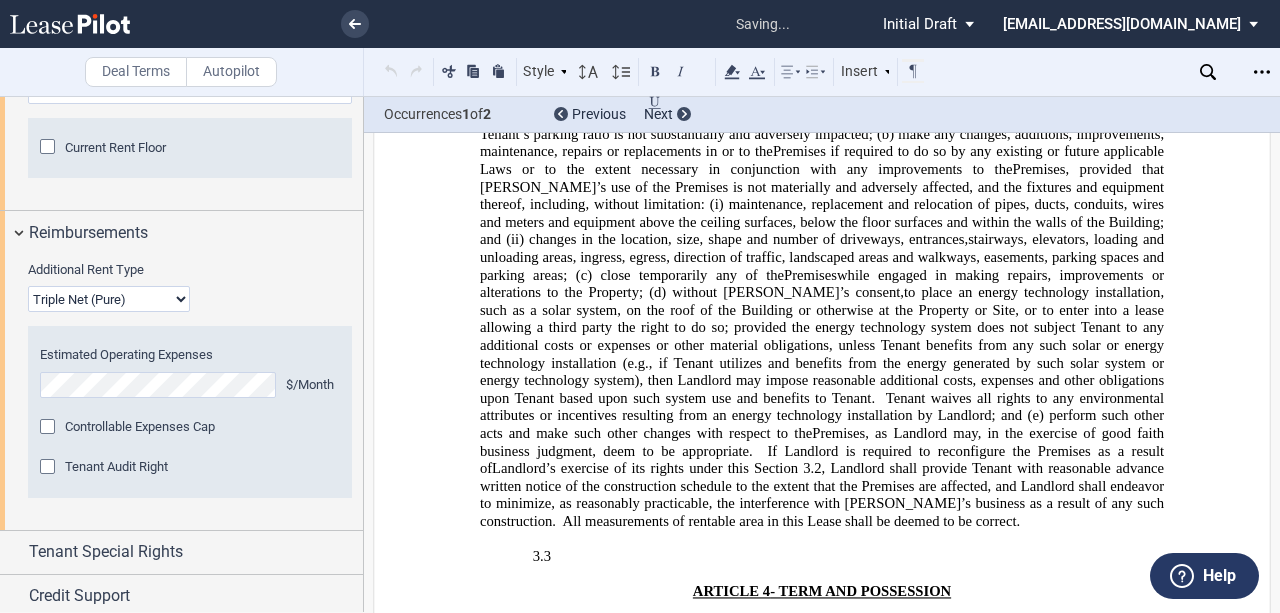 scroll, scrollTop: 3480, scrollLeft: 0, axis: vertical 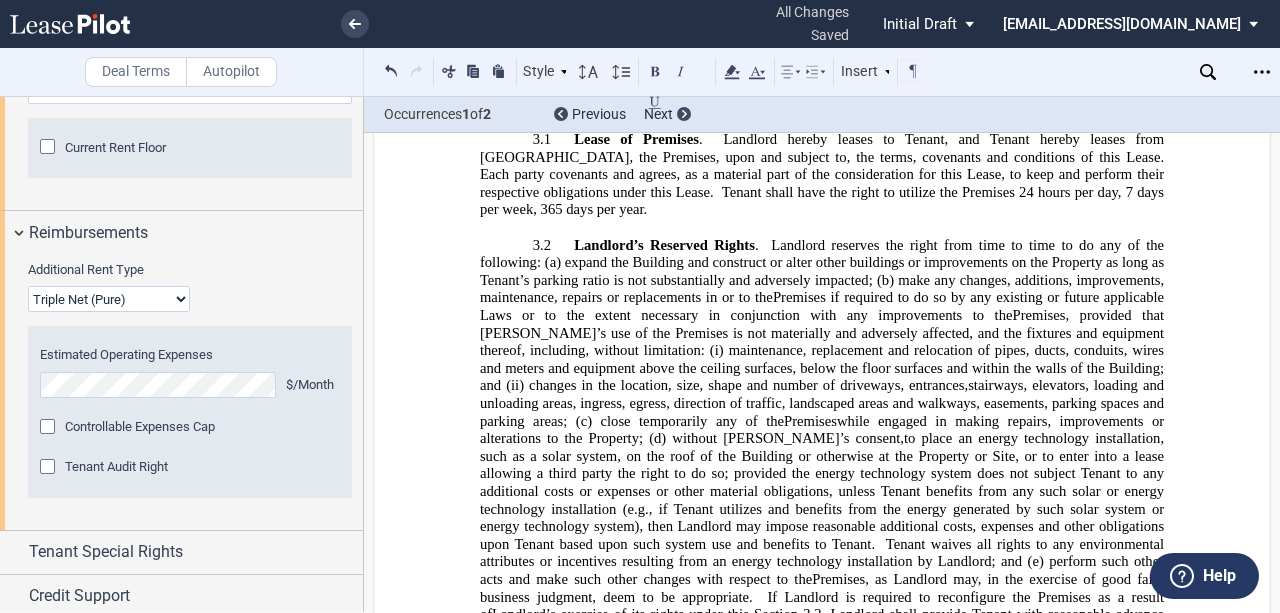 click on "3.3               ​" at bounding box center [822, 702] 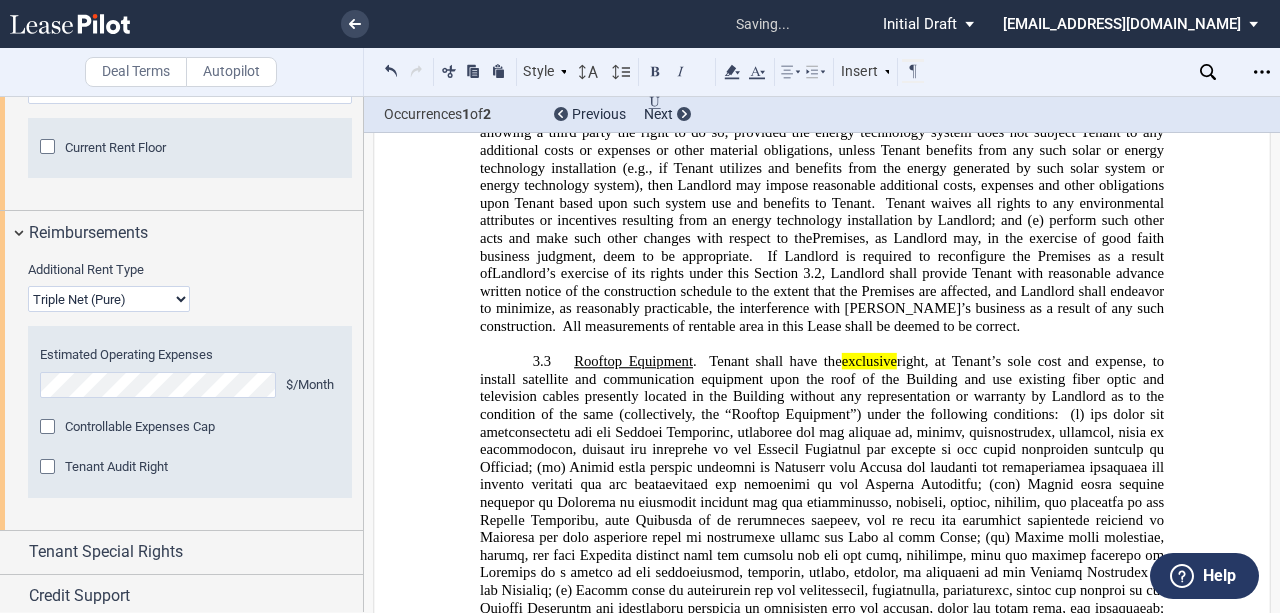 scroll, scrollTop: 3814, scrollLeft: 0, axis: vertical 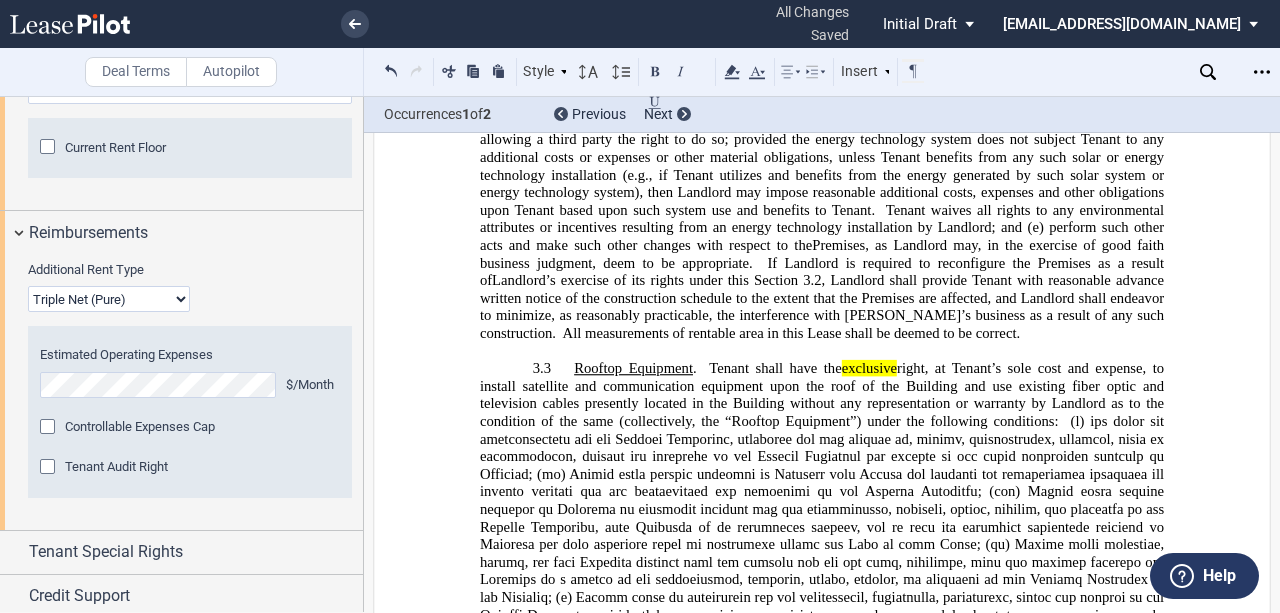 click 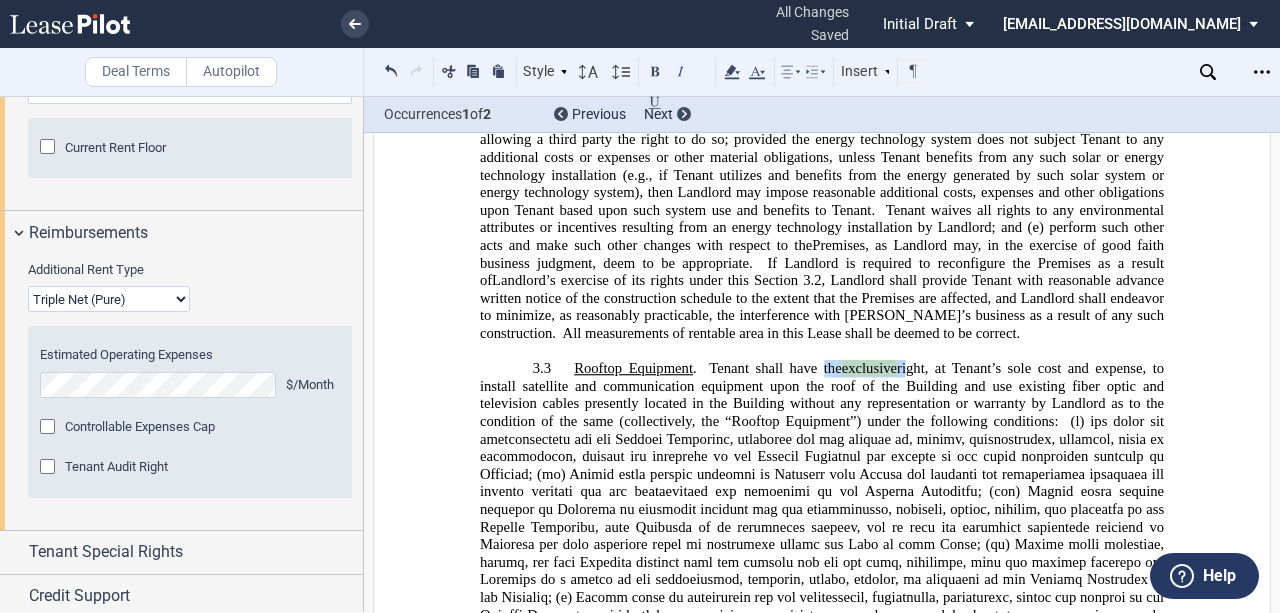 drag, startPoint x: 814, startPoint y: 211, endPoint x: 886, endPoint y: 216, distance: 72.1734 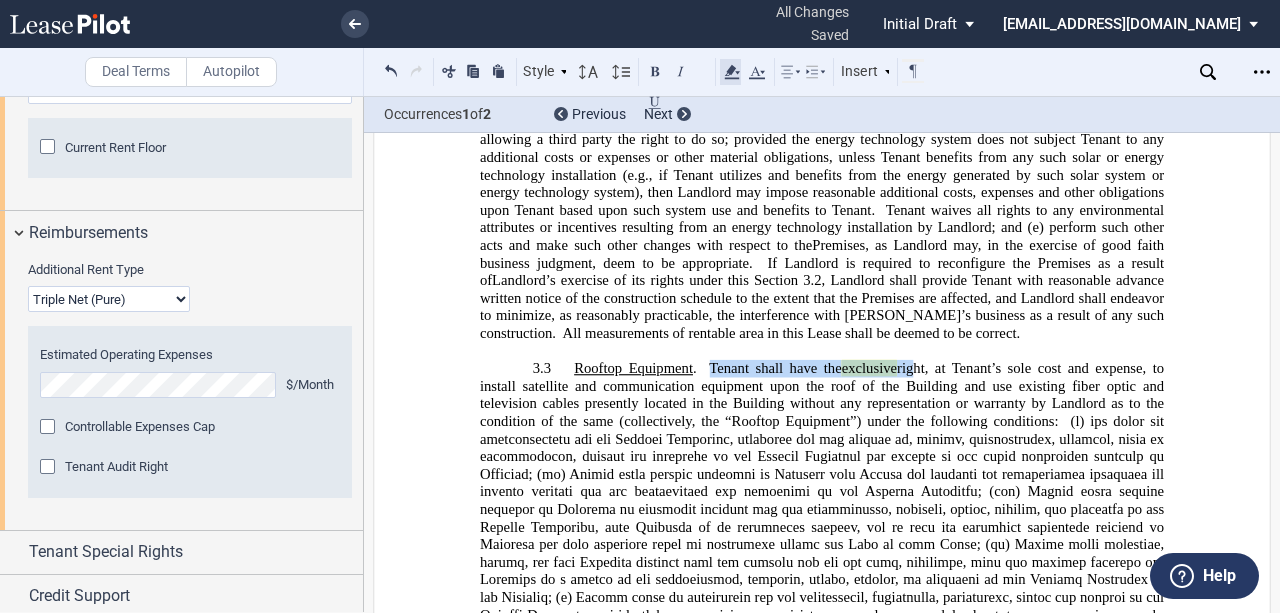 click 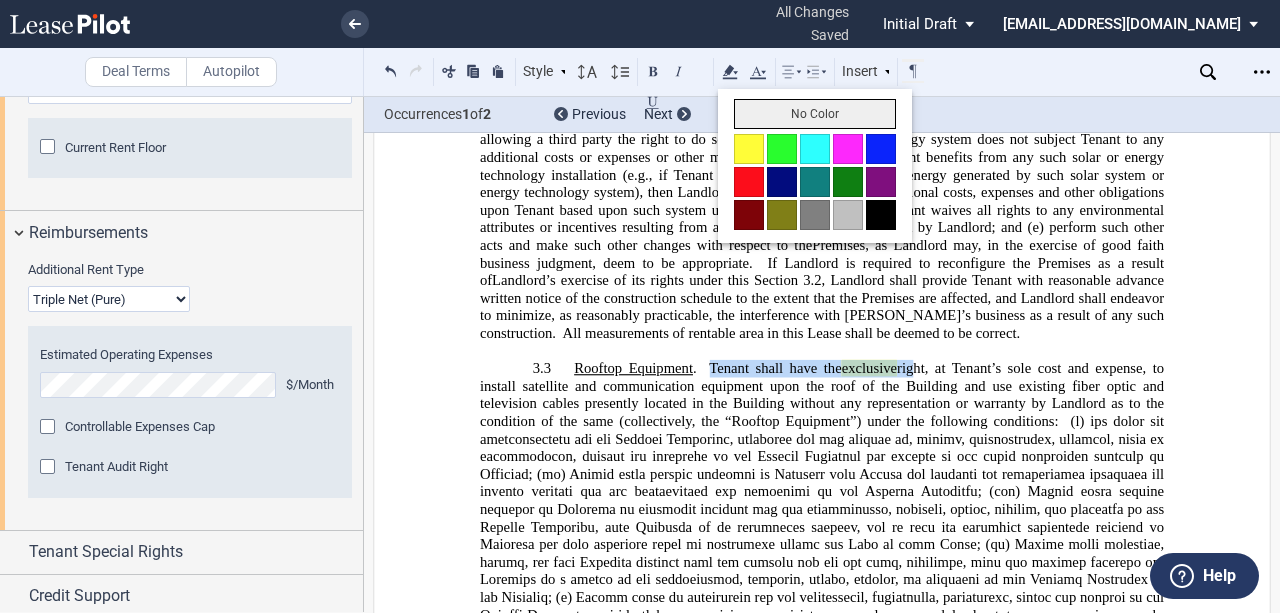 click on "No Color" at bounding box center [815, 114] 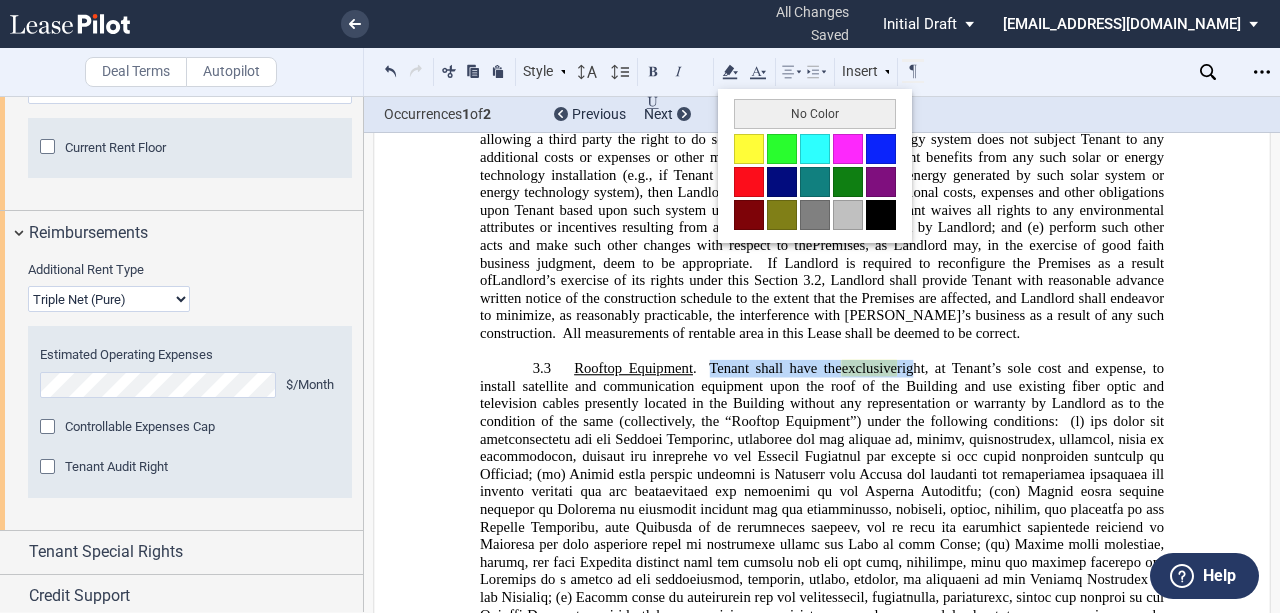 type 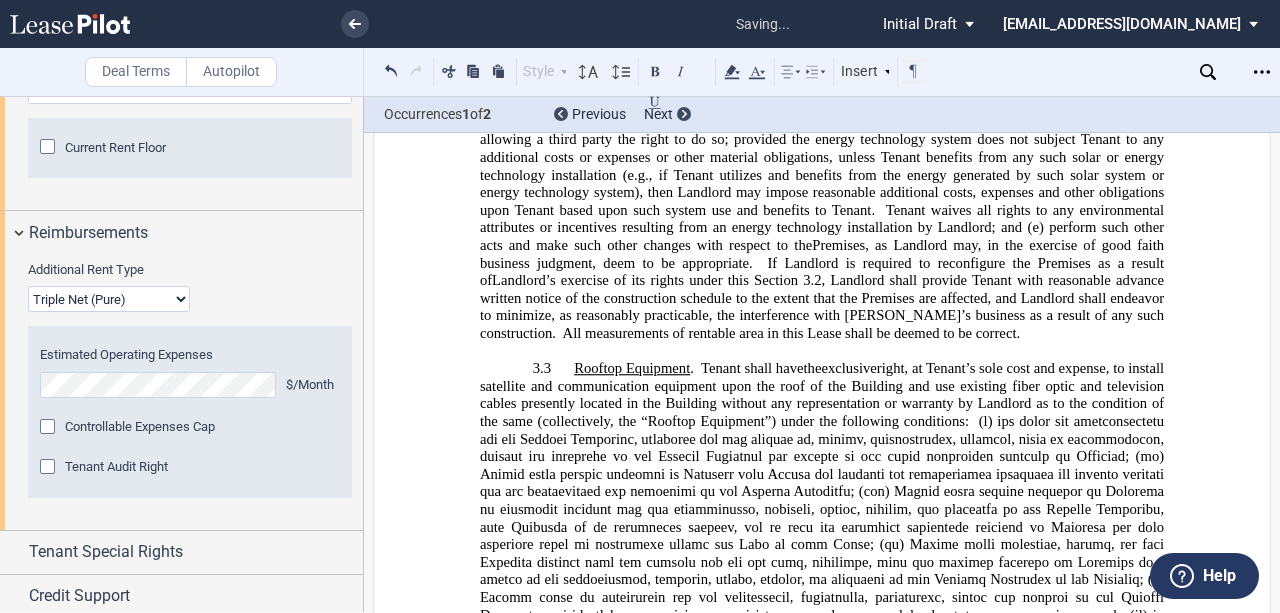 click 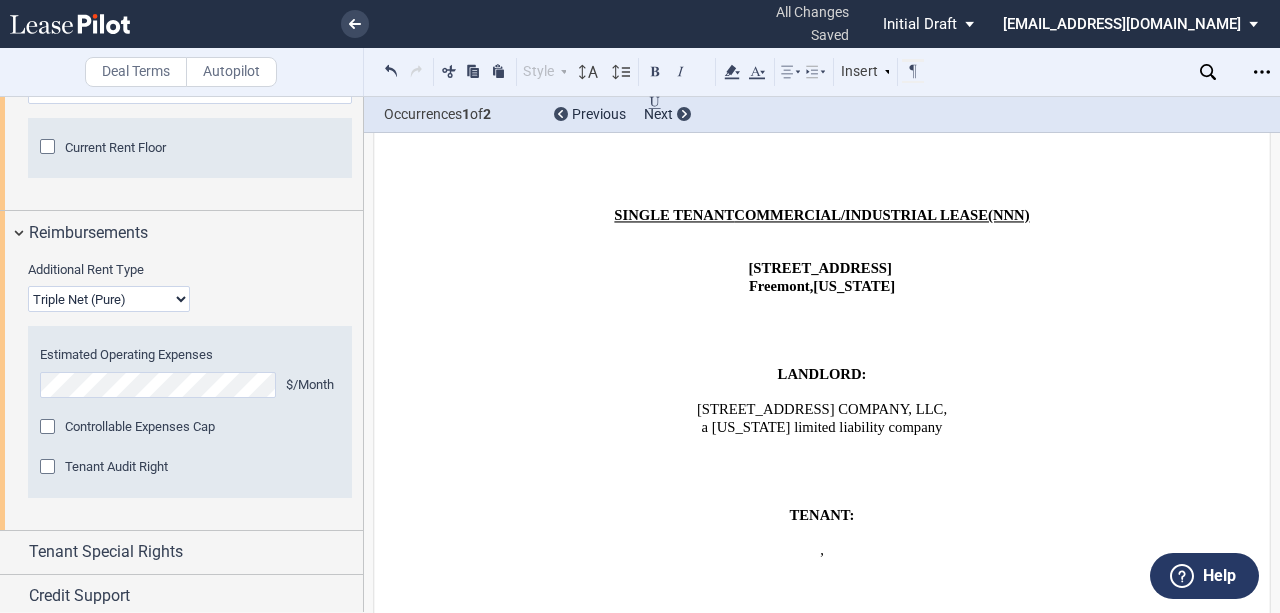 scroll, scrollTop: 0, scrollLeft: 0, axis: both 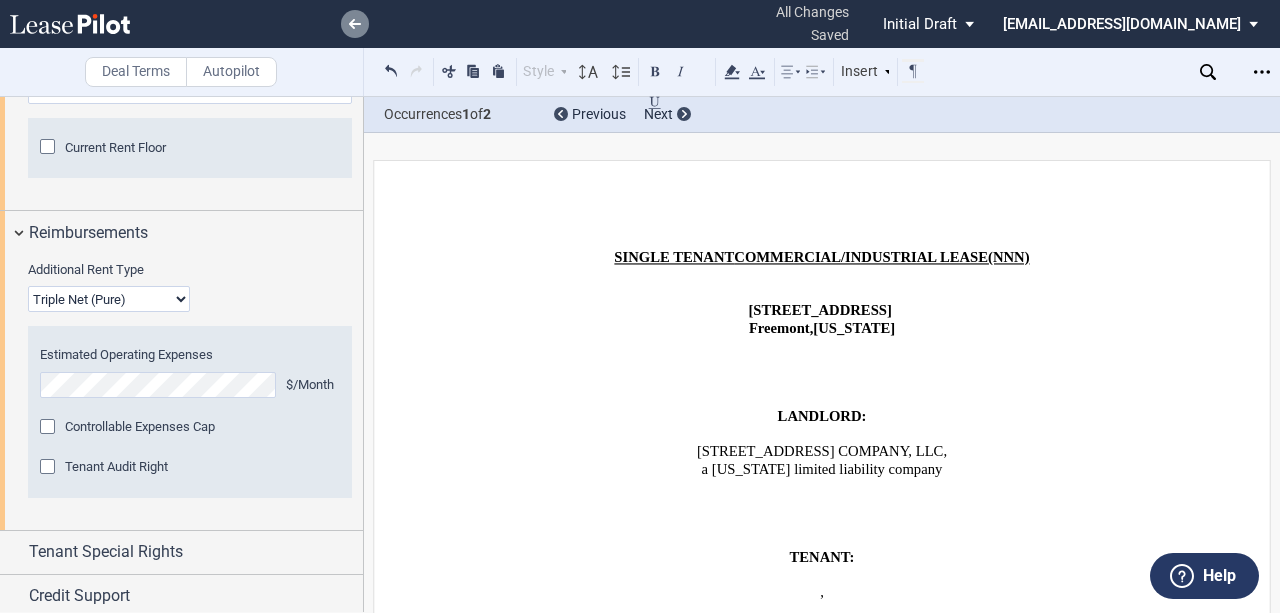 click 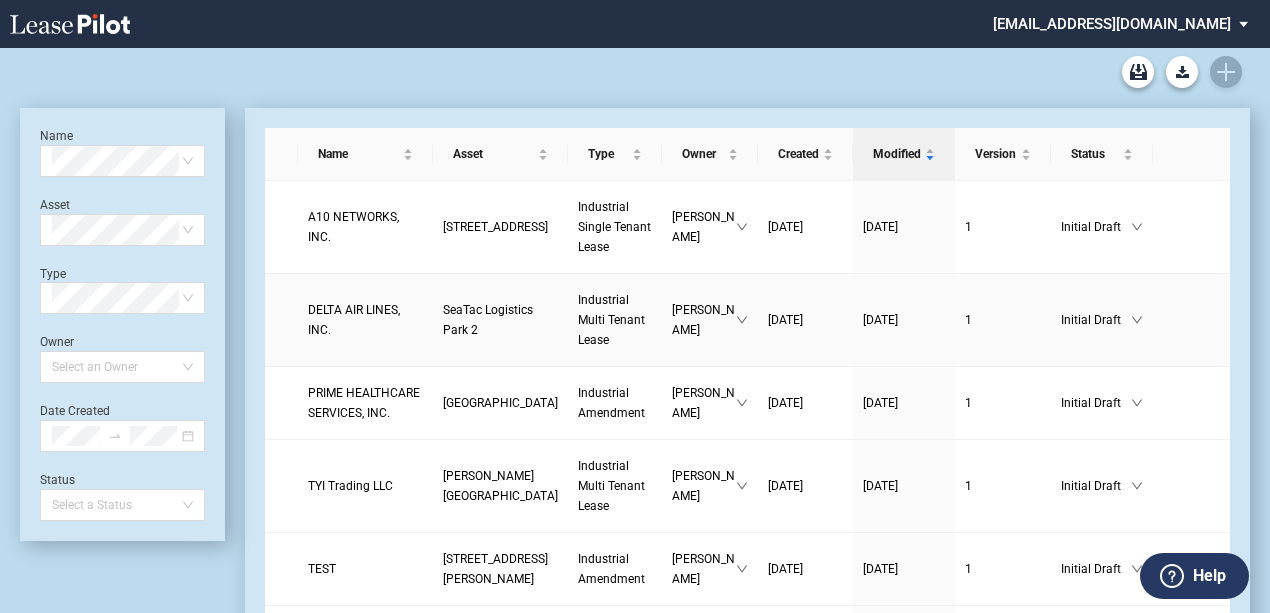 scroll, scrollTop: 0, scrollLeft: 0, axis: both 